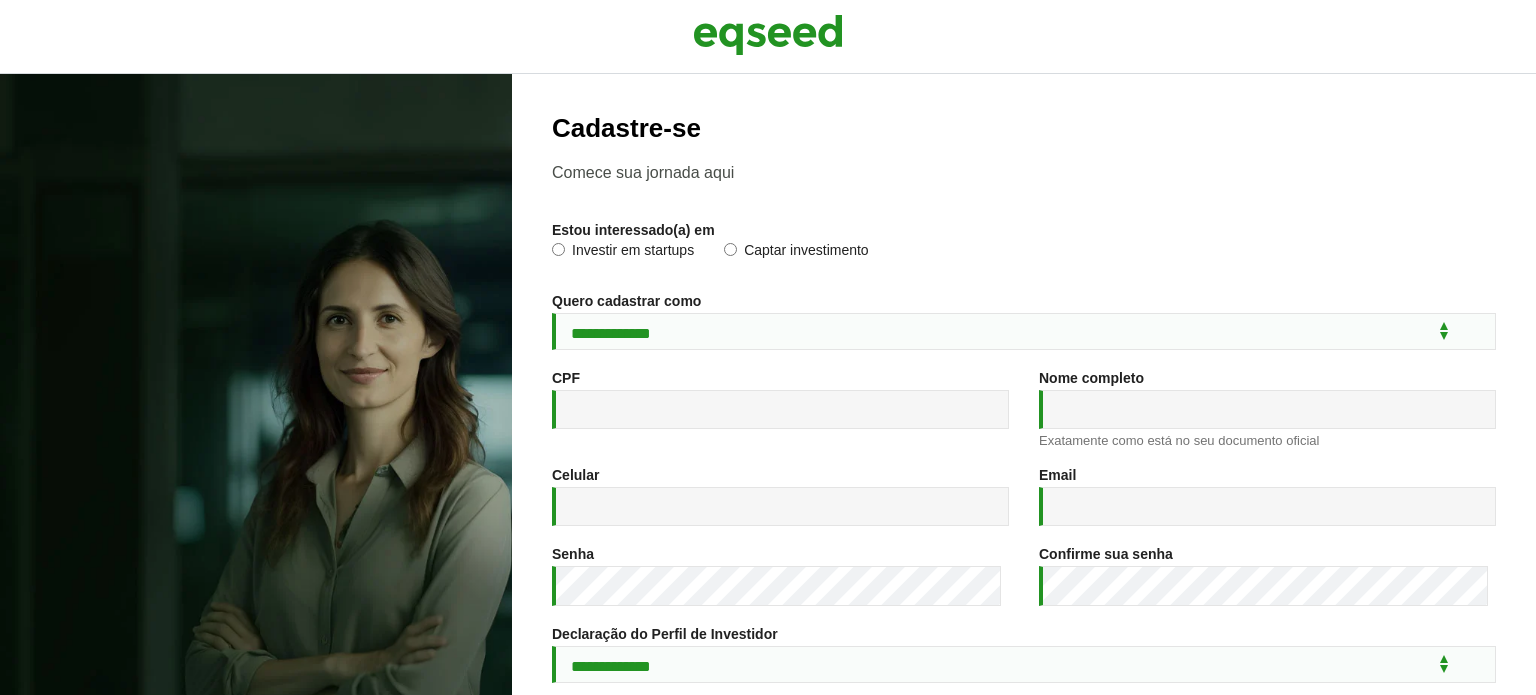 scroll, scrollTop: 0, scrollLeft: 0, axis: both 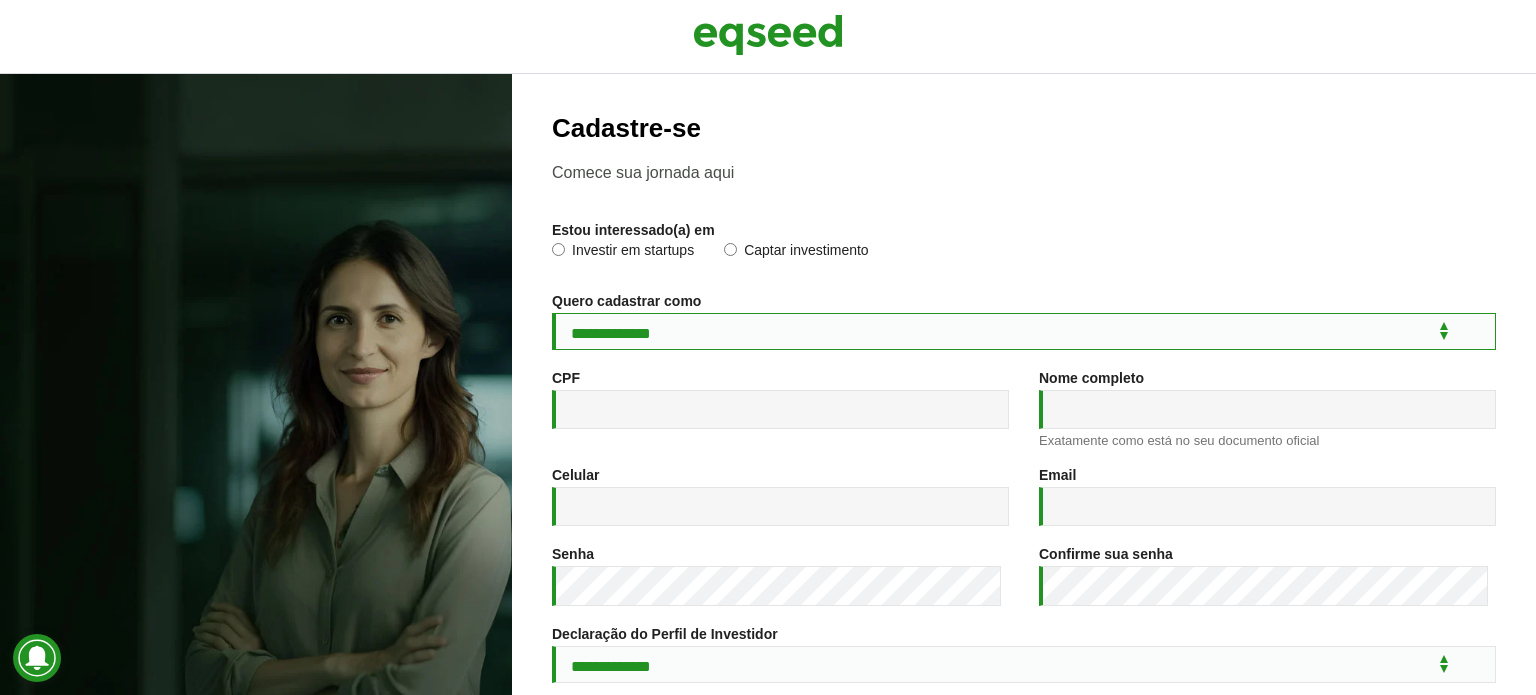 click on "**********" at bounding box center (1024, 331) 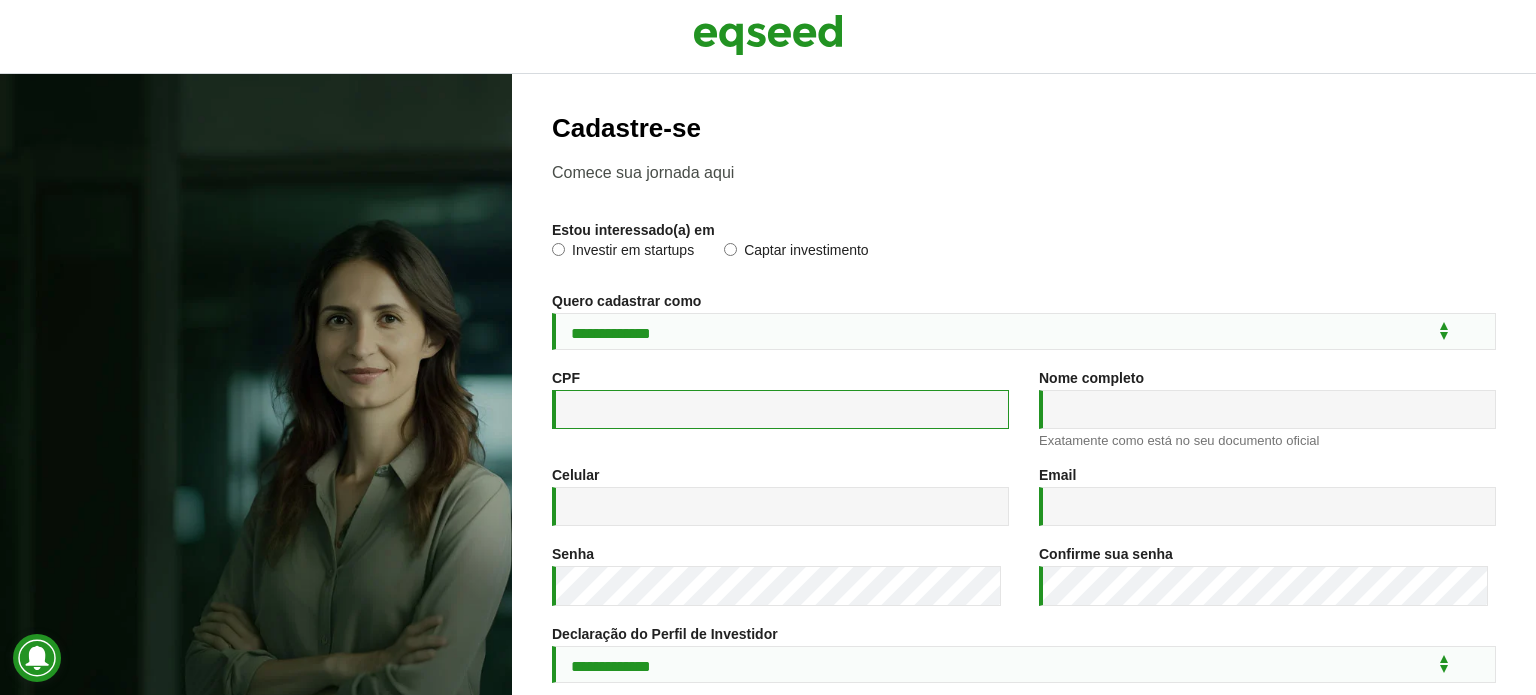 click on "CPF  *" at bounding box center [780, 409] 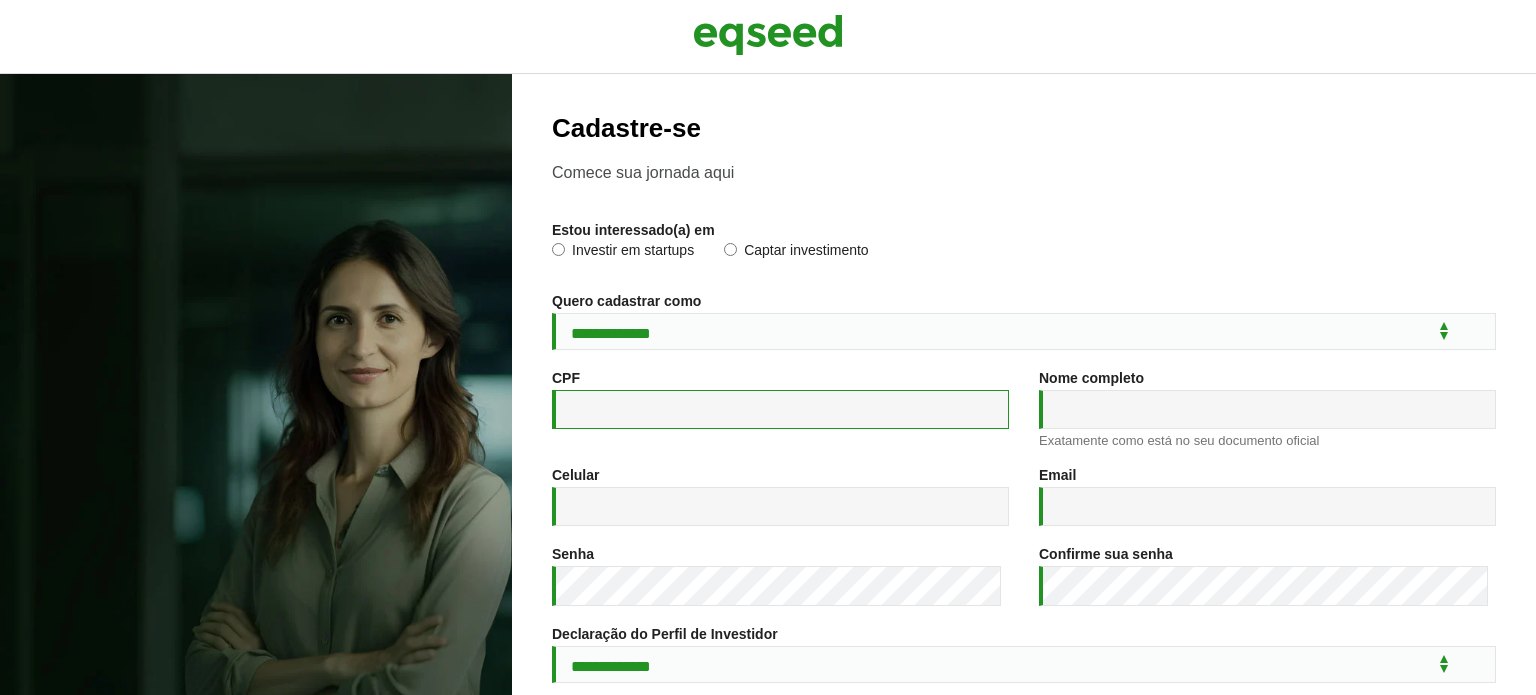 click on "CPF  *" at bounding box center [780, 409] 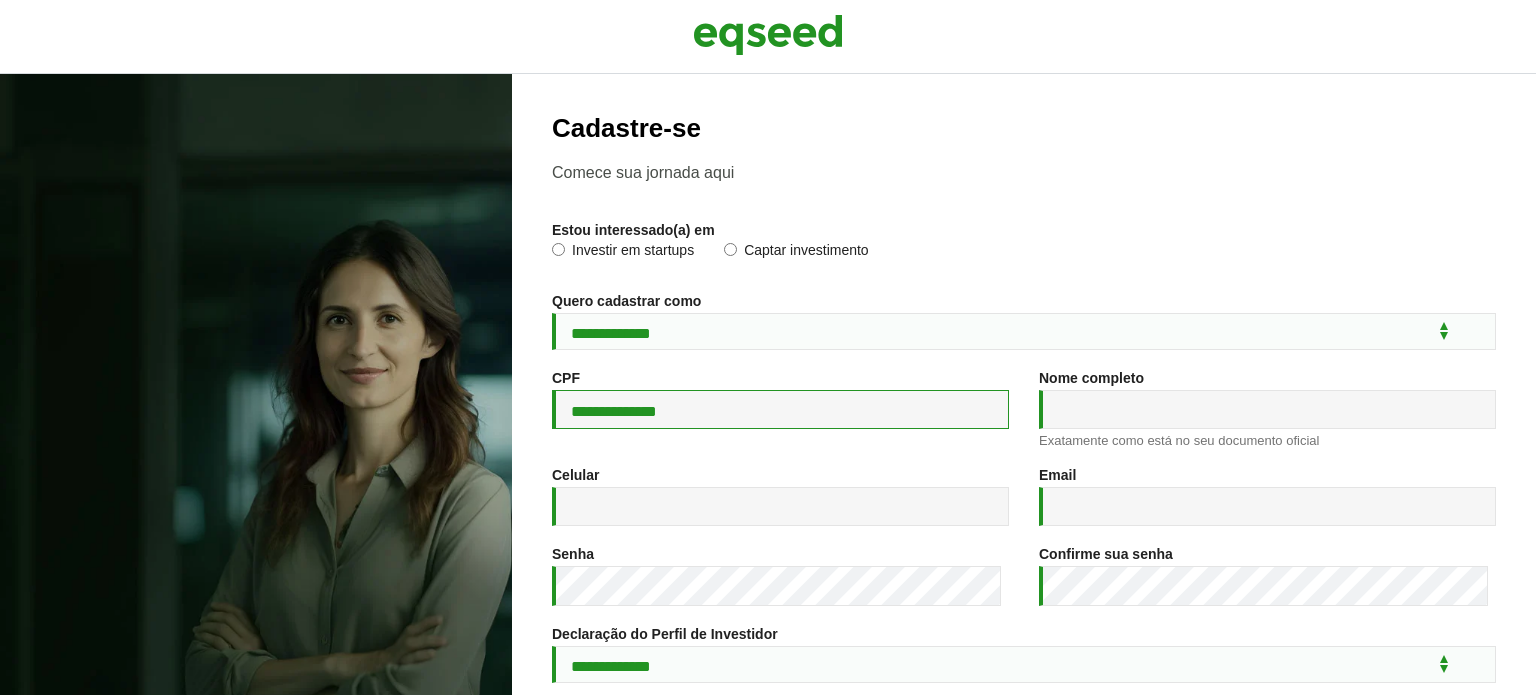 click on "**********" at bounding box center [780, 409] 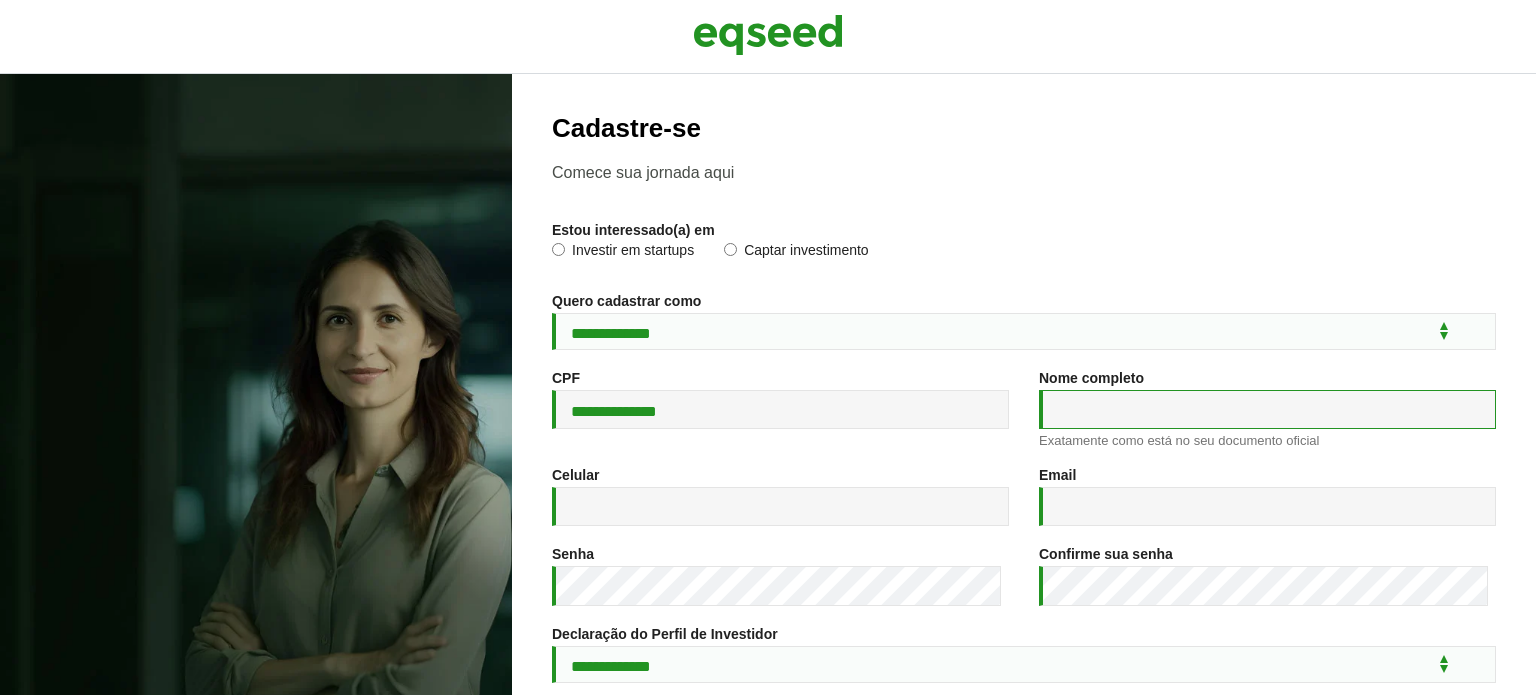 click on "Nome completo  *" at bounding box center [1267, 409] 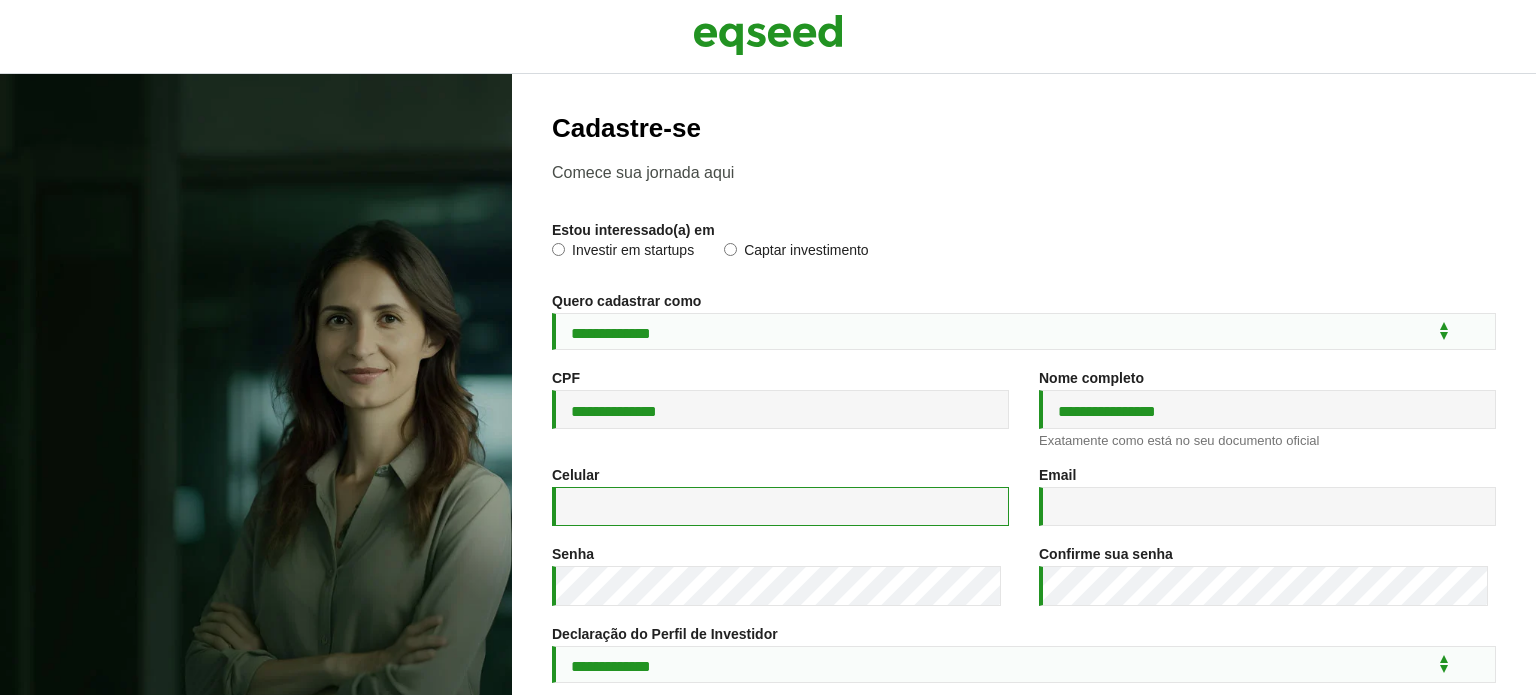 type on "**********" 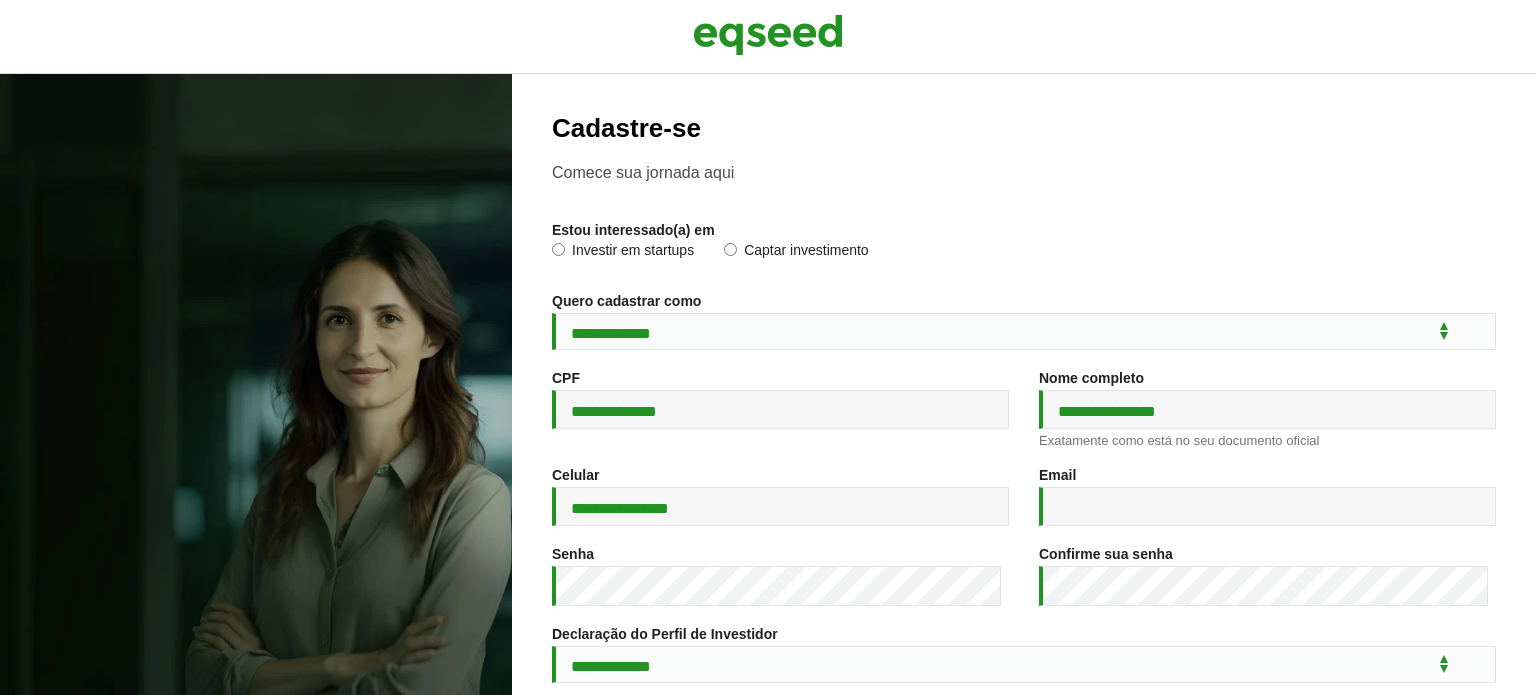 type on "**********" 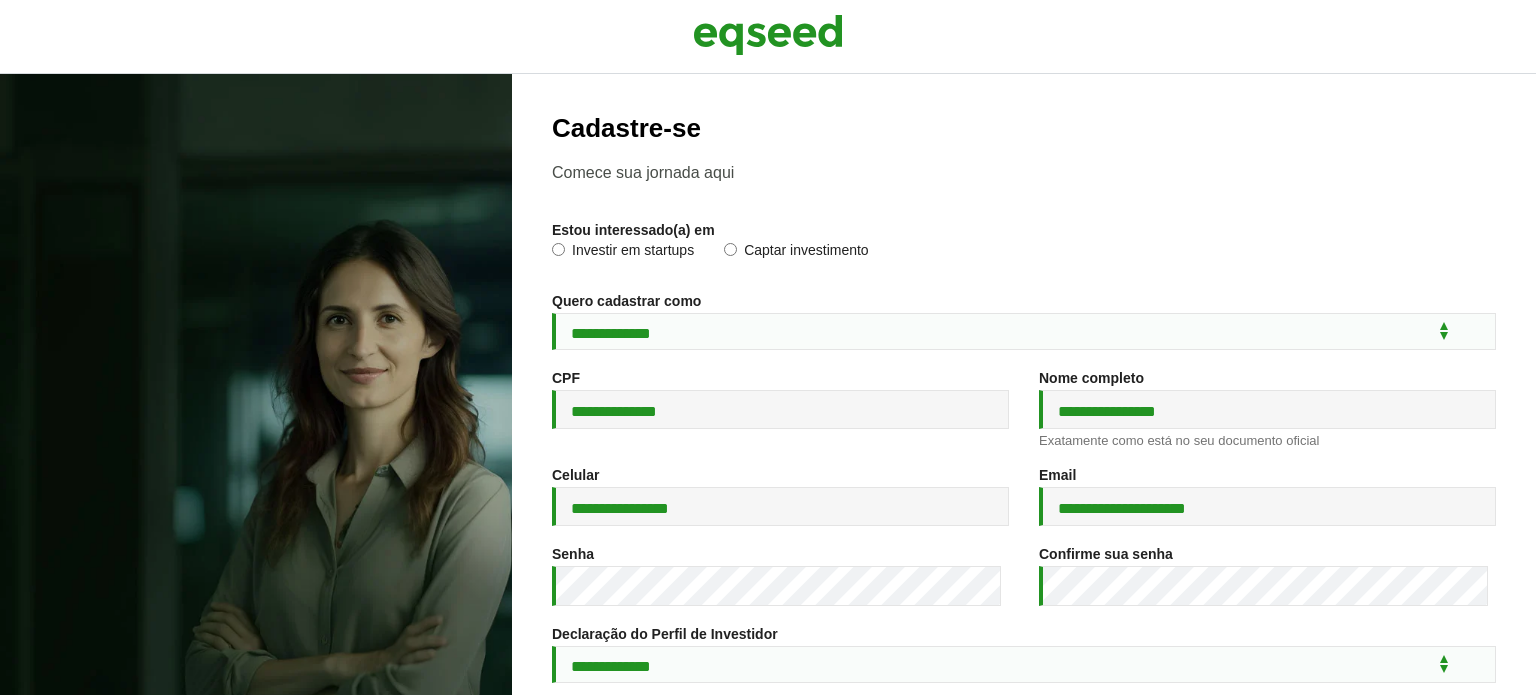 click on "**********" at bounding box center (1267, 418) 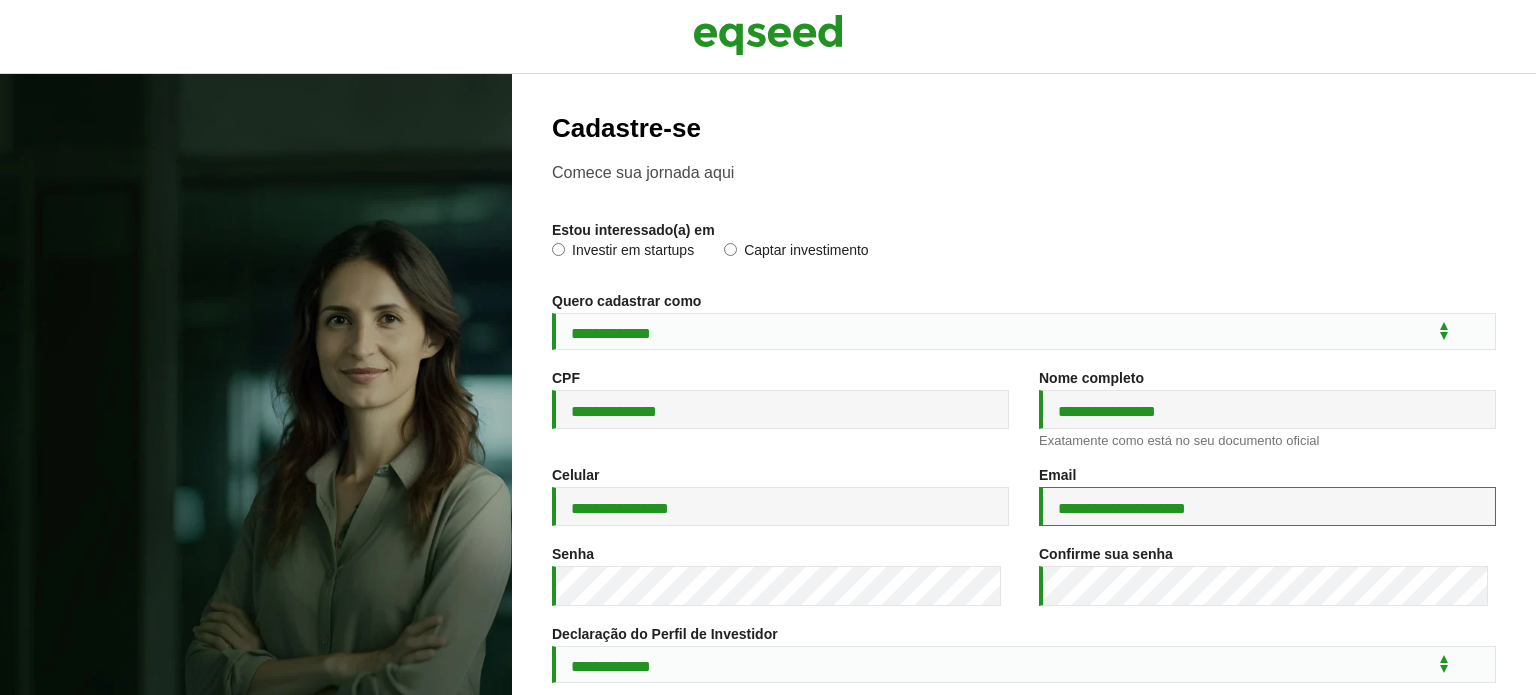 click on "**********" at bounding box center [1267, 506] 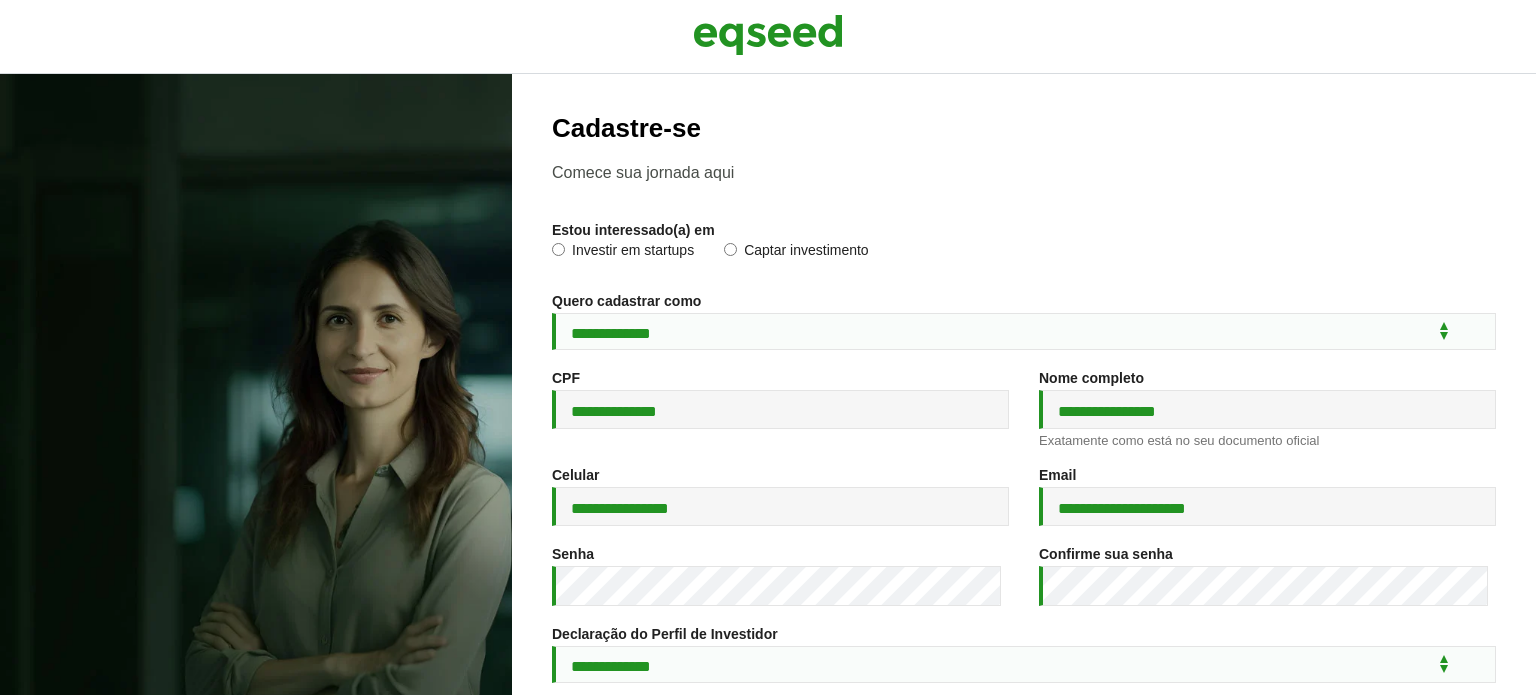 click on "**********" at bounding box center [780, 409] 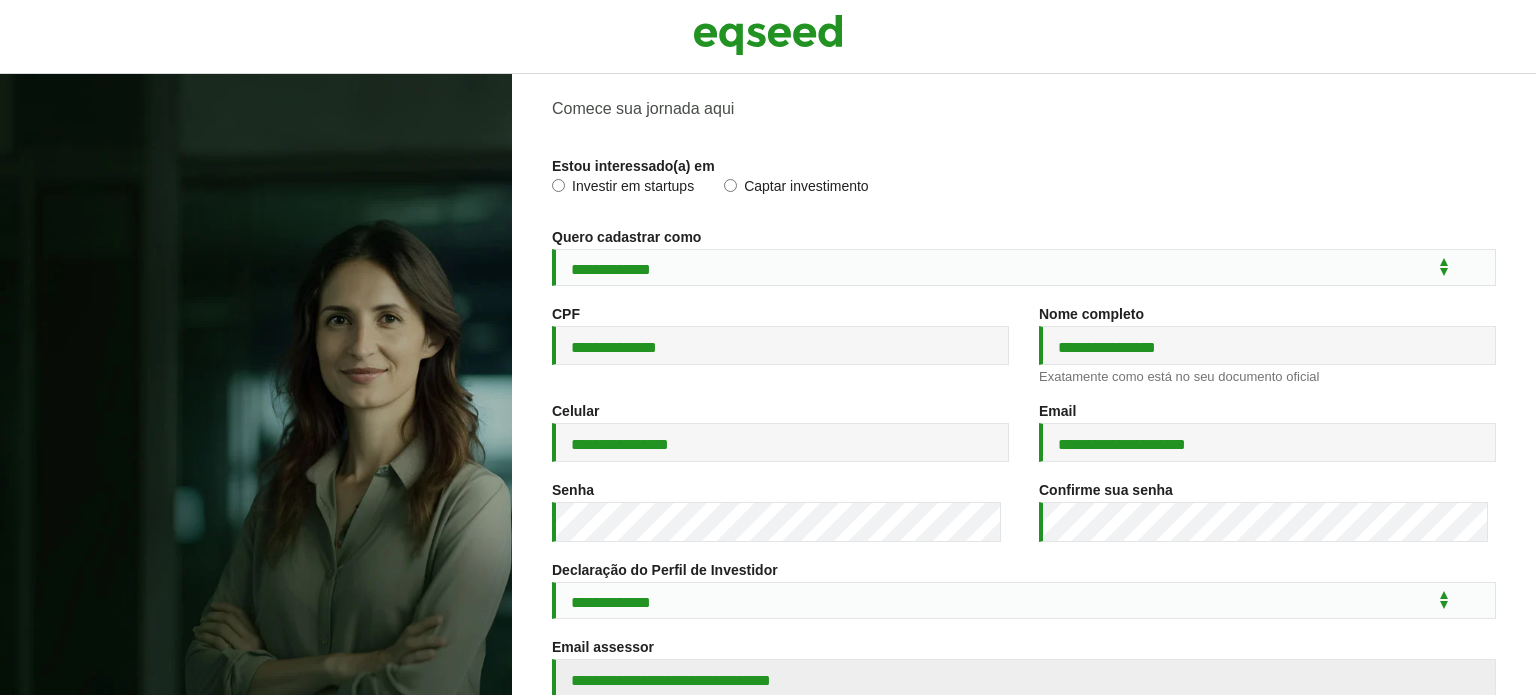 scroll, scrollTop: 200, scrollLeft: 0, axis: vertical 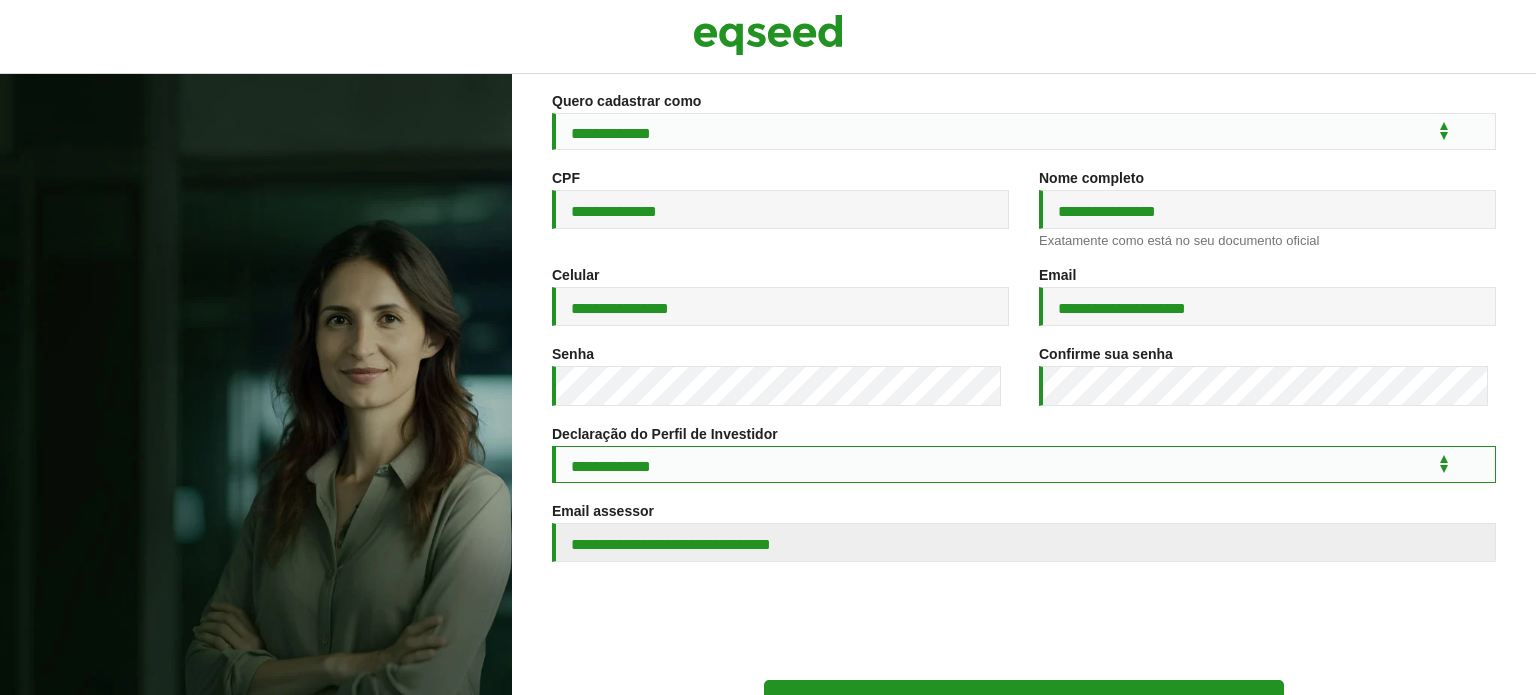click on "**********" at bounding box center (1024, 464) 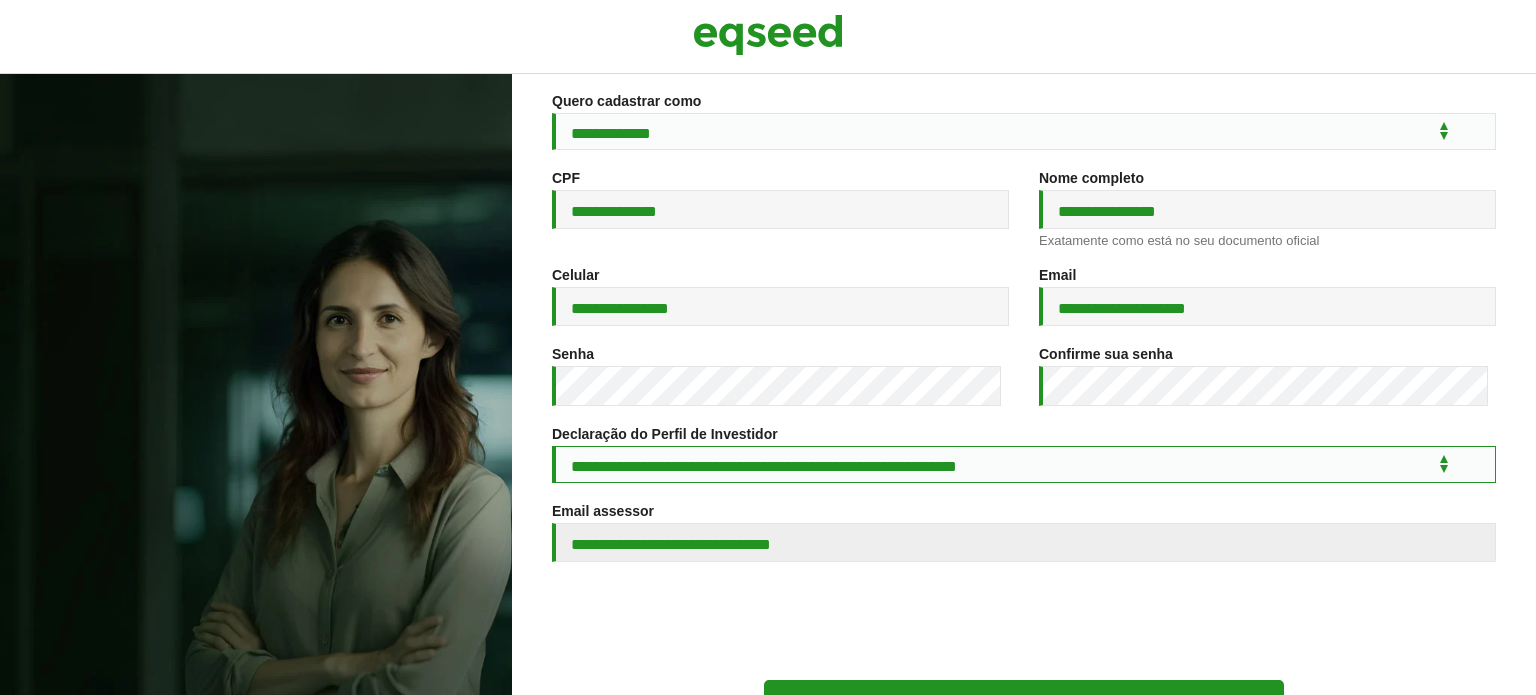 click on "**********" at bounding box center (1024, 464) 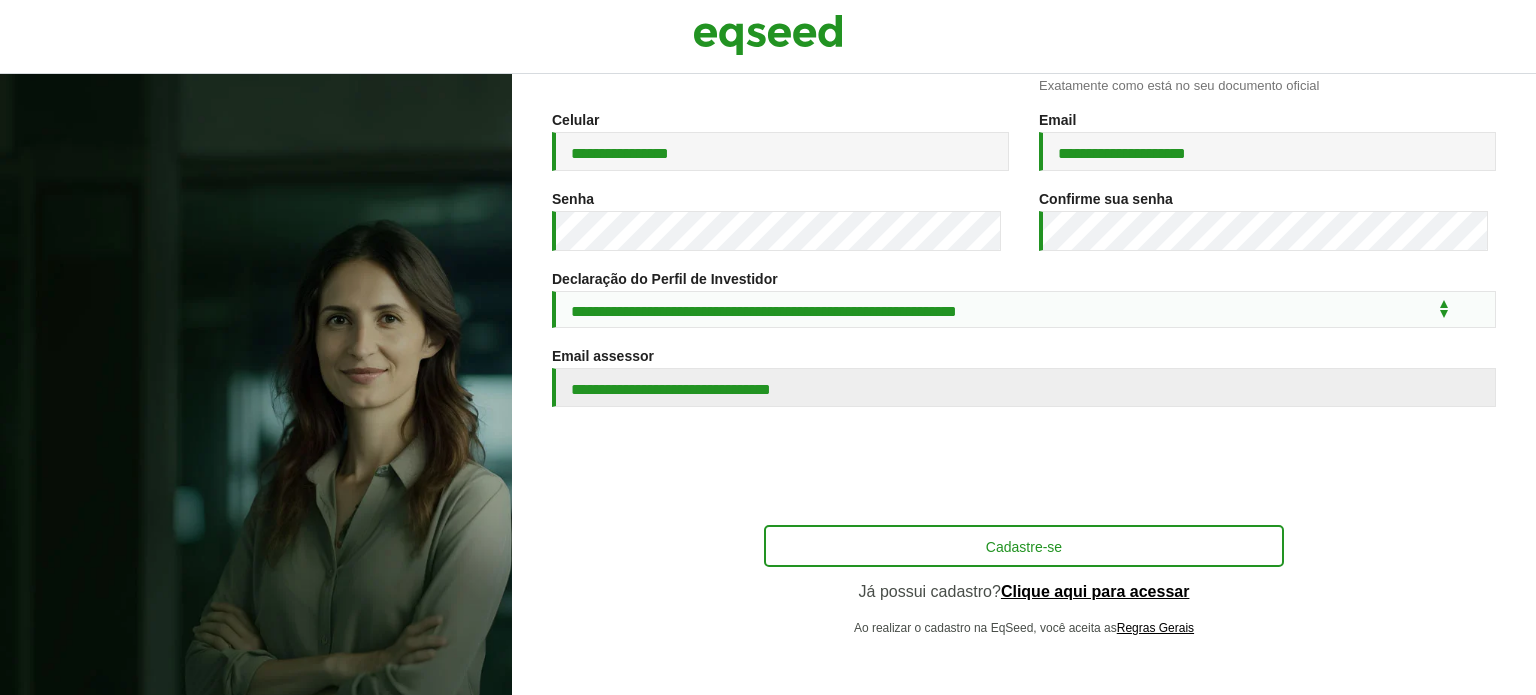 scroll, scrollTop: 372, scrollLeft: 0, axis: vertical 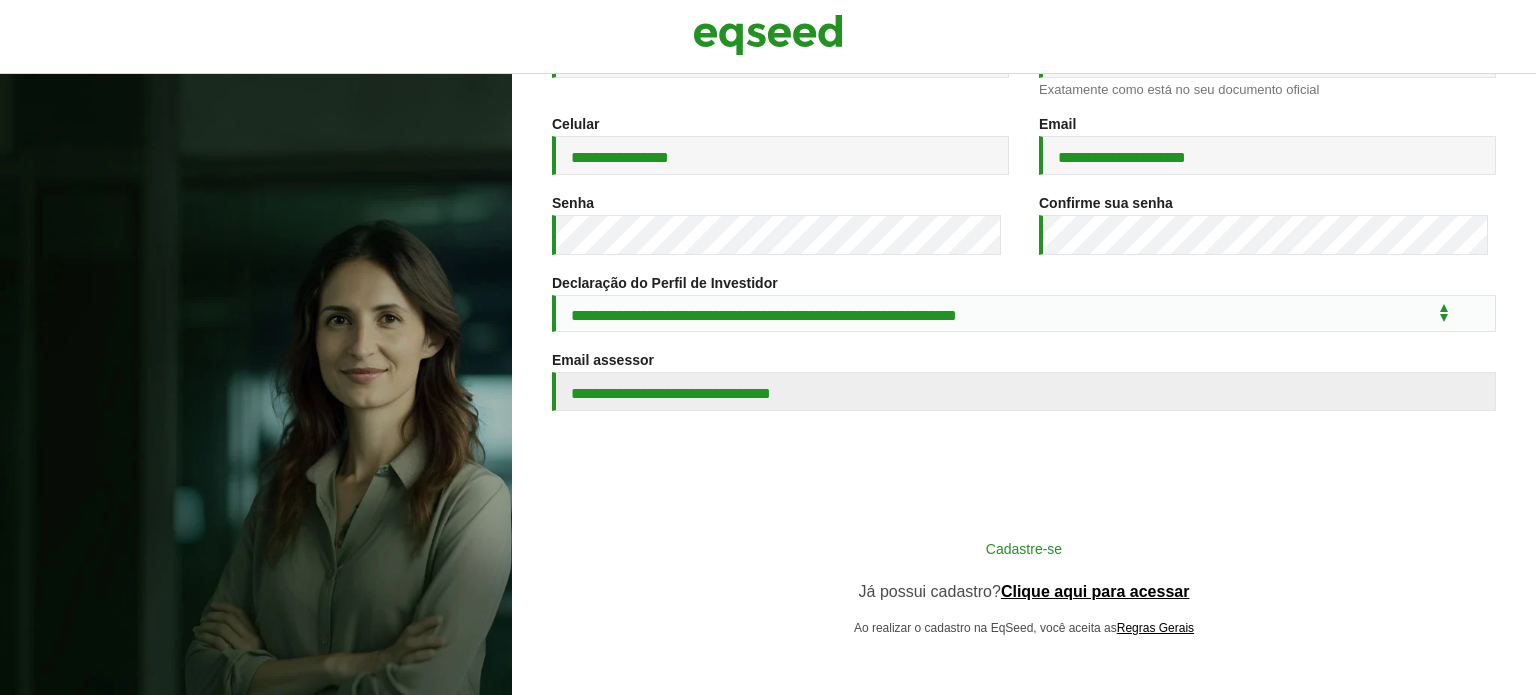 click on "Cadastre-se" at bounding box center [1024, 548] 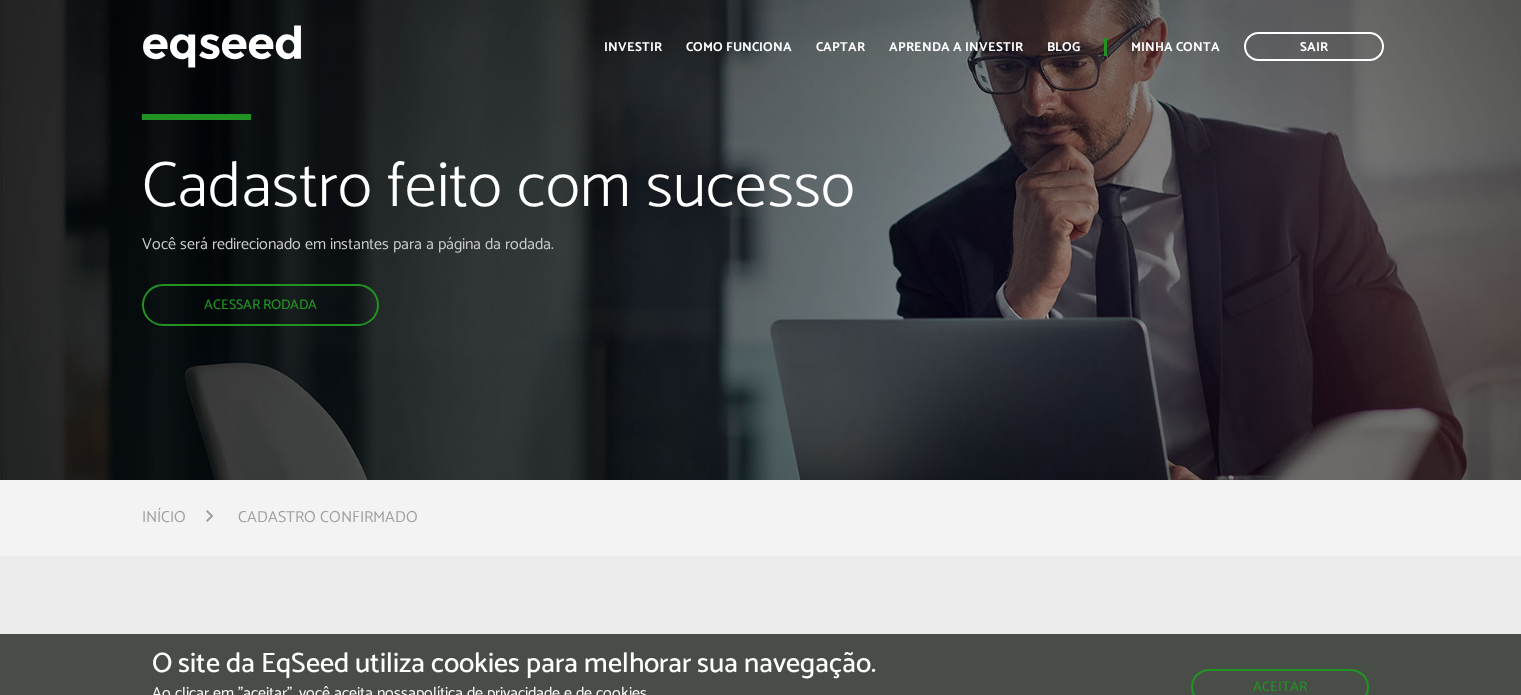 scroll, scrollTop: 0, scrollLeft: 0, axis: both 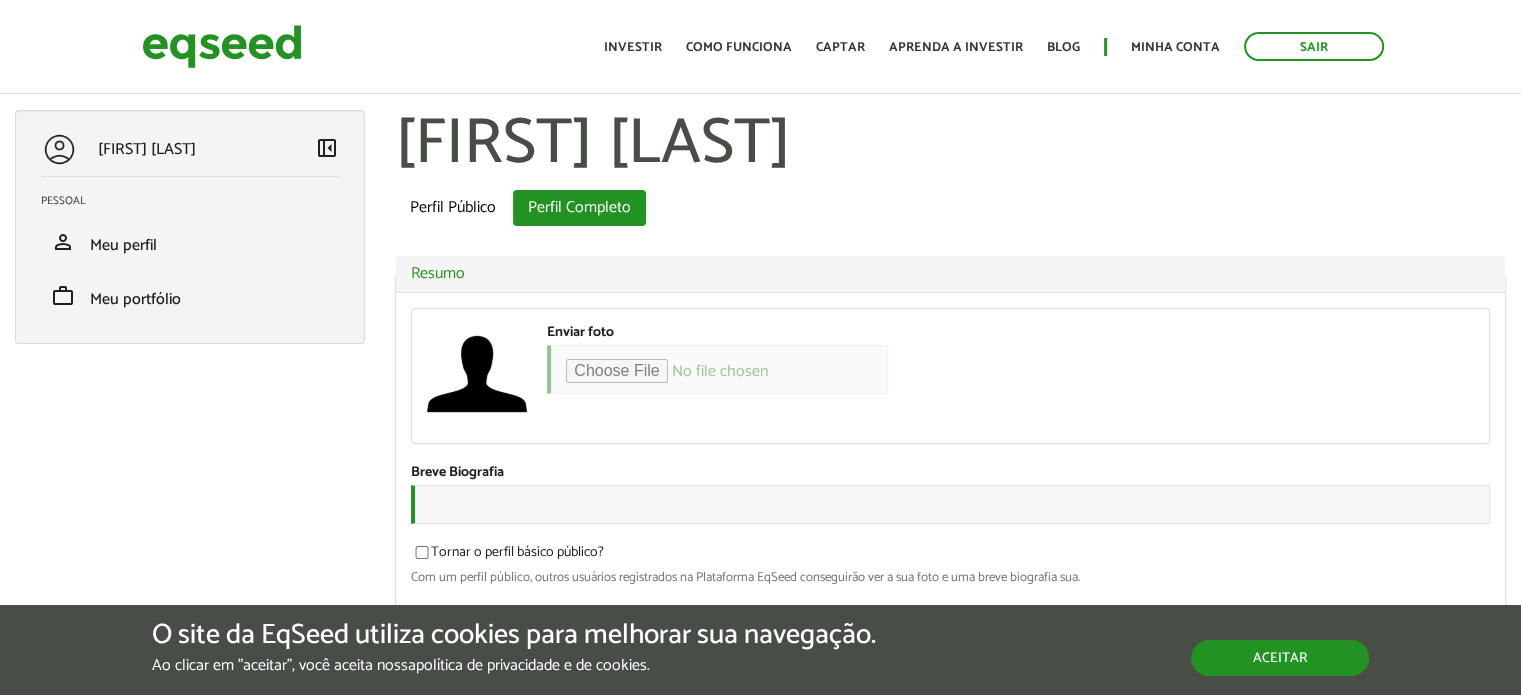 type on "**********" 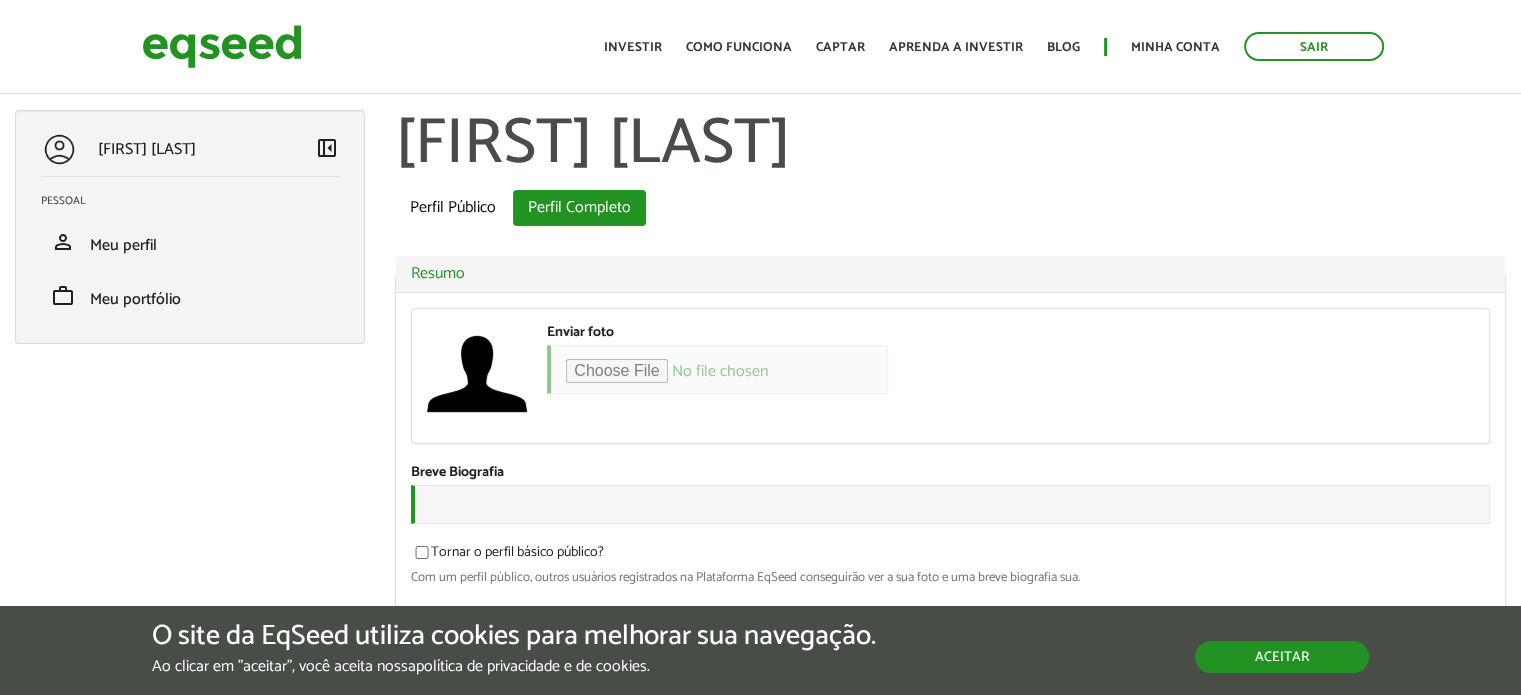 click on "Aceitar" at bounding box center [1282, 657] 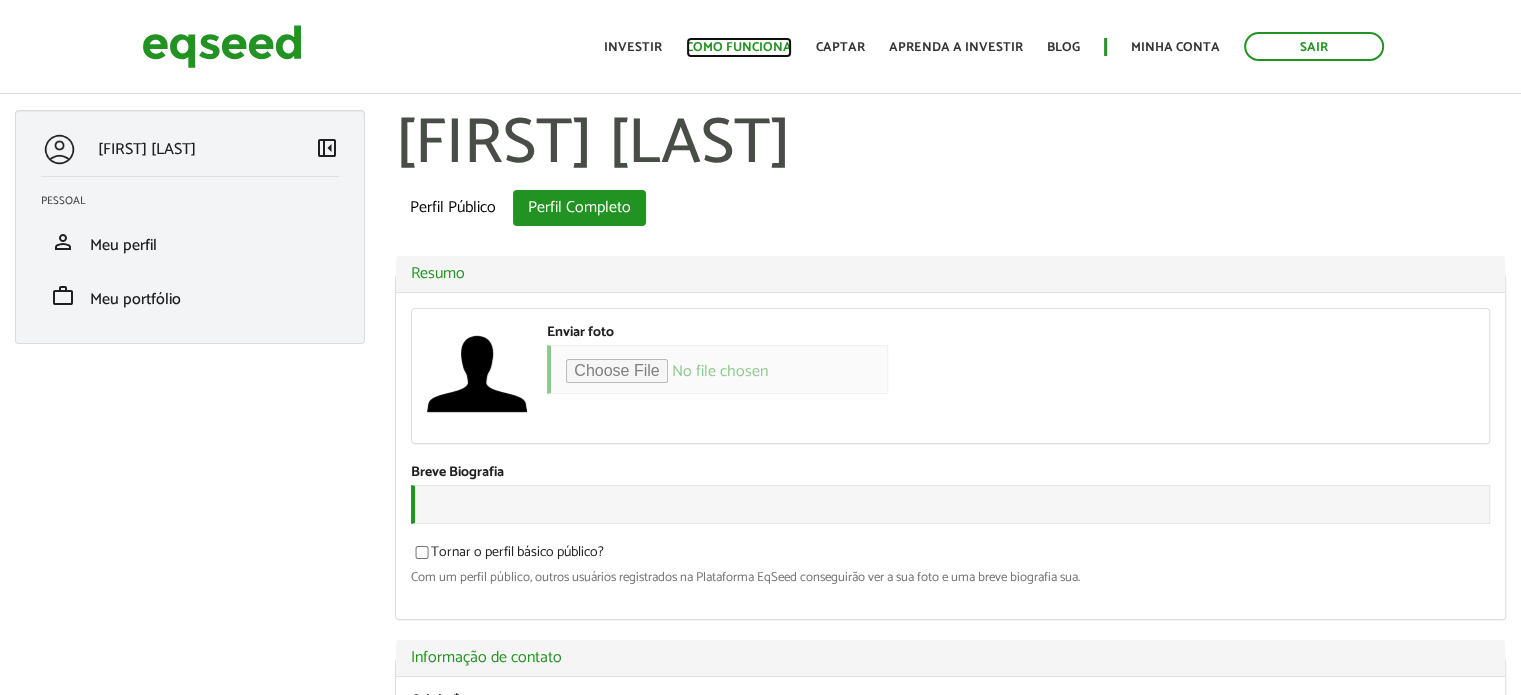 click on "Como funciona" at bounding box center [739, 47] 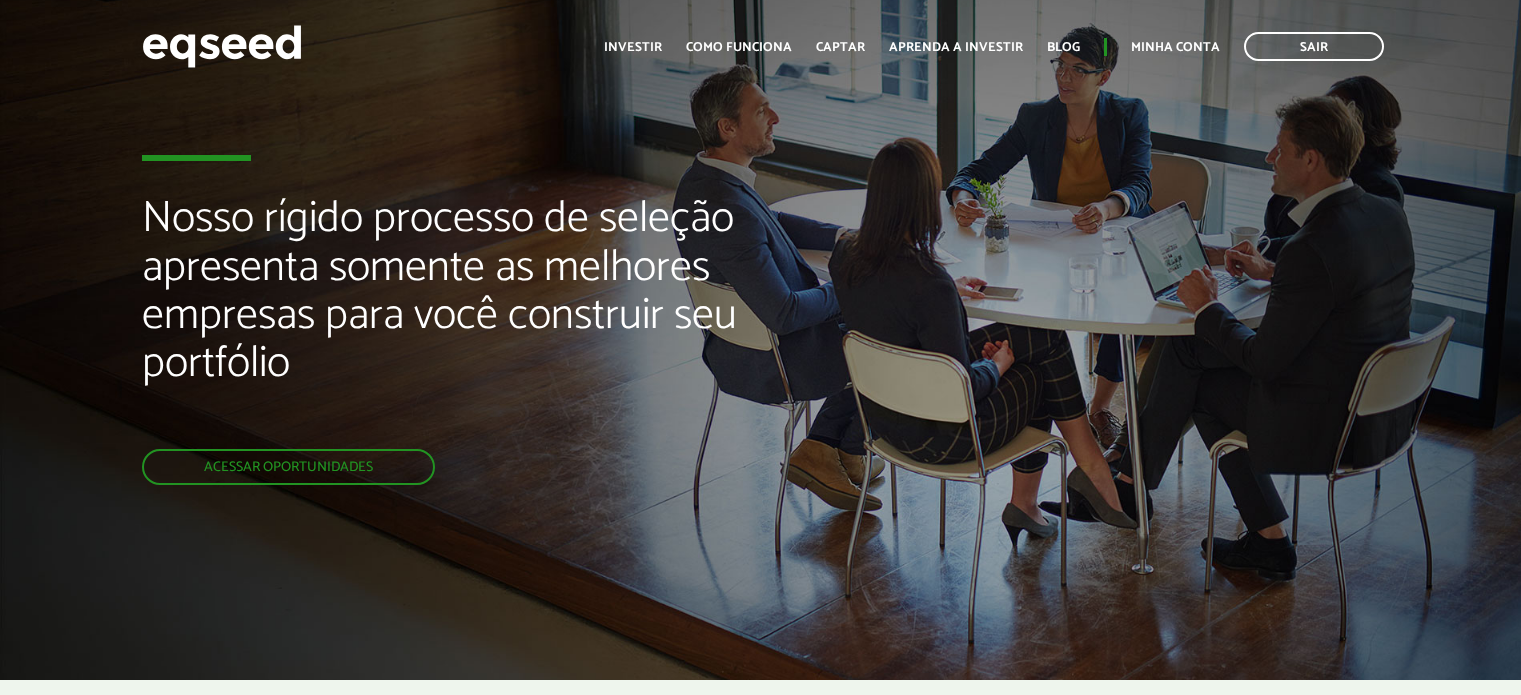 scroll, scrollTop: 0, scrollLeft: 0, axis: both 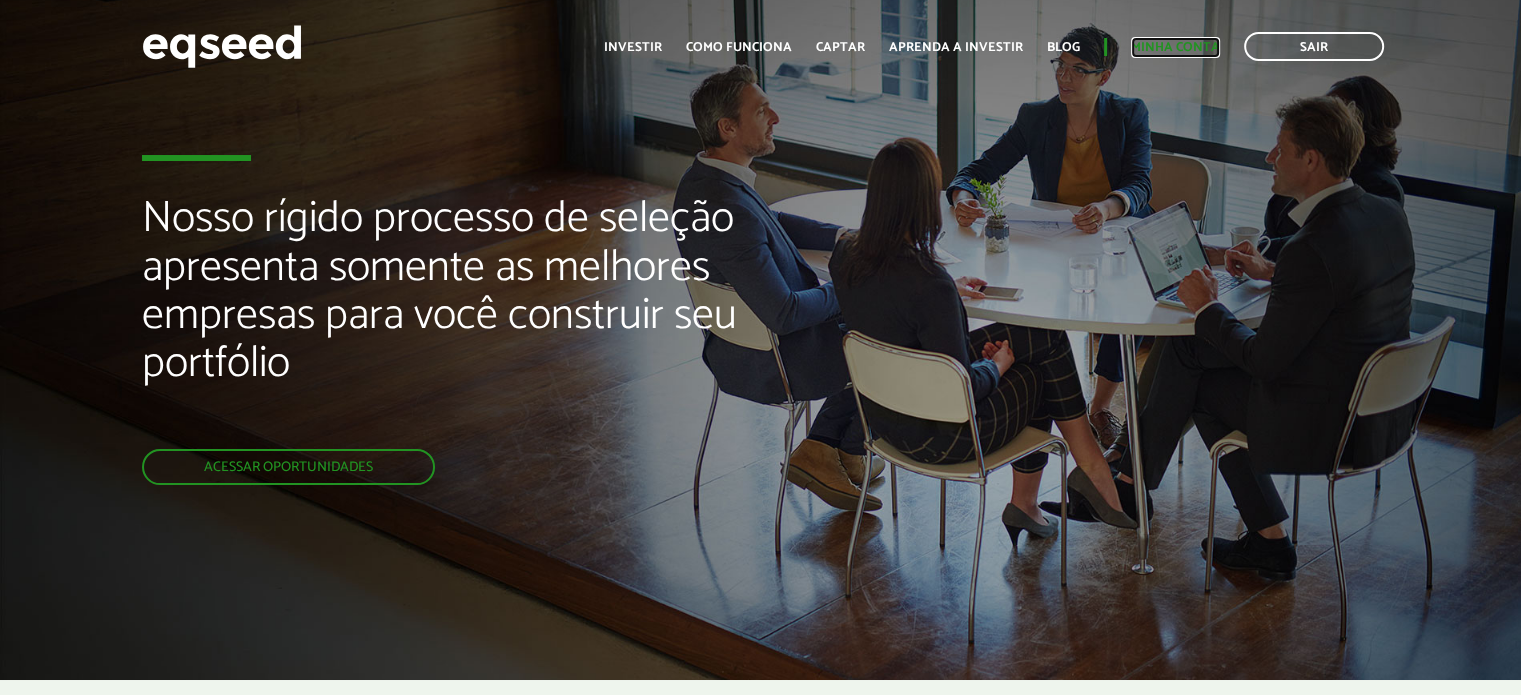 click on "Minha conta" at bounding box center [1175, 47] 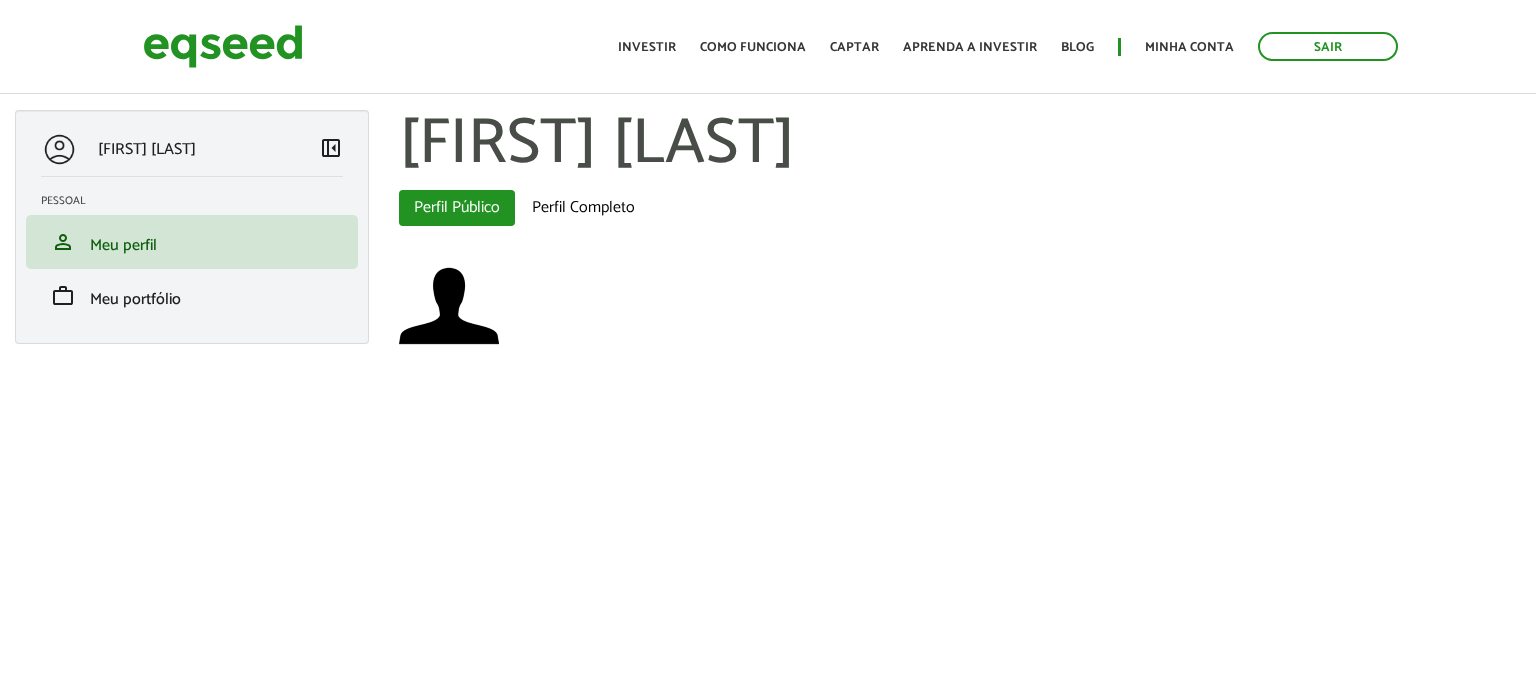 scroll, scrollTop: 0, scrollLeft: 0, axis: both 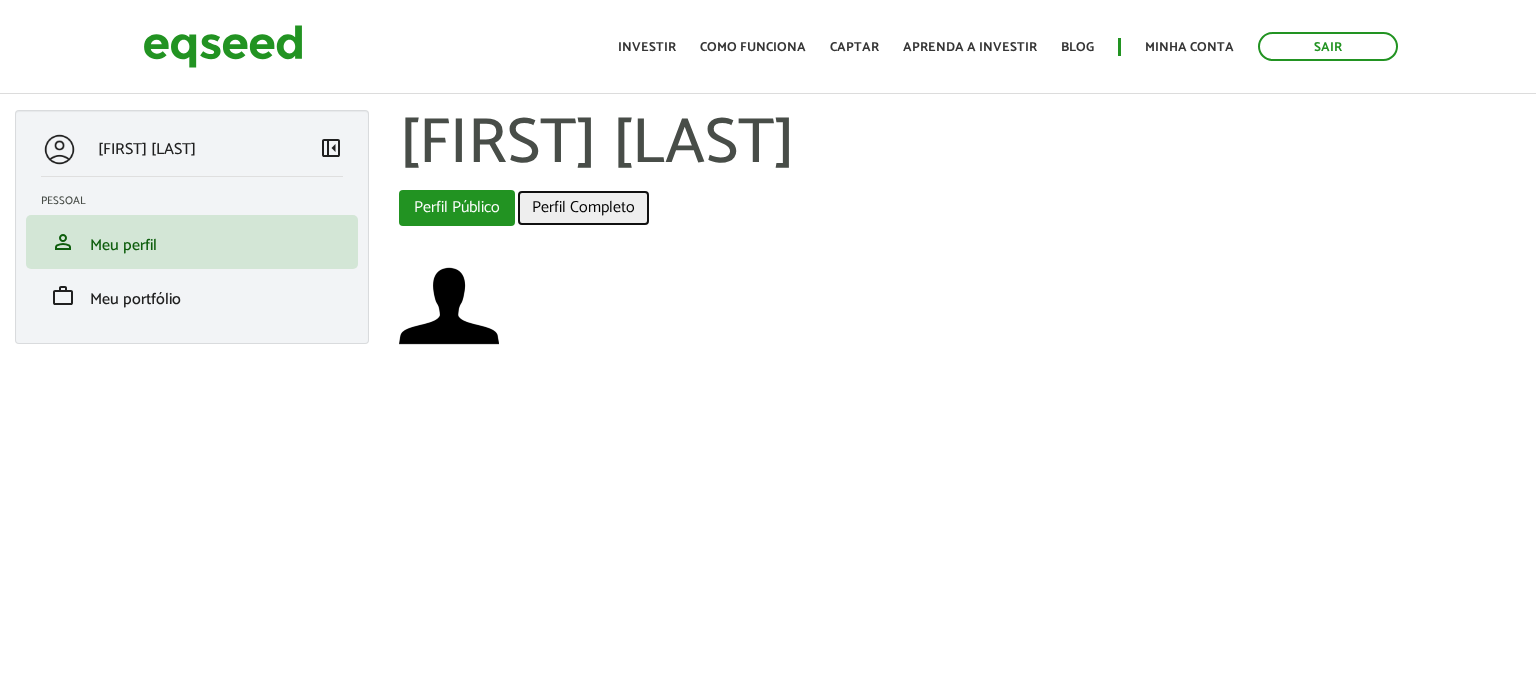 click on "Perfil Completo" at bounding box center (583, 208) 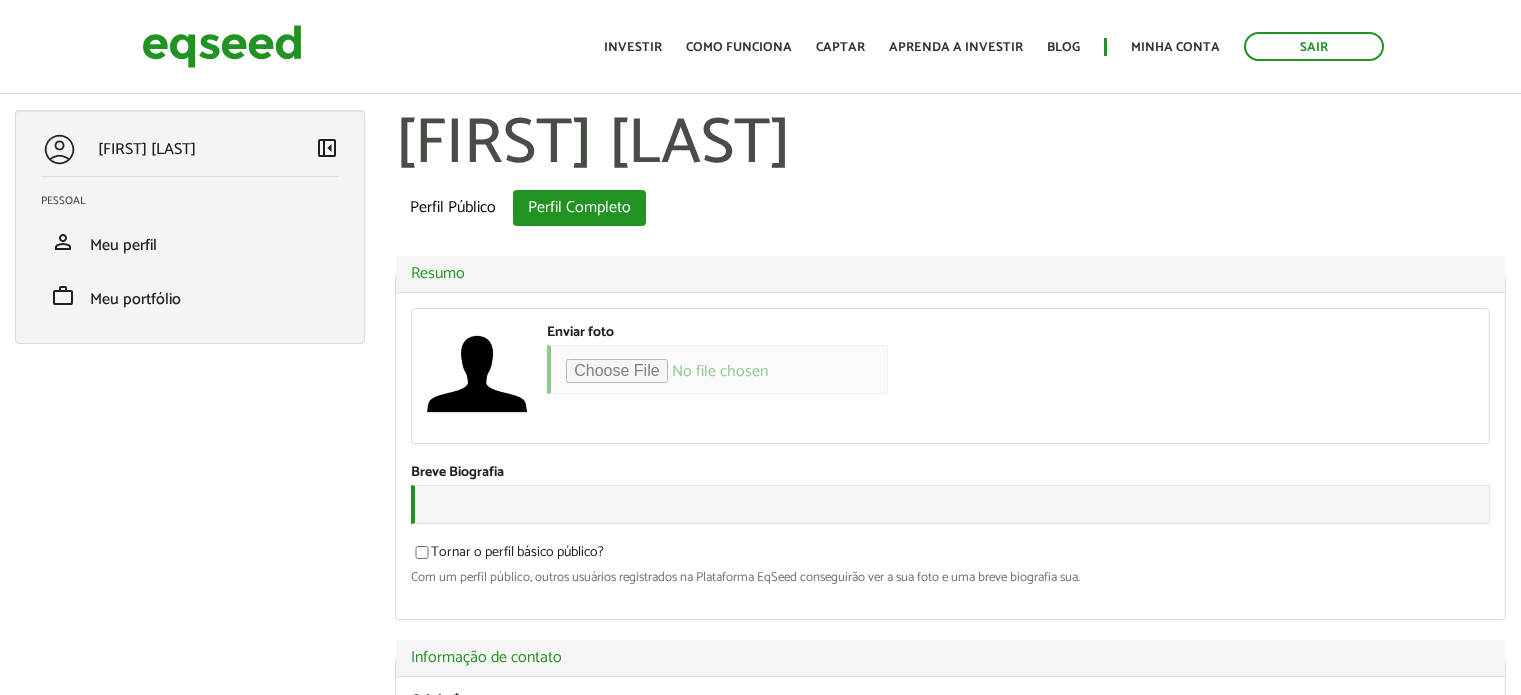 scroll, scrollTop: 0, scrollLeft: 0, axis: both 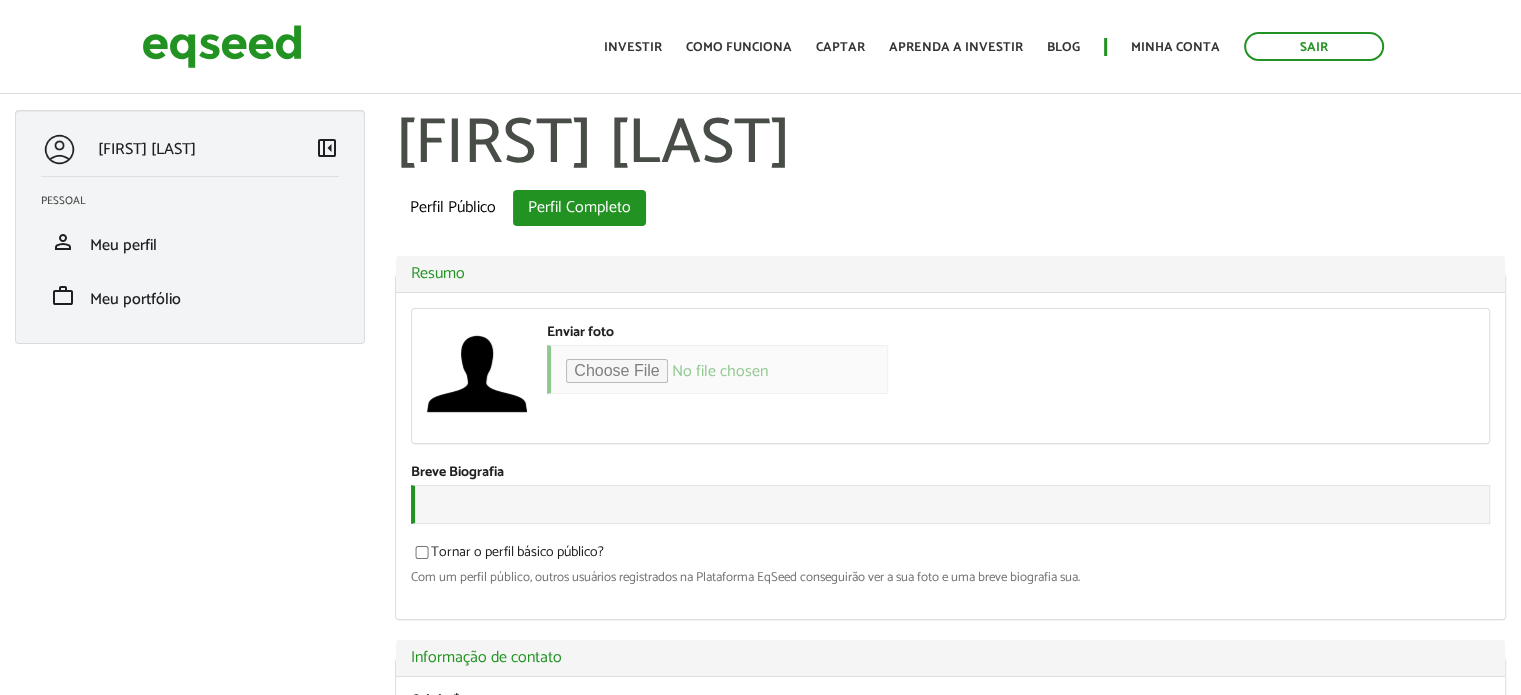type on "**********" 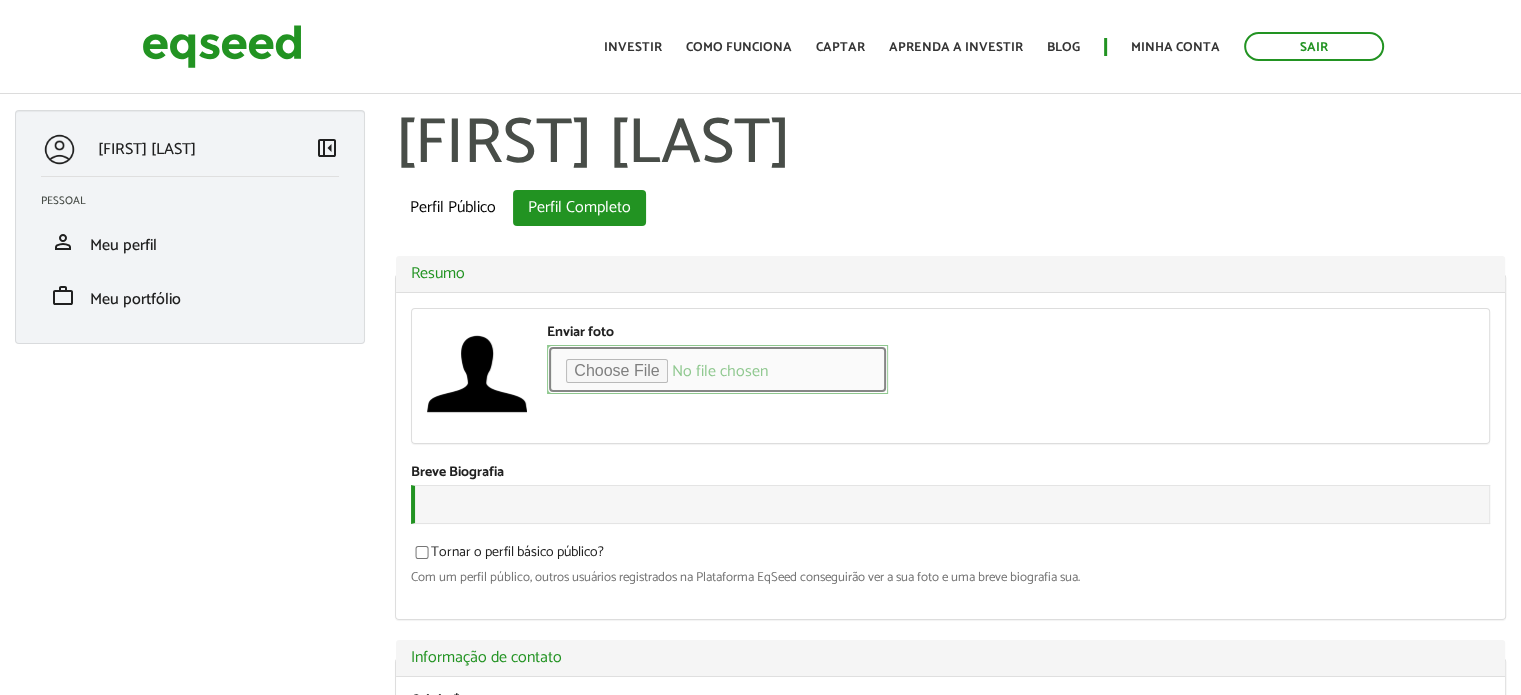 click on "Enviar foto" at bounding box center [717, 369] 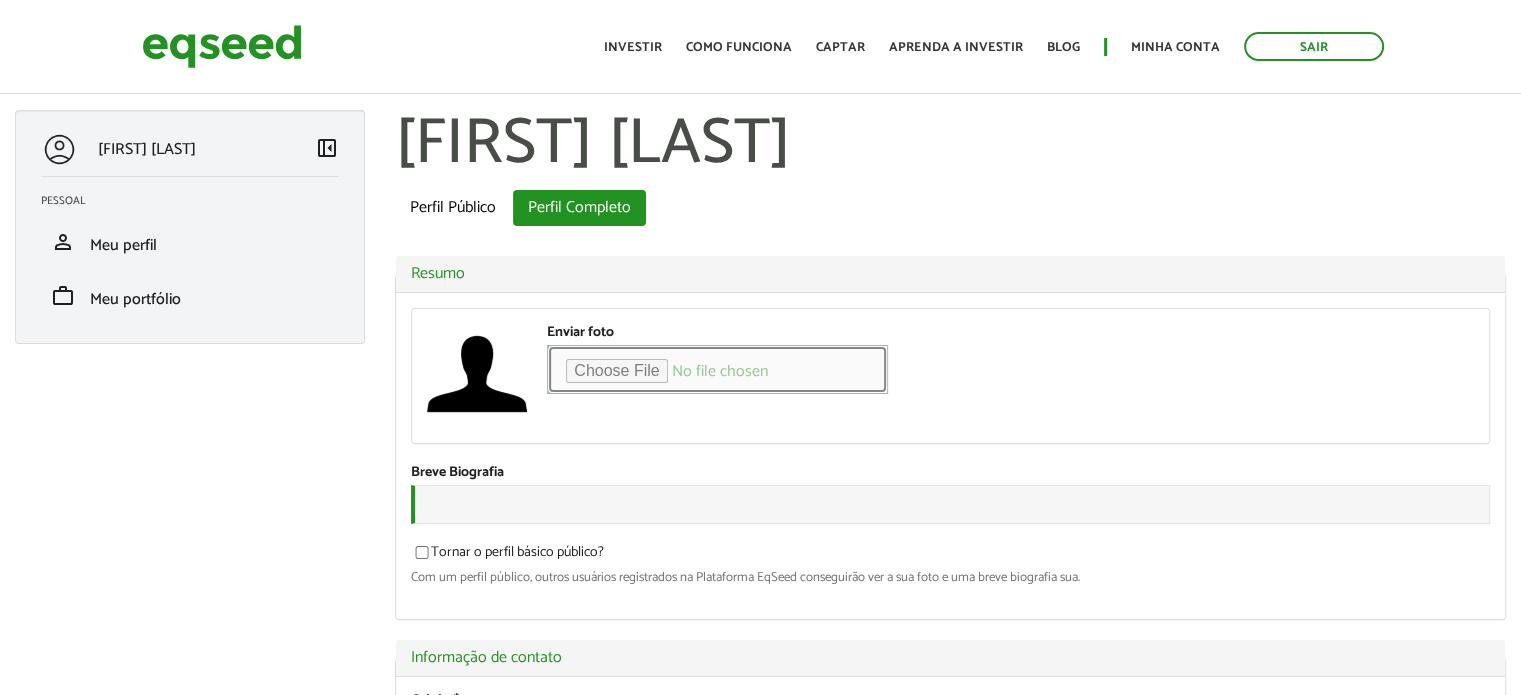 type on "**********" 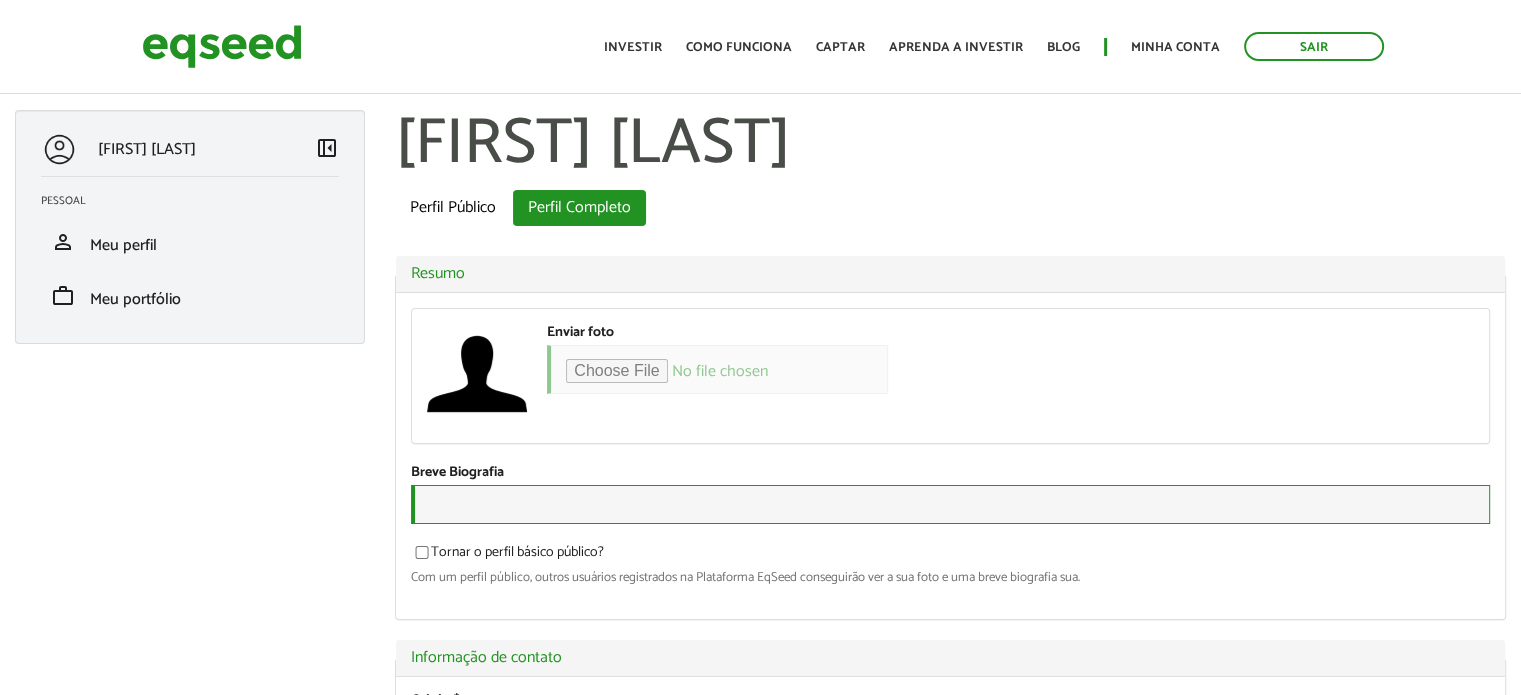 click on "Breve Biografia" at bounding box center [950, 504] 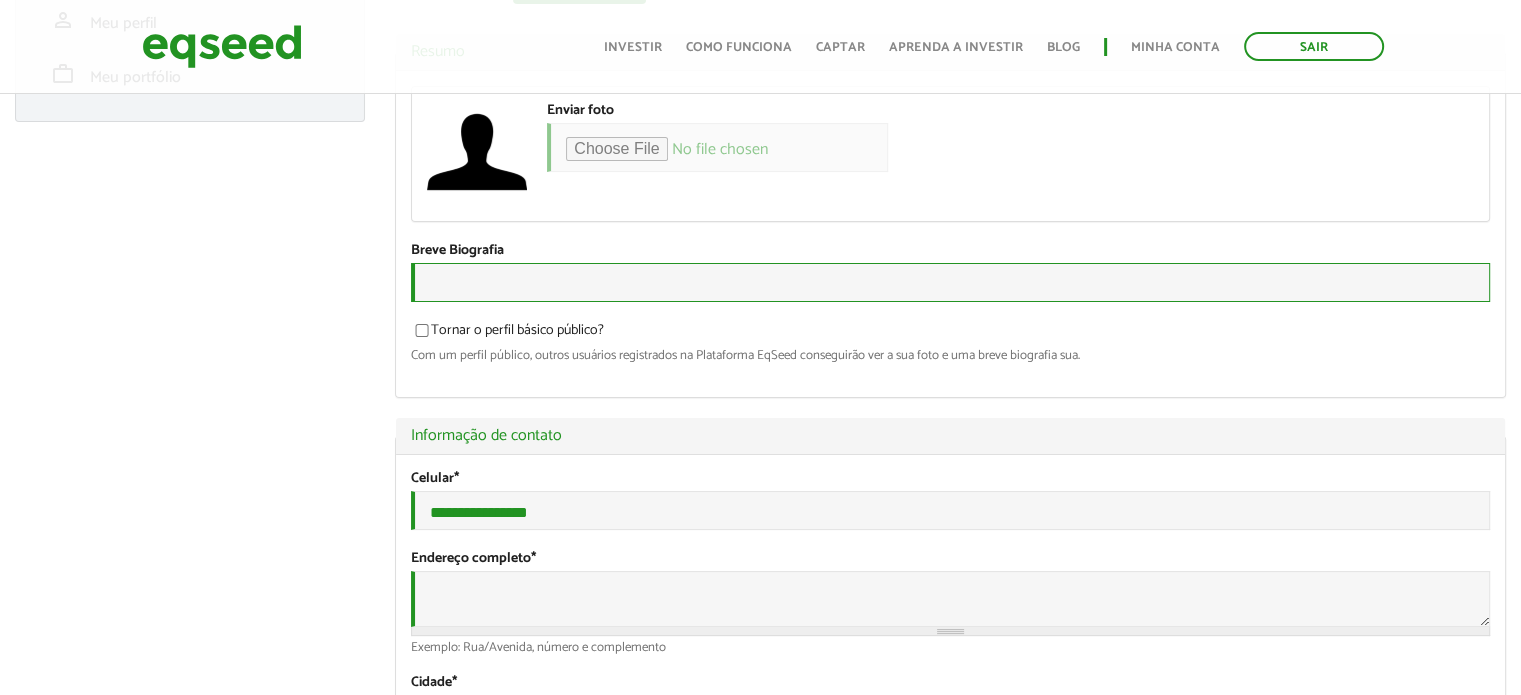 scroll, scrollTop: 300, scrollLeft: 0, axis: vertical 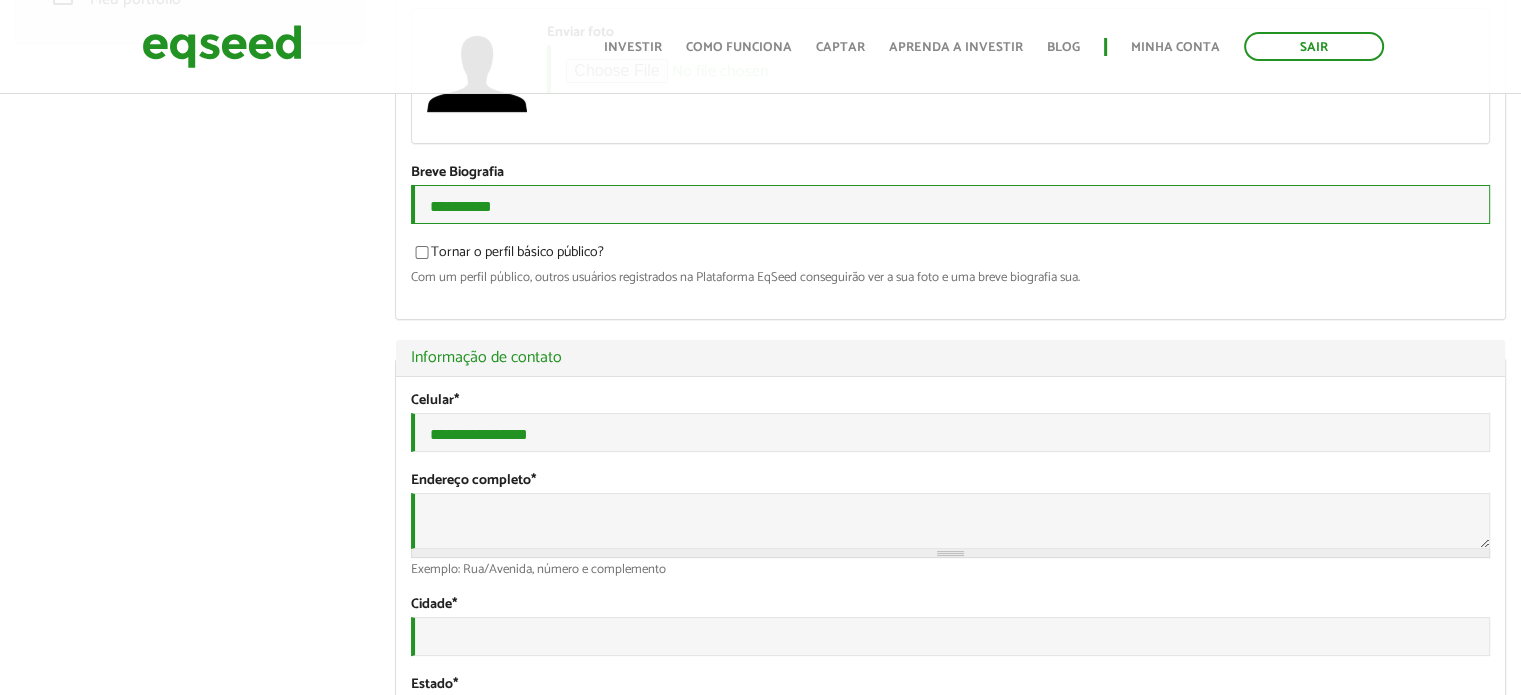 drag, startPoint x: 438, startPoint y: 212, endPoint x: 424, endPoint y: 212, distance: 14 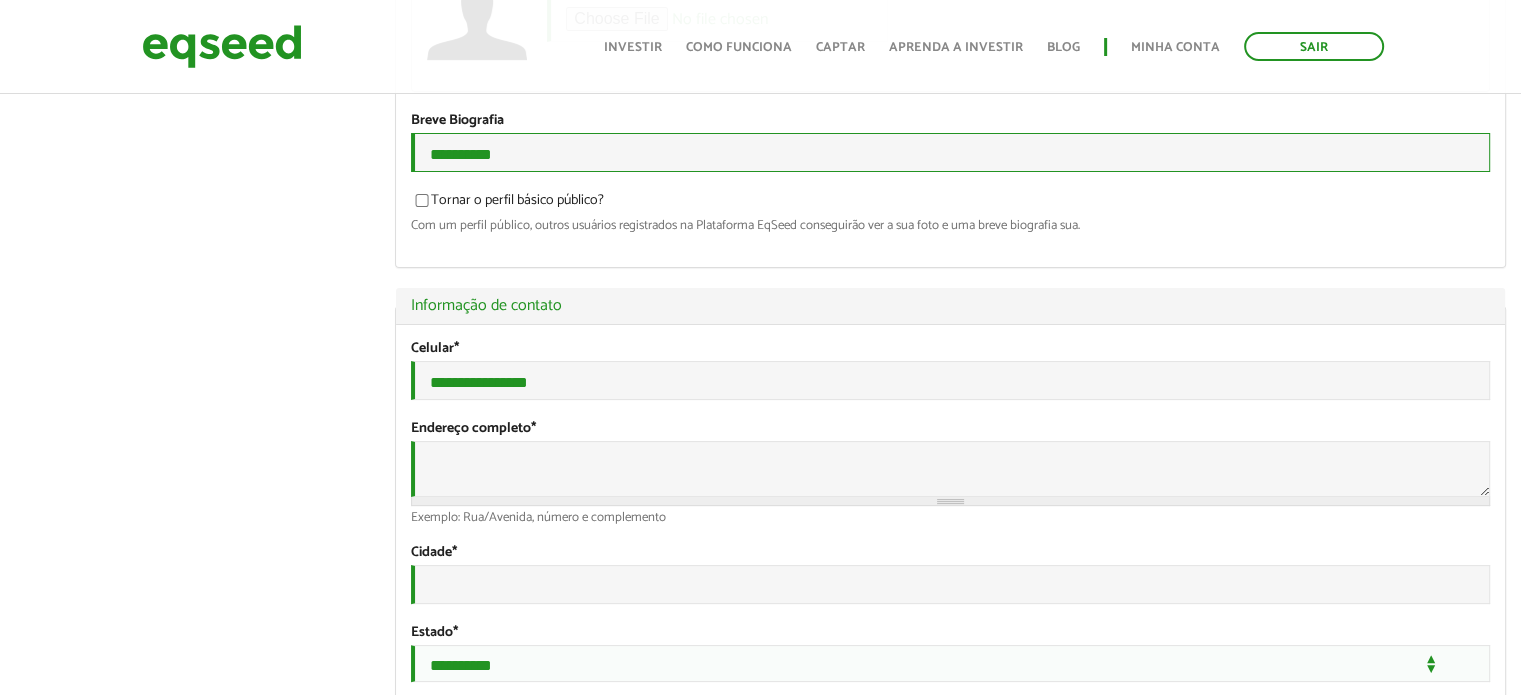 scroll, scrollTop: 400, scrollLeft: 0, axis: vertical 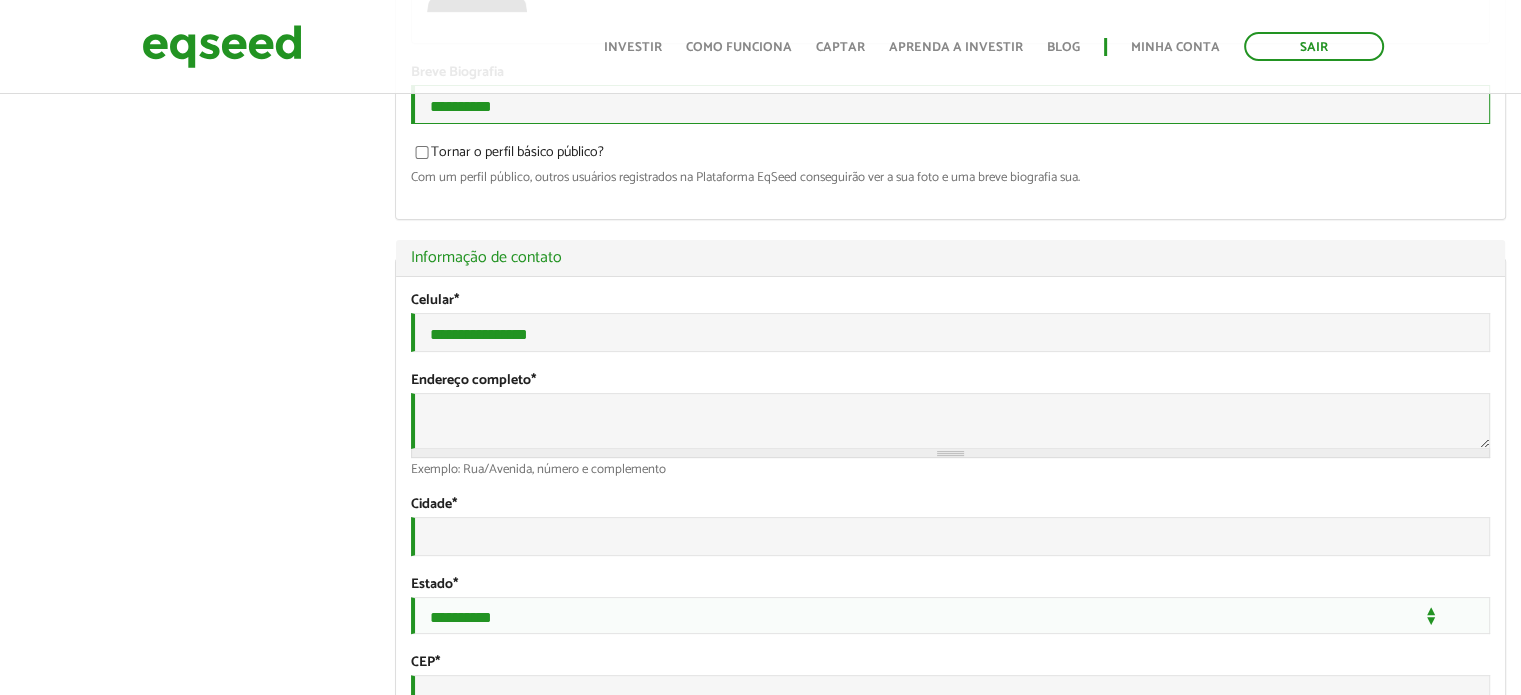 type on "**********" 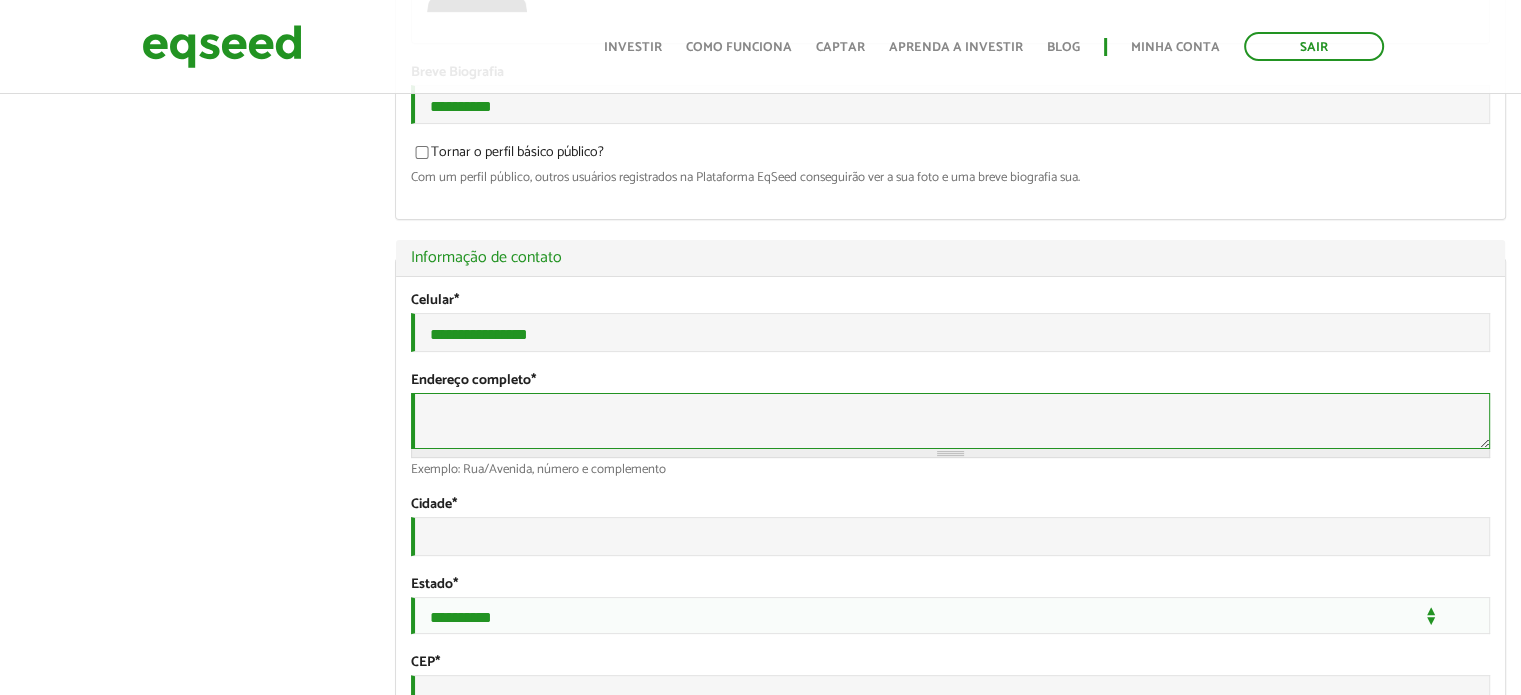 click on "Endereço completo  *" at bounding box center (950, 421) 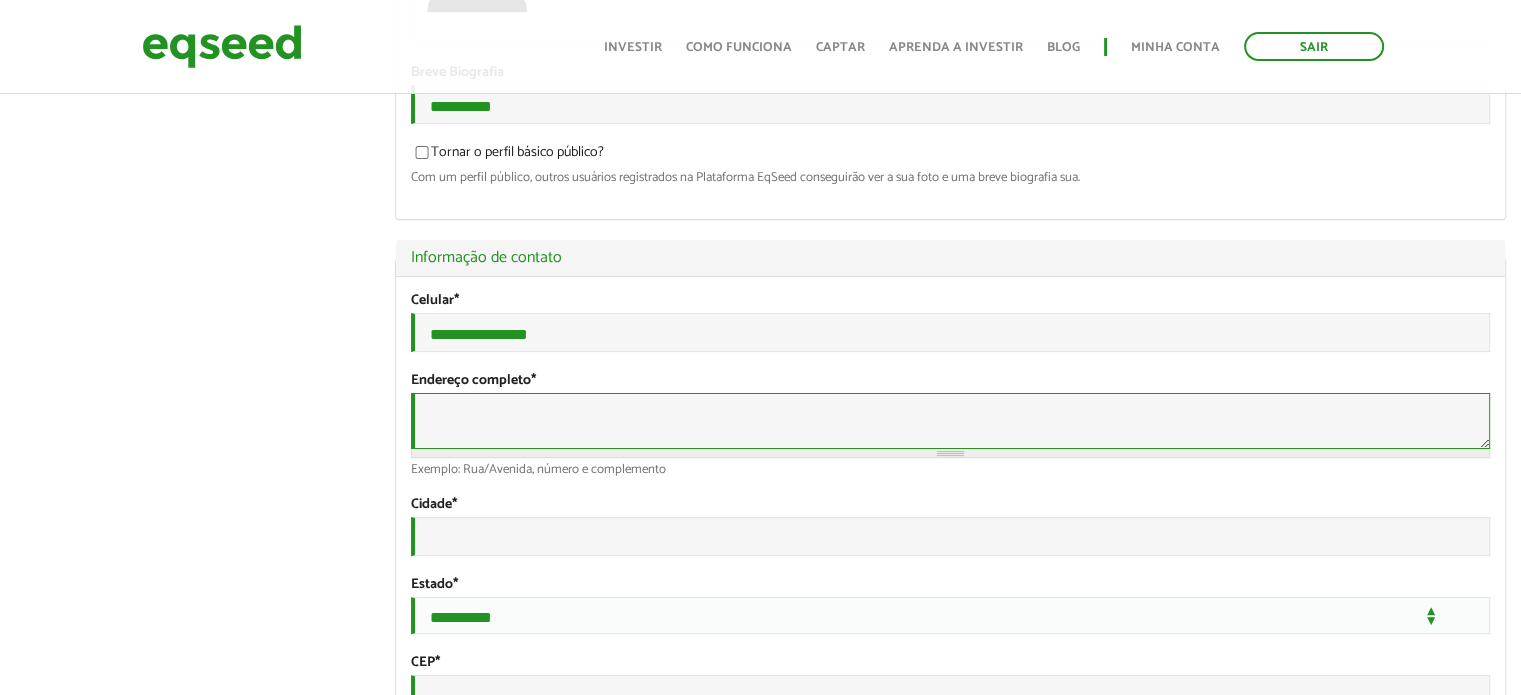 type on "**********" 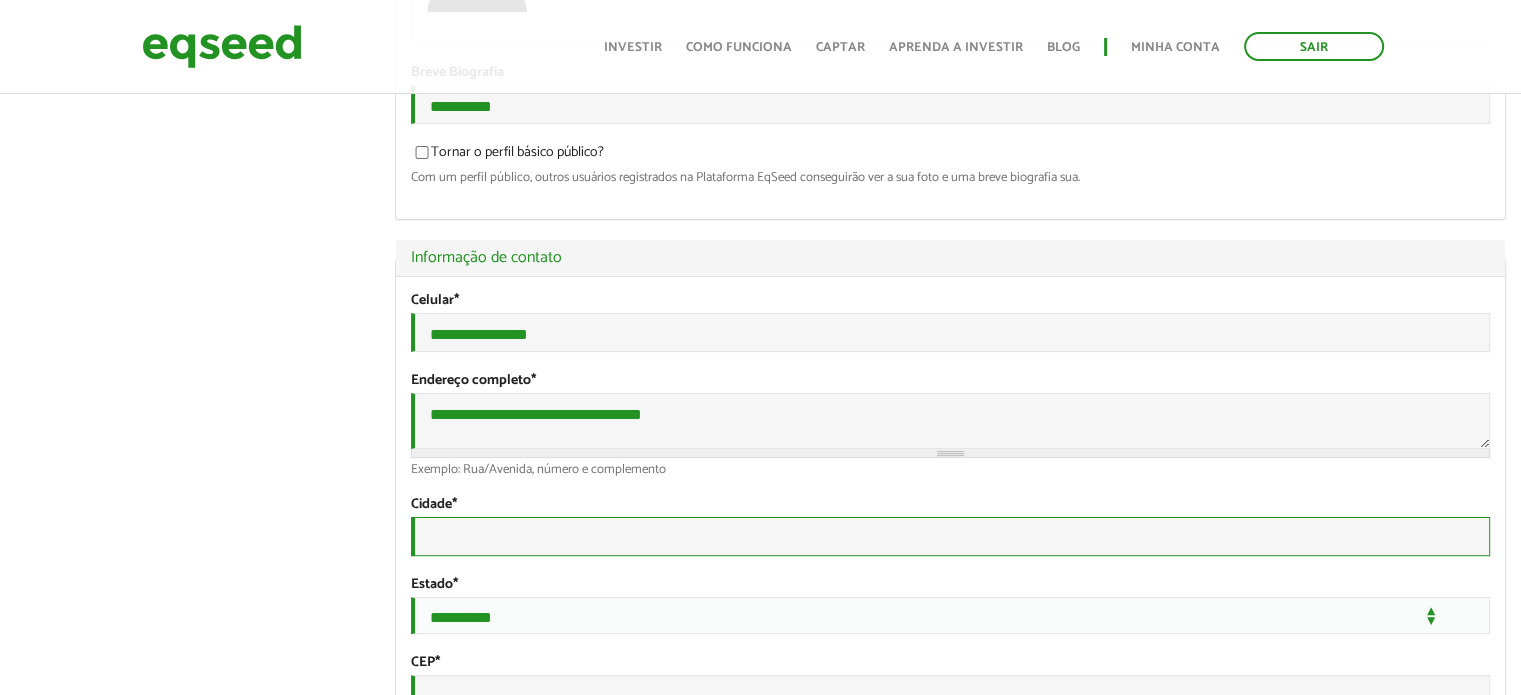 type on "********" 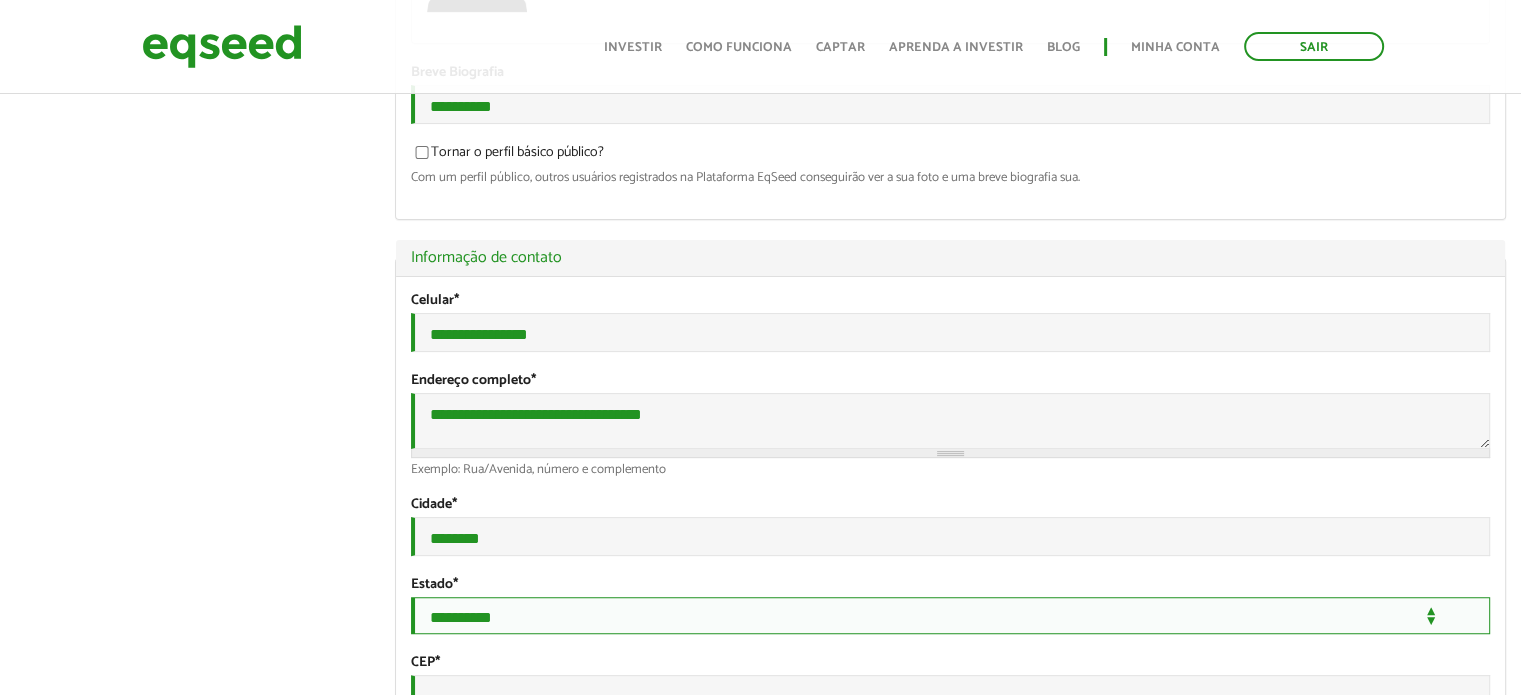 select on "**" 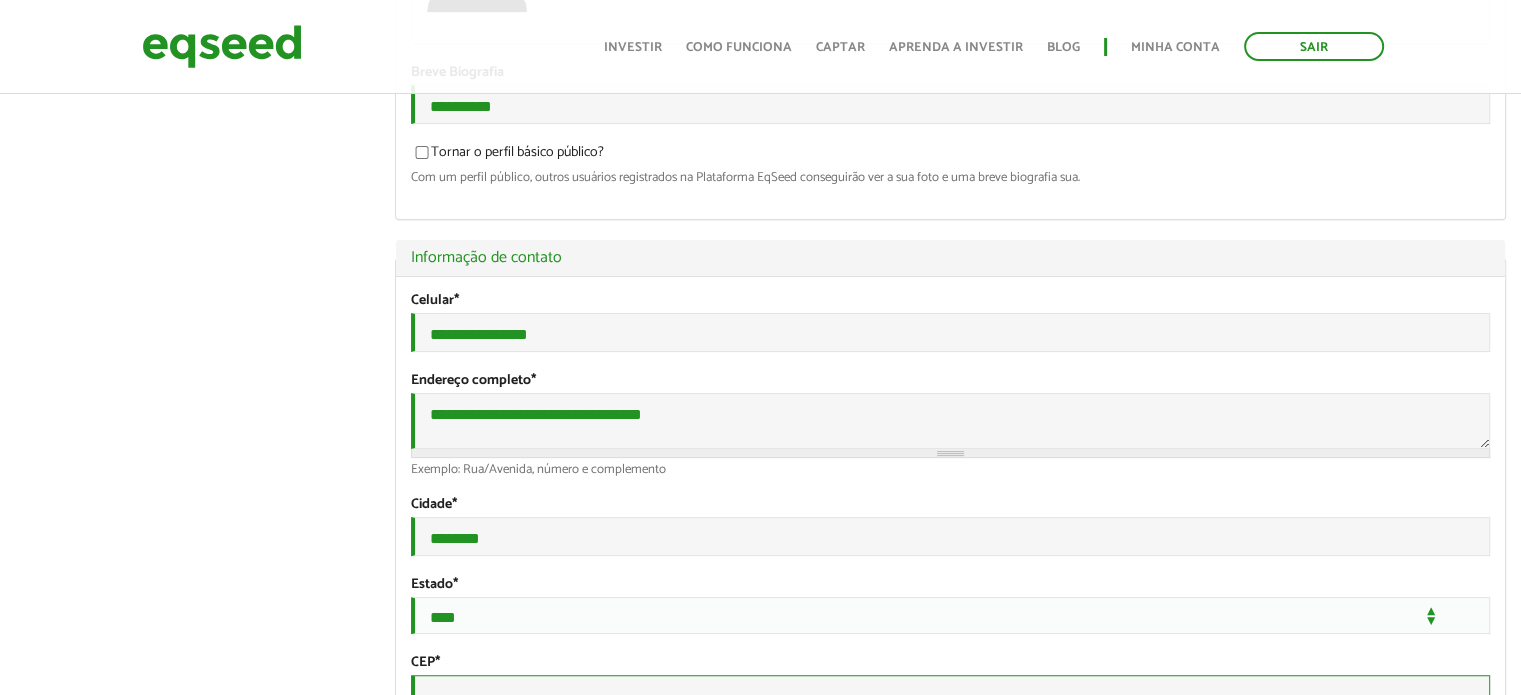 type on "*********" 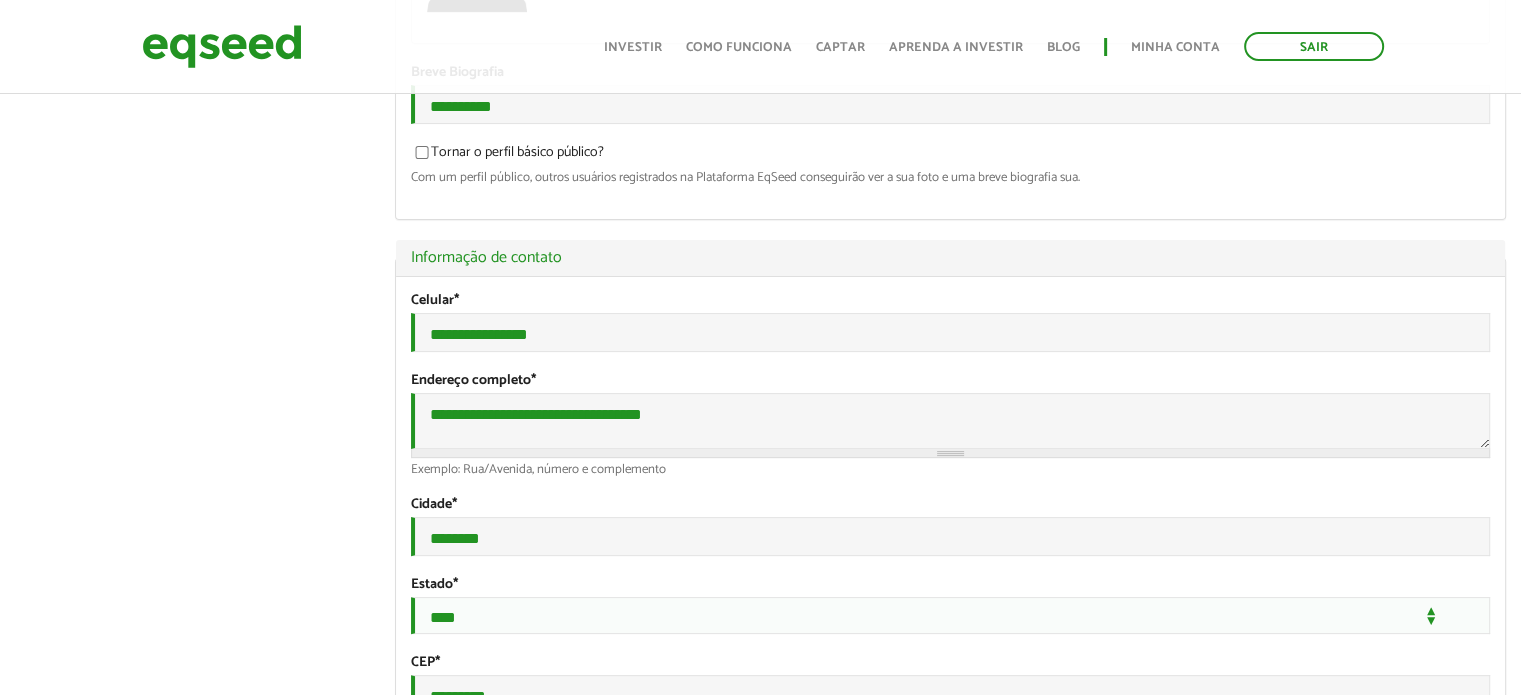 select on "***" 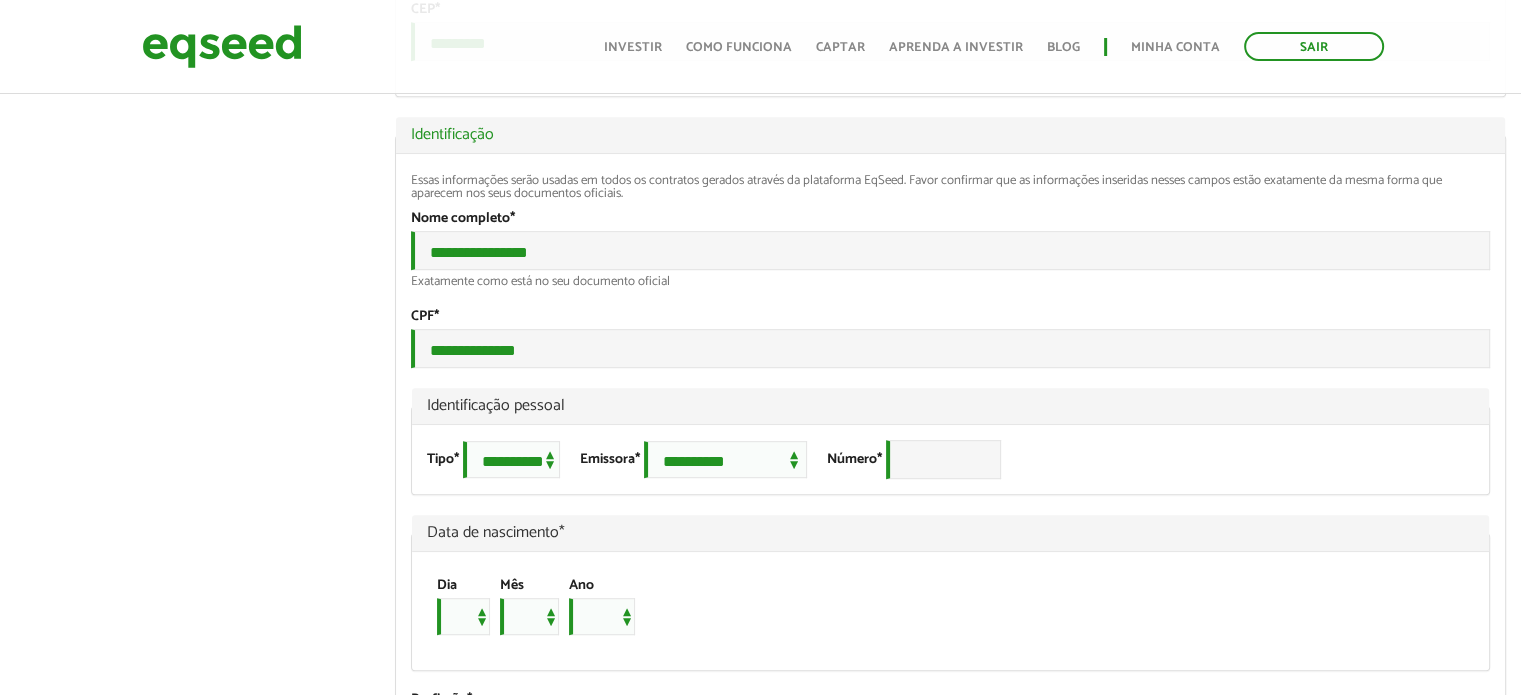 scroll, scrollTop: 1100, scrollLeft: 0, axis: vertical 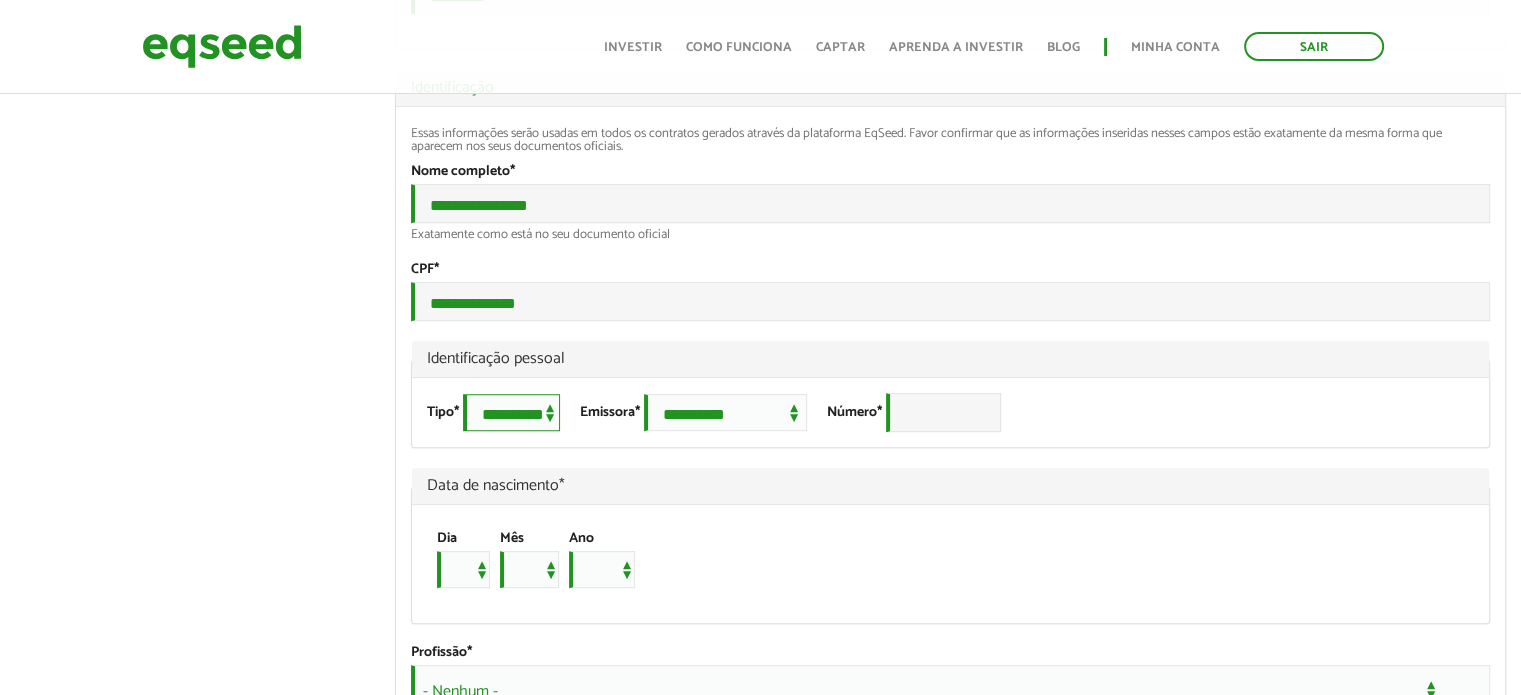 click on "**********" at bounding box center (511, 412) 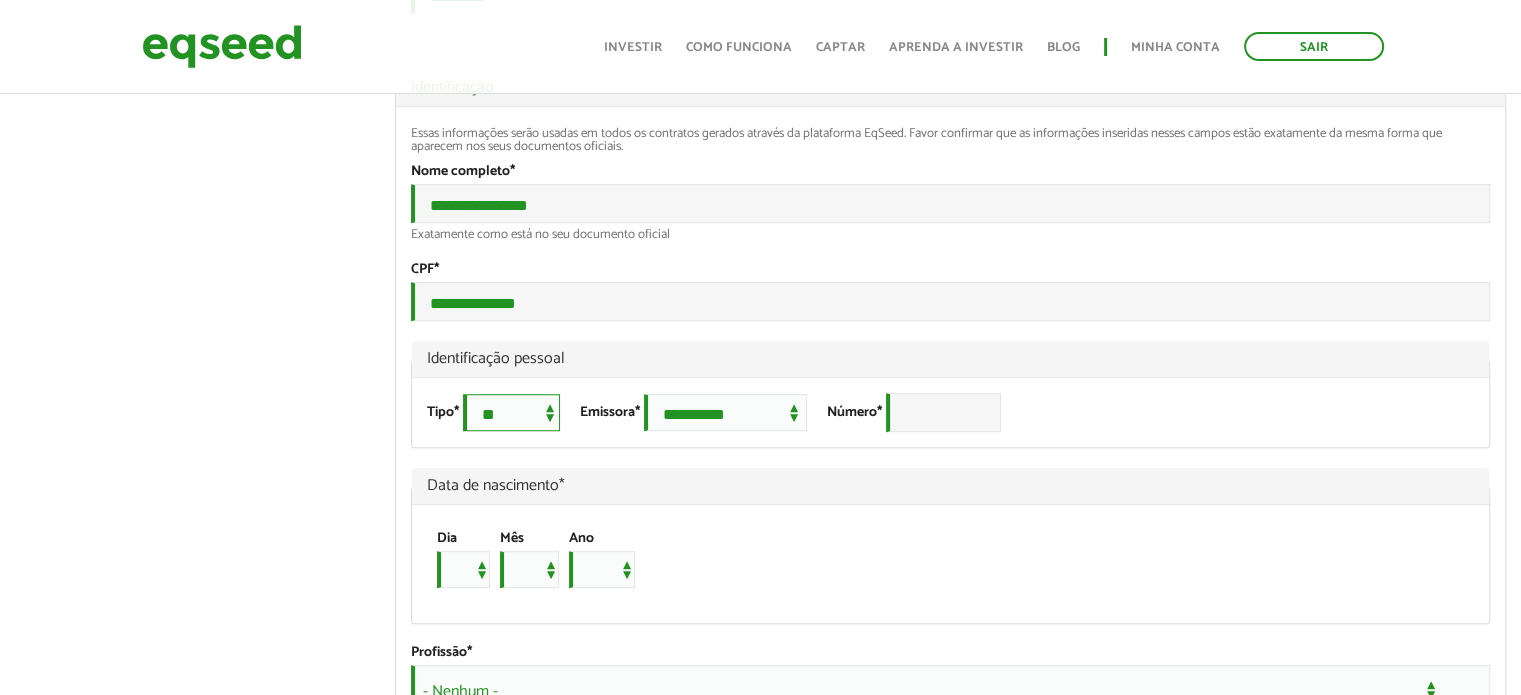click on "**********" at bounding box center [511, 412] 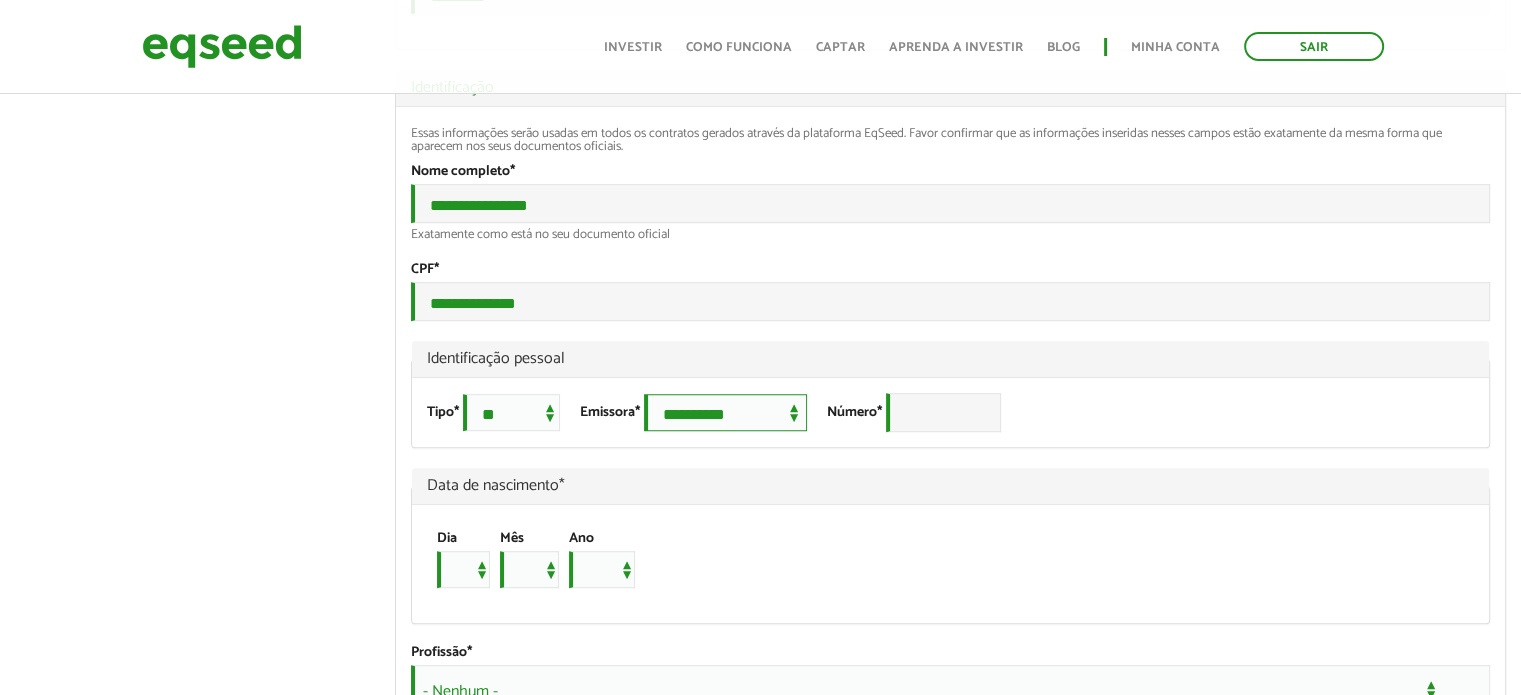 click on "**********" at bounding box center [725, 412] 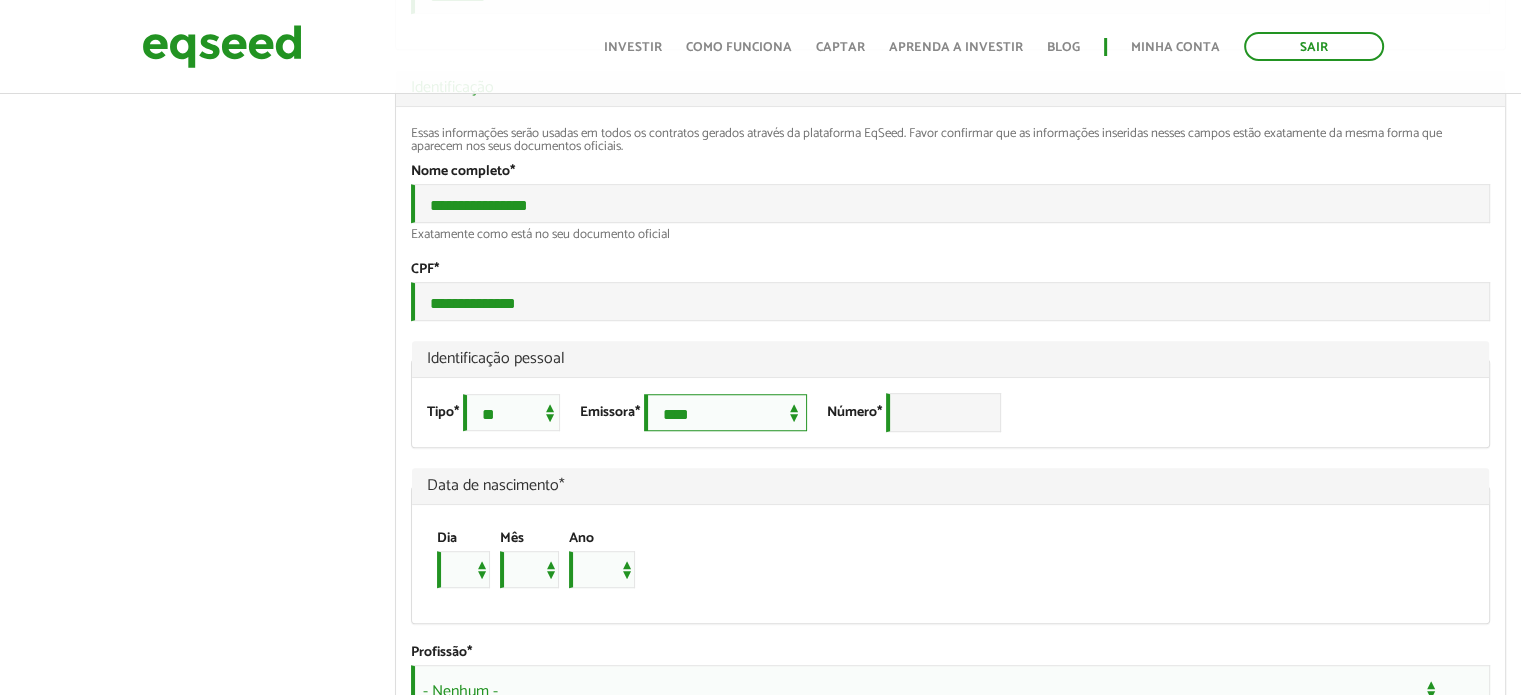 click on "**********" at bounding box center [725, 412] 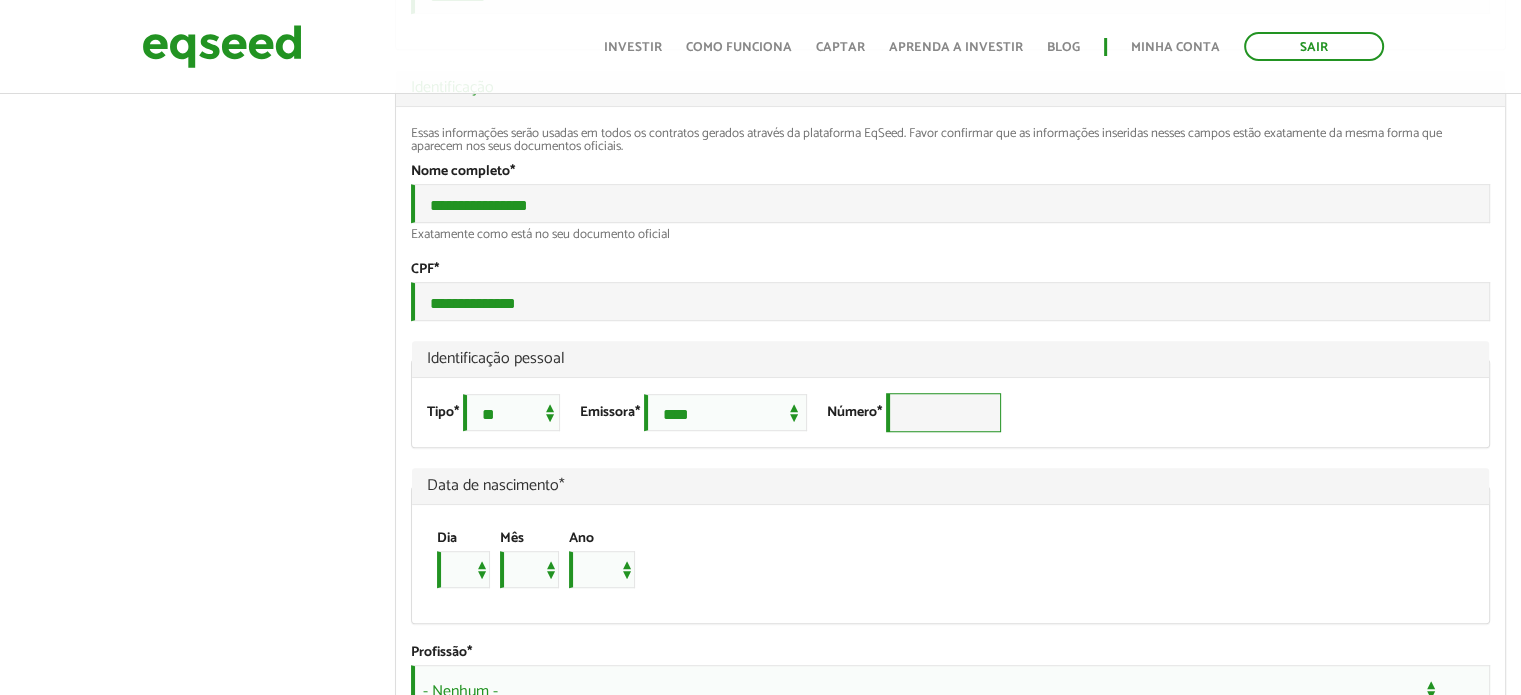 click on "Número  *" at bounding box center [943, 412] 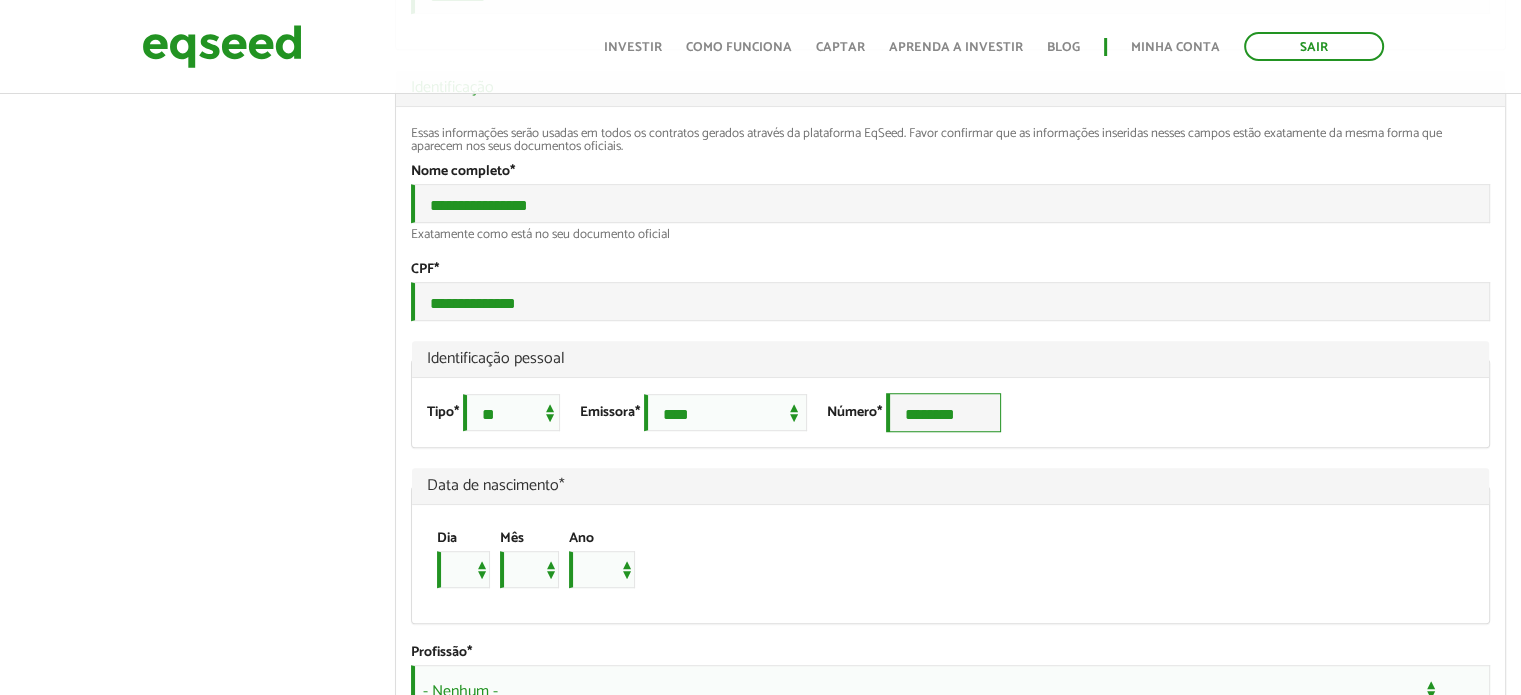 type on "********" 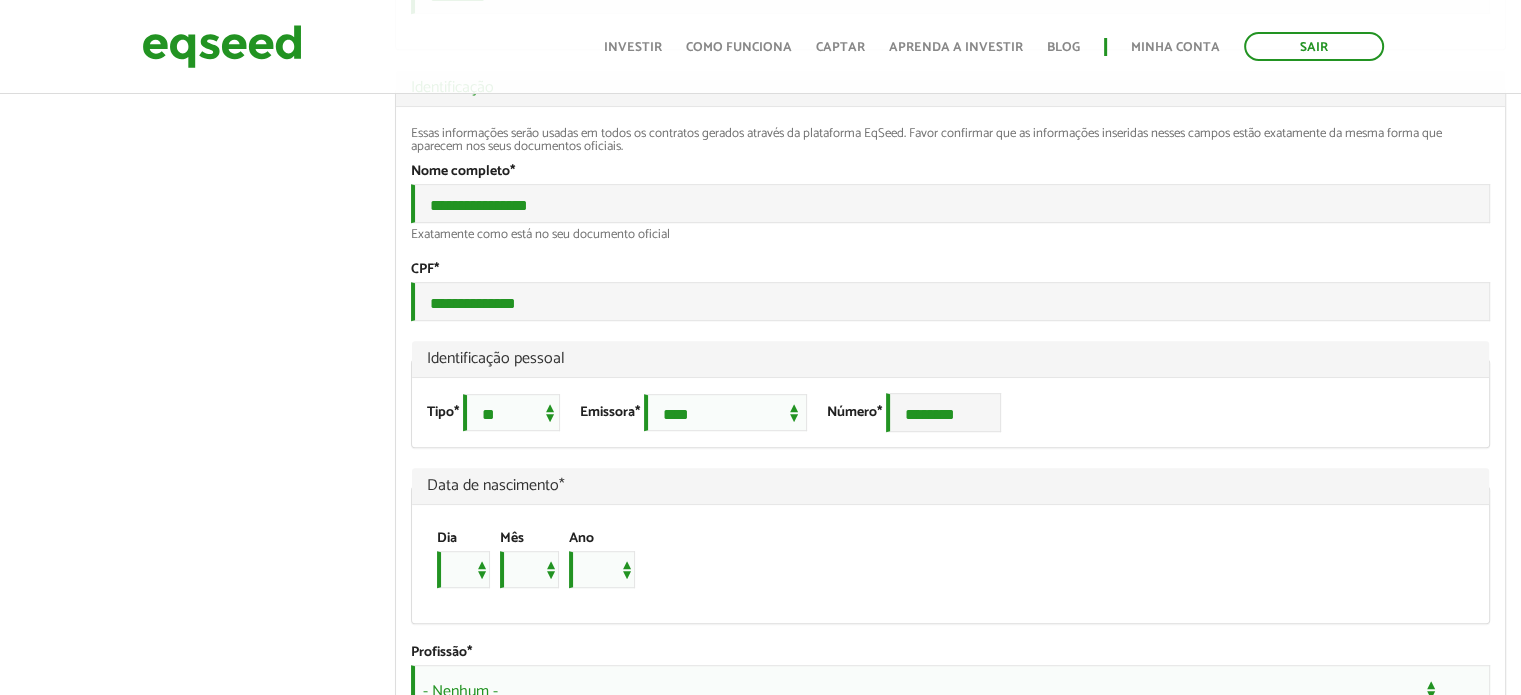 click on "Data de nascimento  *" at bounding box center [950, 486] 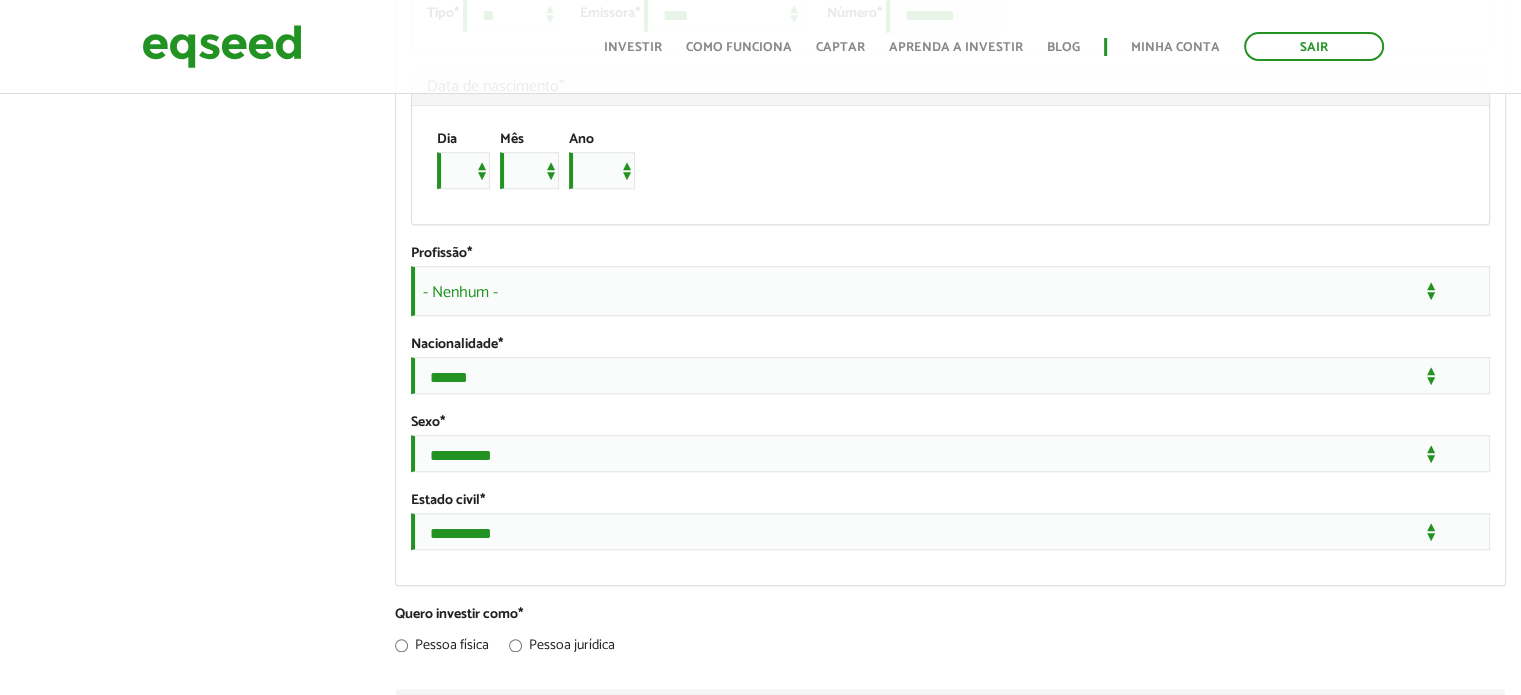 scroll, scrollTop: 1500, scrollLeft: 0, axis: vertical 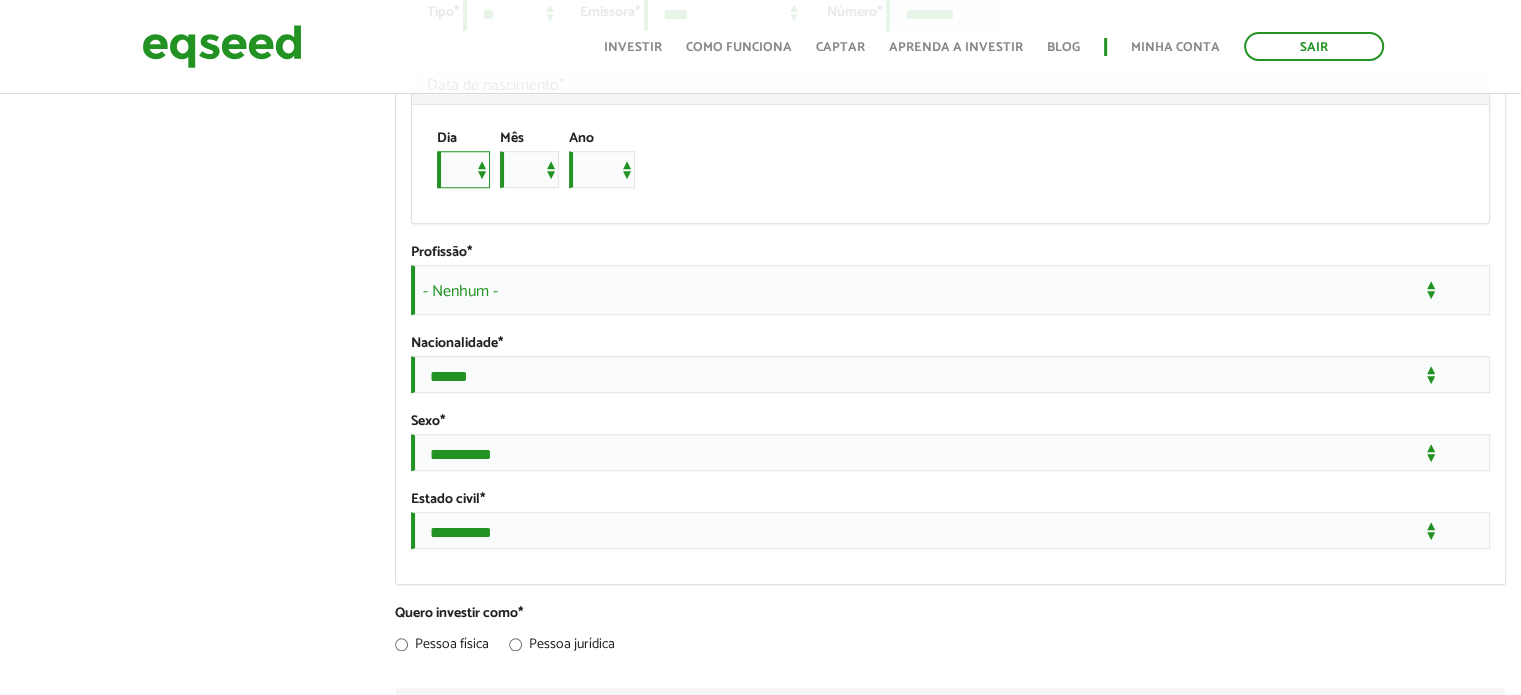 click on "* * * * * * * * * ** ** ** ** ** ** ** ** ** ** ** ** ** ** ** ** ** ** ** ** ** **" at bounding box center (463, 169) 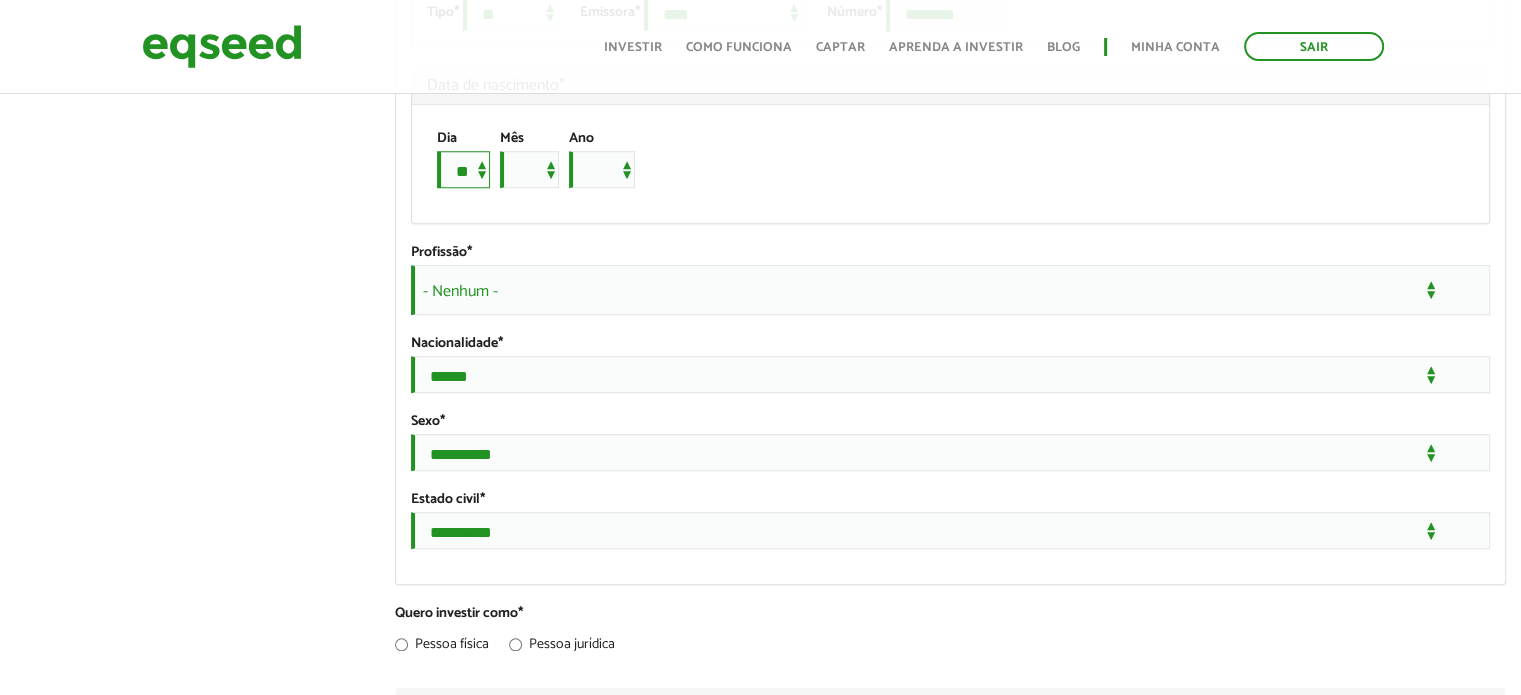 click on "* * * * * * * * * ** ** ** ** ** ** ** ** ** ** ** ** ** ** ** ** ** ** ** ** ** **" at bounding box center [463, 169] 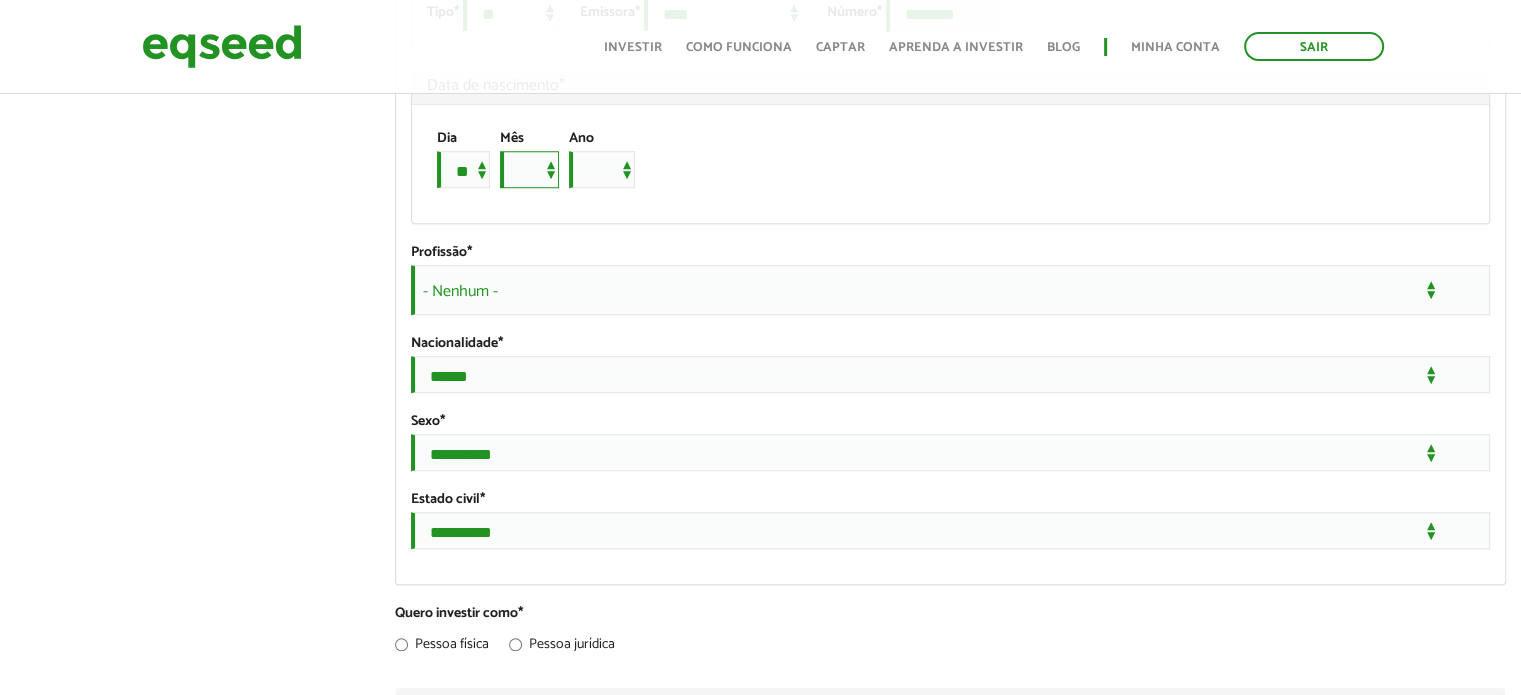 click on "*** *** *** *** *** *** *** *** *** *** *** ***" at bounding box center [529, 169] 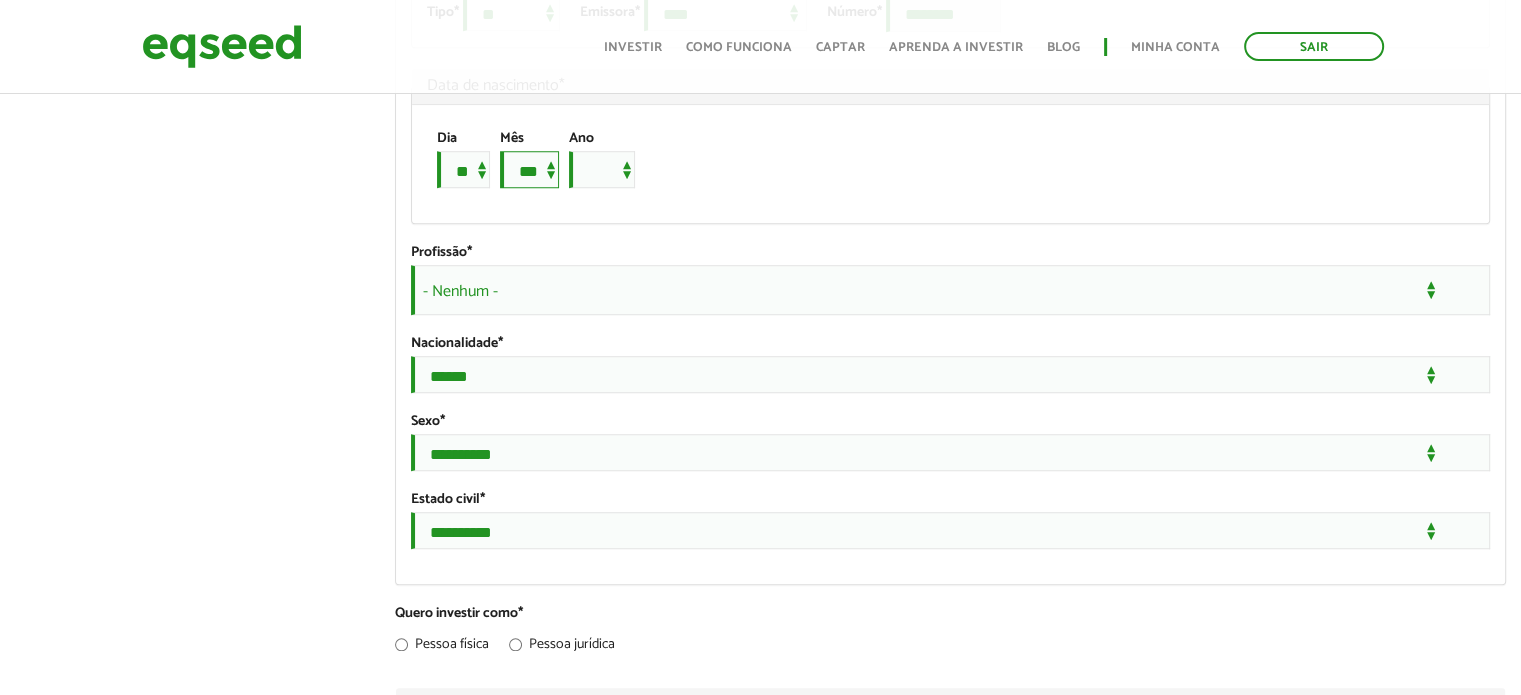 click on "*** *** *** *** *** *** *** *** *** *** *** ***" at bounding box center (529, 169) 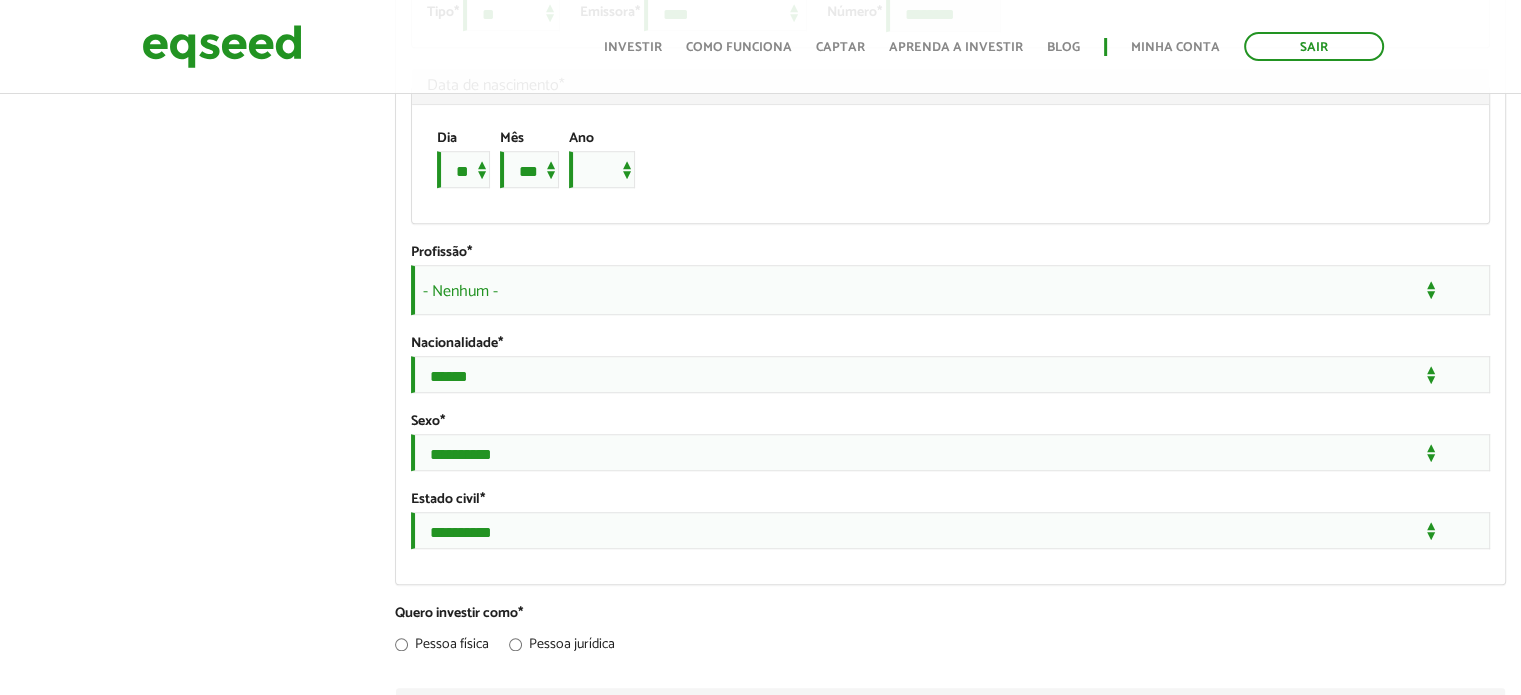 click on "Dia
* * * * * * * * * ** ** ** ** ** ** ** ** ** ** ** ** ** ** ** ** ** ** ** ** ** **   Mês
*** *** *** *** *** *** *** *** *** *** *** ***   Ano
**** **** **** **** **** **** **** **** **** **** **** **** **** **** **** **** **** **** **** **** **** **** **** **** **** **** **** **** **** **** **** **** **** **** **** **** **** **** **** **** **** **** **** **** **** **** **** **** **** **** **** **** **** **** **** **** **** **** **** **** **** **** **** **** **** **** **** **** **** **** **** **** **** **** **** **** **** **** **** **** **** **** **** **** **** **** **** **** **** **** **** **** **** **** **** **** **** **** **** **** **** **** **** **** **** **** **** **** **** **** **** **** **** **** **** **** **** **** **** **** **** **** **** **** **** ****" at bounding box center (536, 159) 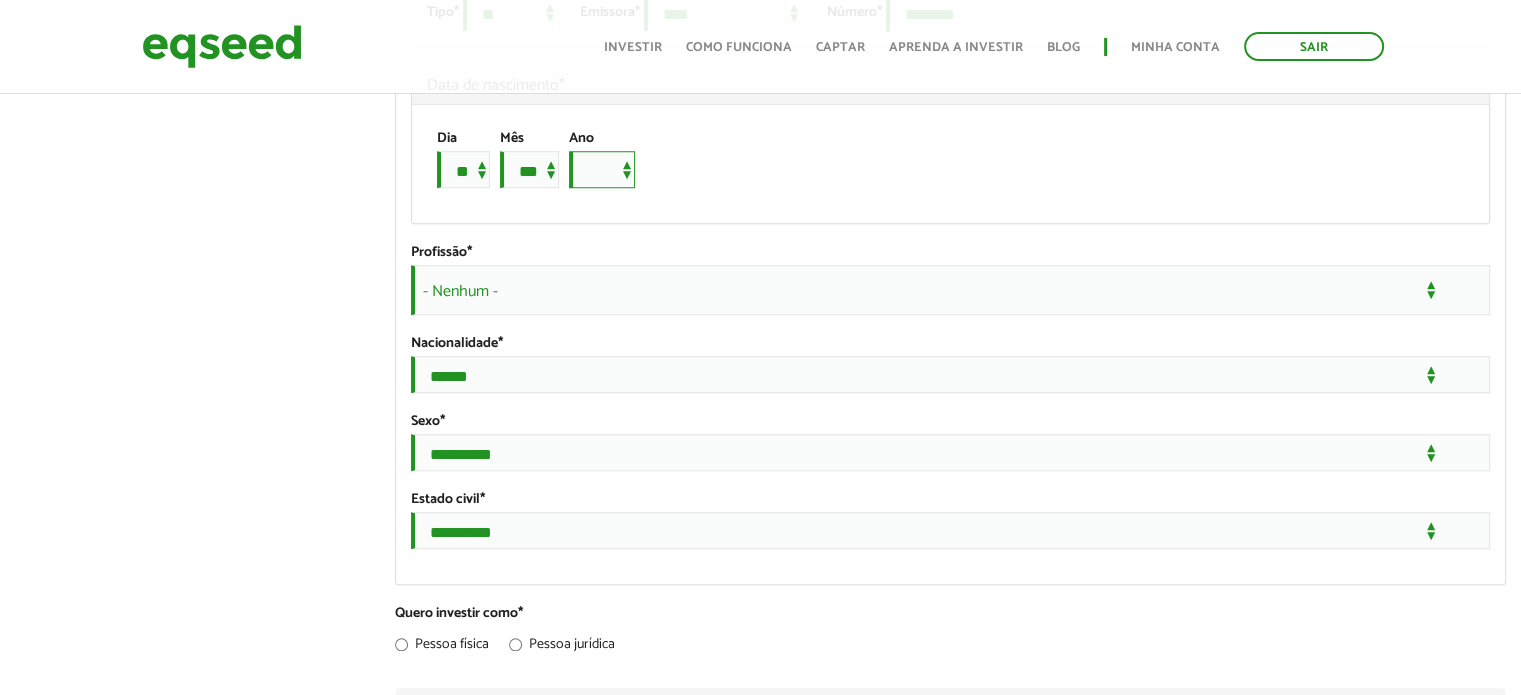 click on "**** **** **** **** **** **** **** **** **** **** **** **** **** **** **** **** **** **** **** **** **** **** **** **** **** **** **** **** **** **** **** **** **** **** **** **** **** **** **** **** **** **** **** **** **** **** **** **** **** **** **** **** **** **** **** **** **** **** **** **** **** **** **** **** **** **** **** **** **** **** **** **** **** **** **** **** **** **** **** **** **** **** **** **** **** **** **** **** **** **** **** **** **** **** **** **** **** **** **** **** **** **** **** **** **** **** **** **** **** **** **** **** **** **** **** **** **** **** **** **** **** **** **** **** **** ****" at bounding box center (602, 169) 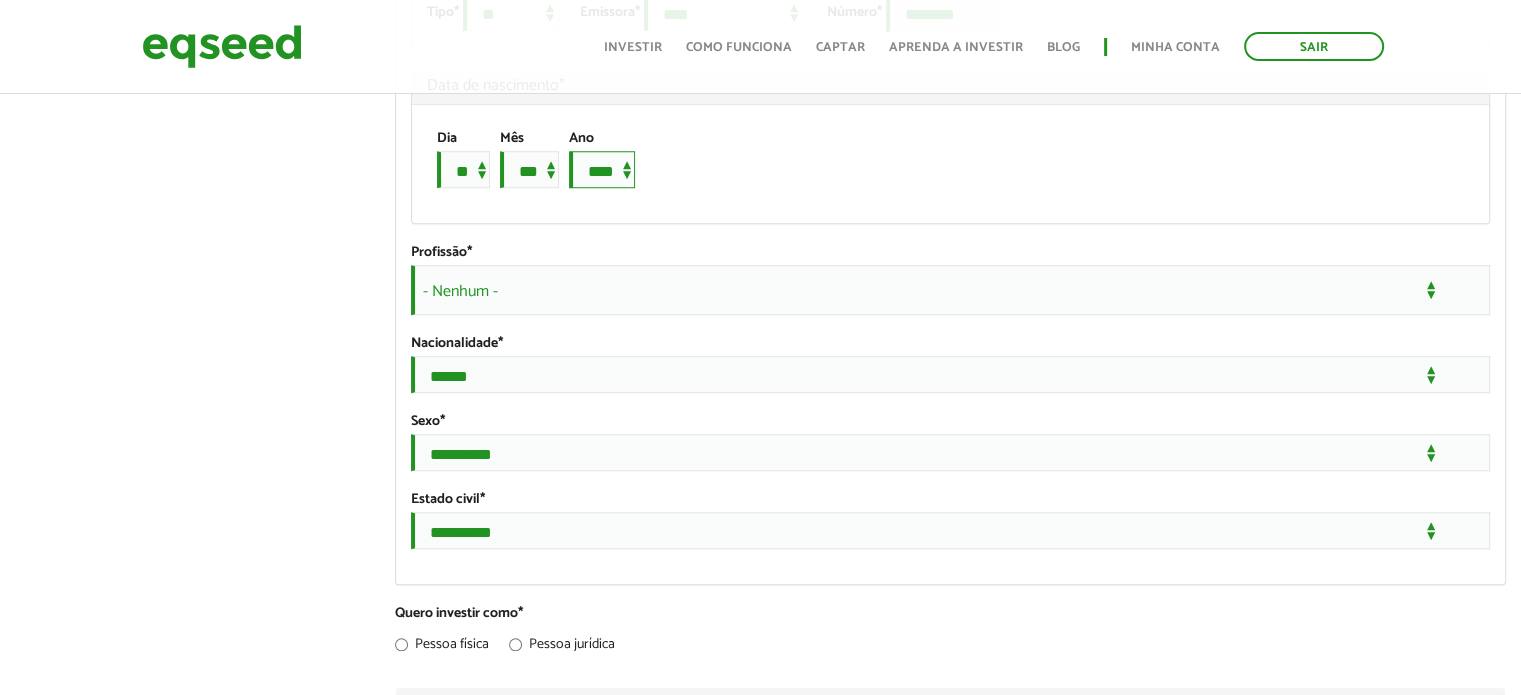 click on "**** **** **** **** **** **** **** **** **** **** **** **** **** **** **** **** **** **** **** **** **** **** **** **** **** **** **** **** **** **** **** **** **** **** **** **** **** **** **** **** **** **** **** **** **** **** **** **** **** **** **** **** **** **** **** **** **** **** **** **** **** **** **** **** **** **** **** **** **** **** **** **** **** **** **** **** **** **** **** **** **** **** **** **** **** **** **** **** **** **** **** **** **** **** **** **** **** **** **** **** **** **** **** **** **** **** **** **** **** **** **** **** **** **** **** **** **** **** **** **** **** **** **** **** **** ****" at bounding box center [602, 169] 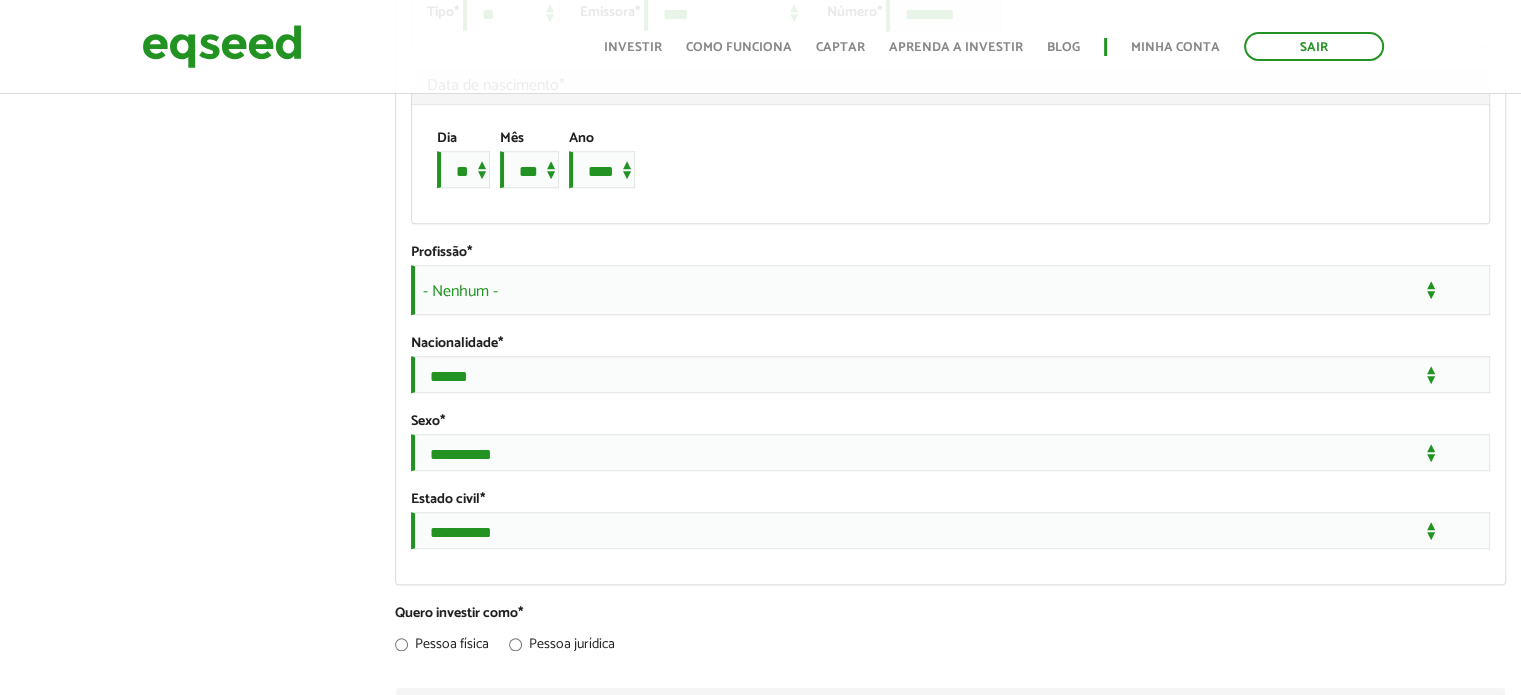 click on "- Nenhum -" at bounding box center (950, 290) 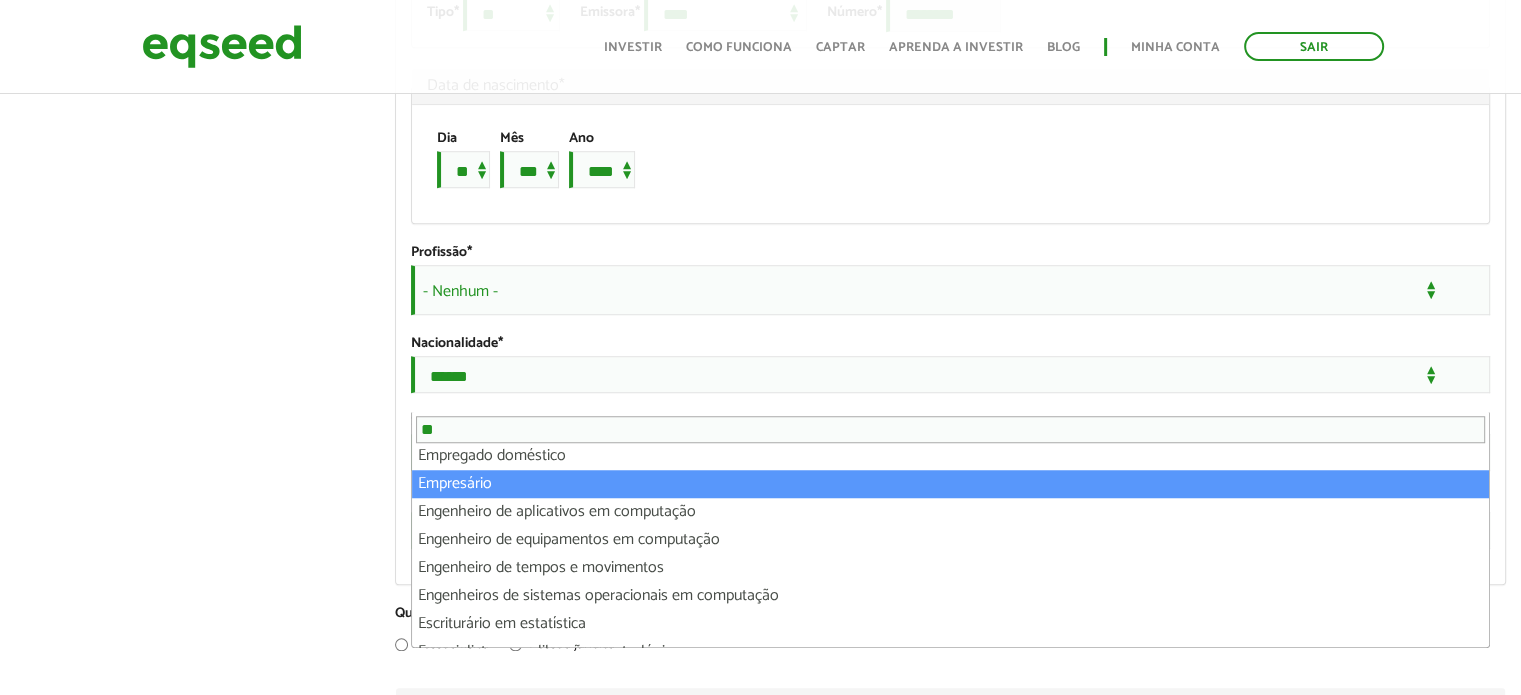 scroll, scrollTop: 1100, scrollLeft: 0, axis: vertical 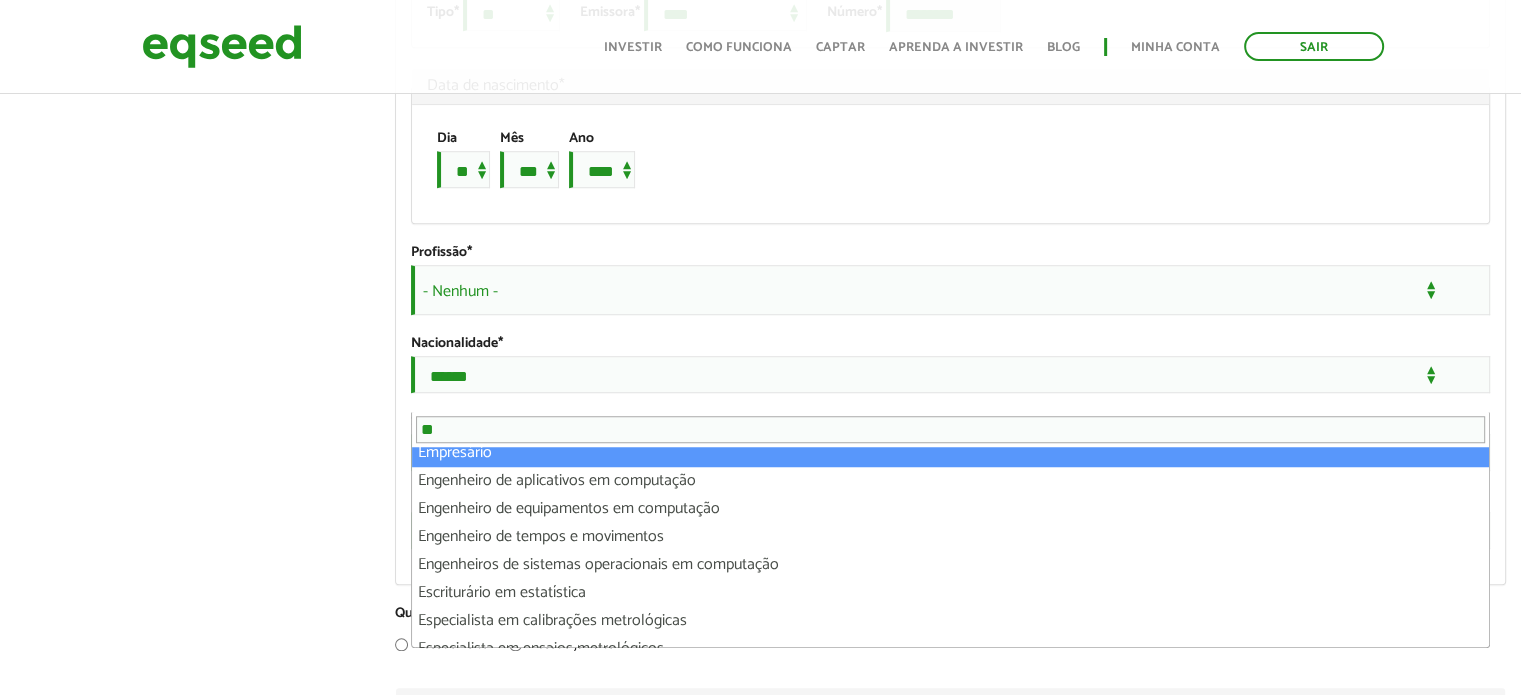 type on "**" 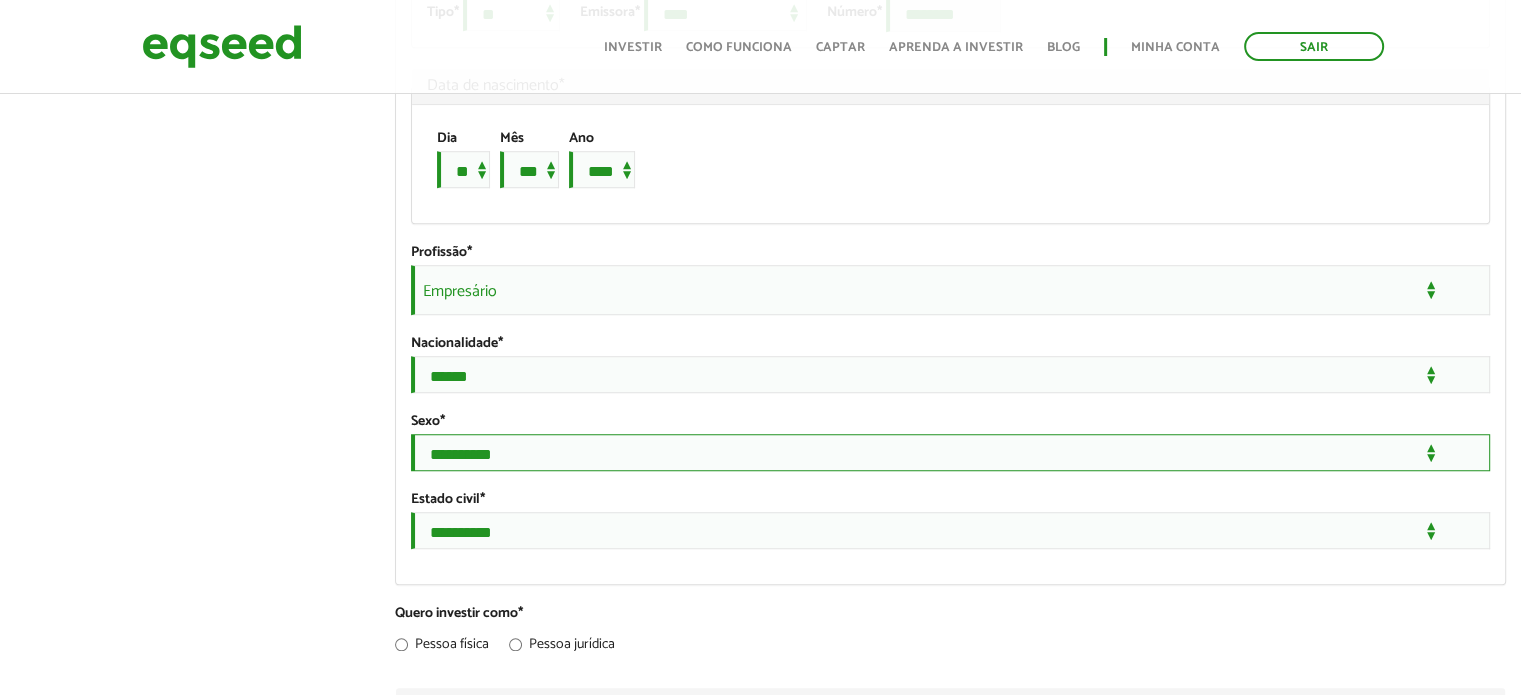 click on "**********" at bounding box center [950, 452] 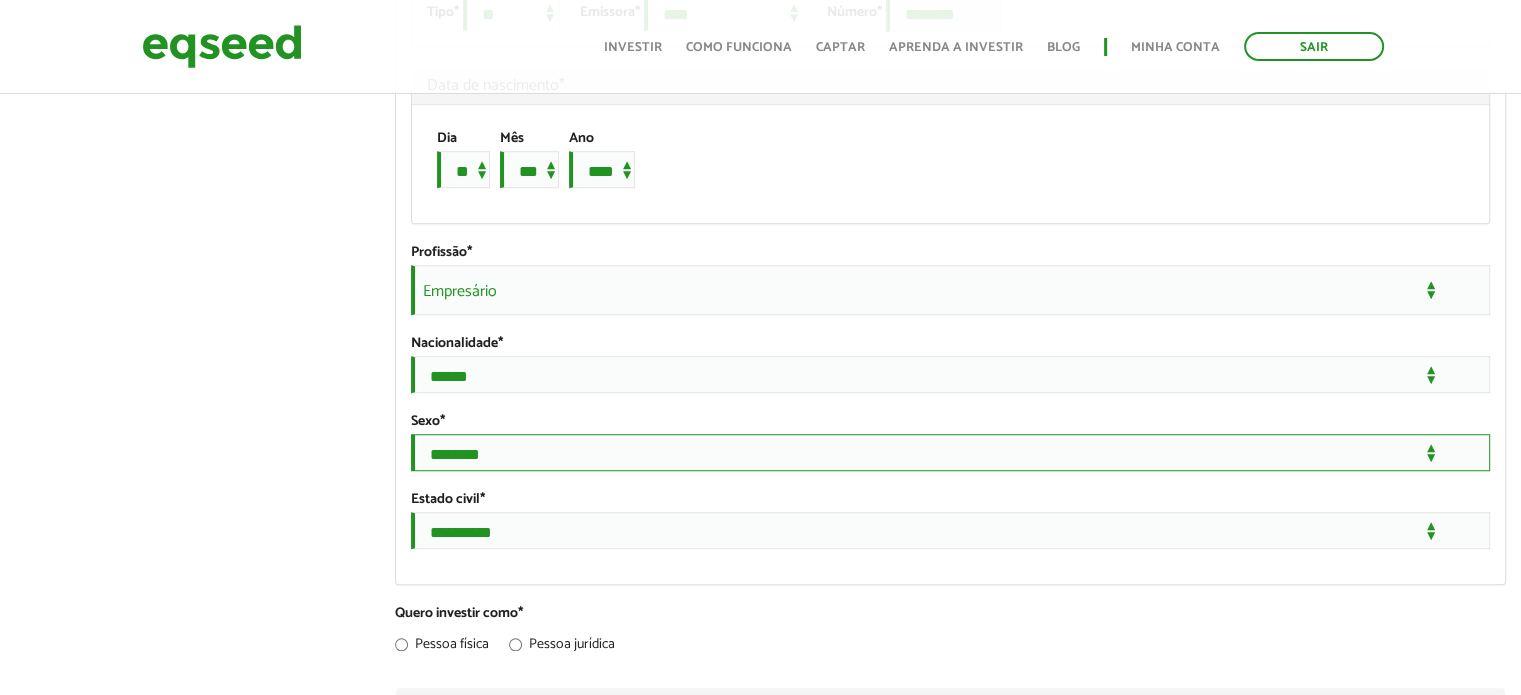 click on "**********" at bounding box center (950, 452) 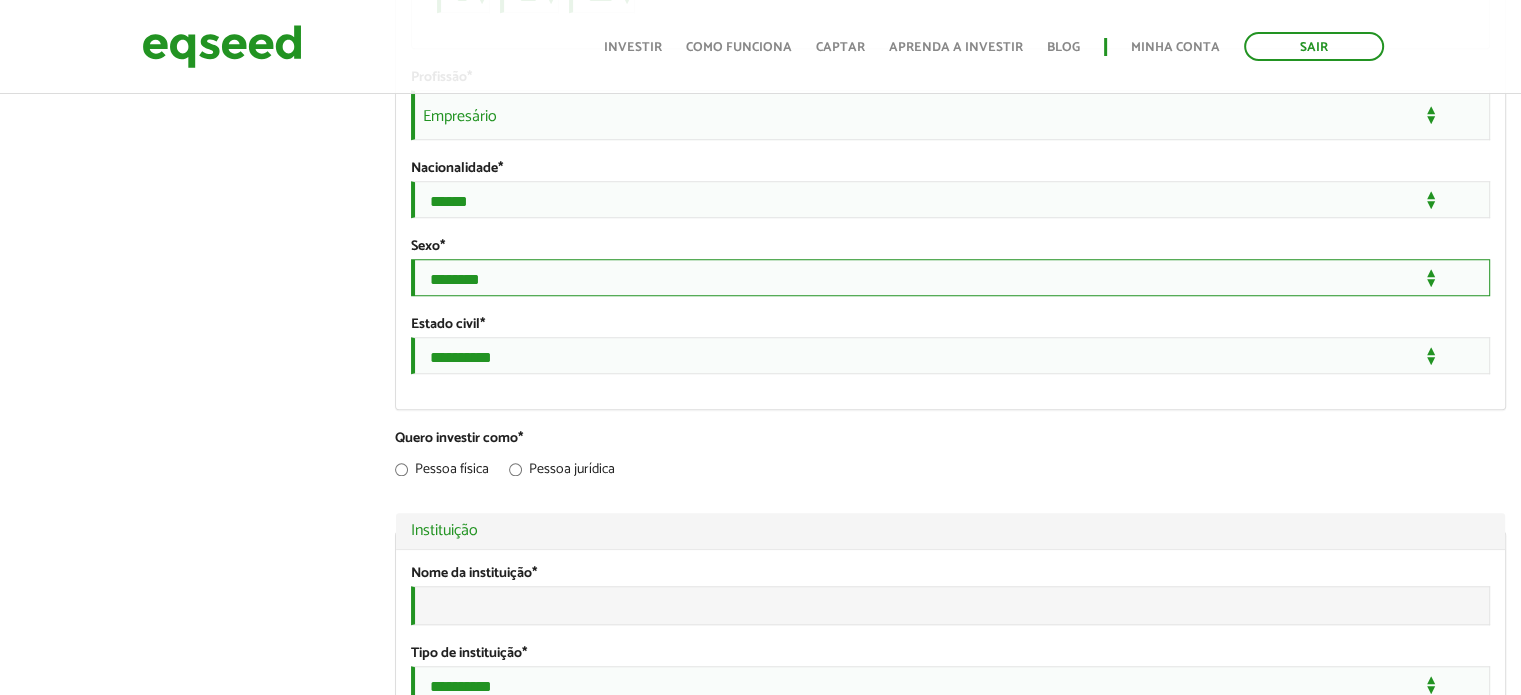scroll, scrollTop: 1700, scrollLeft: 0, axis: vertical 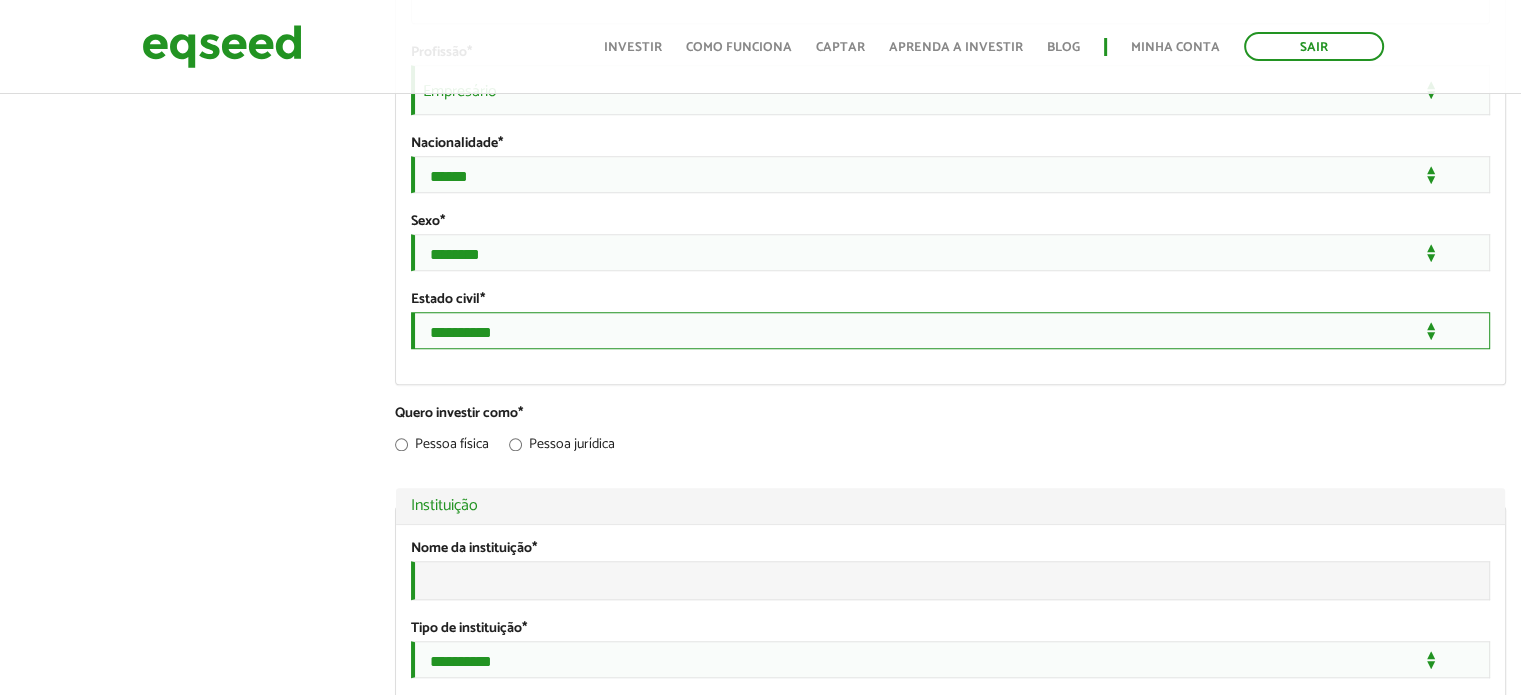click on "**********" at bounding box center [950, 330] 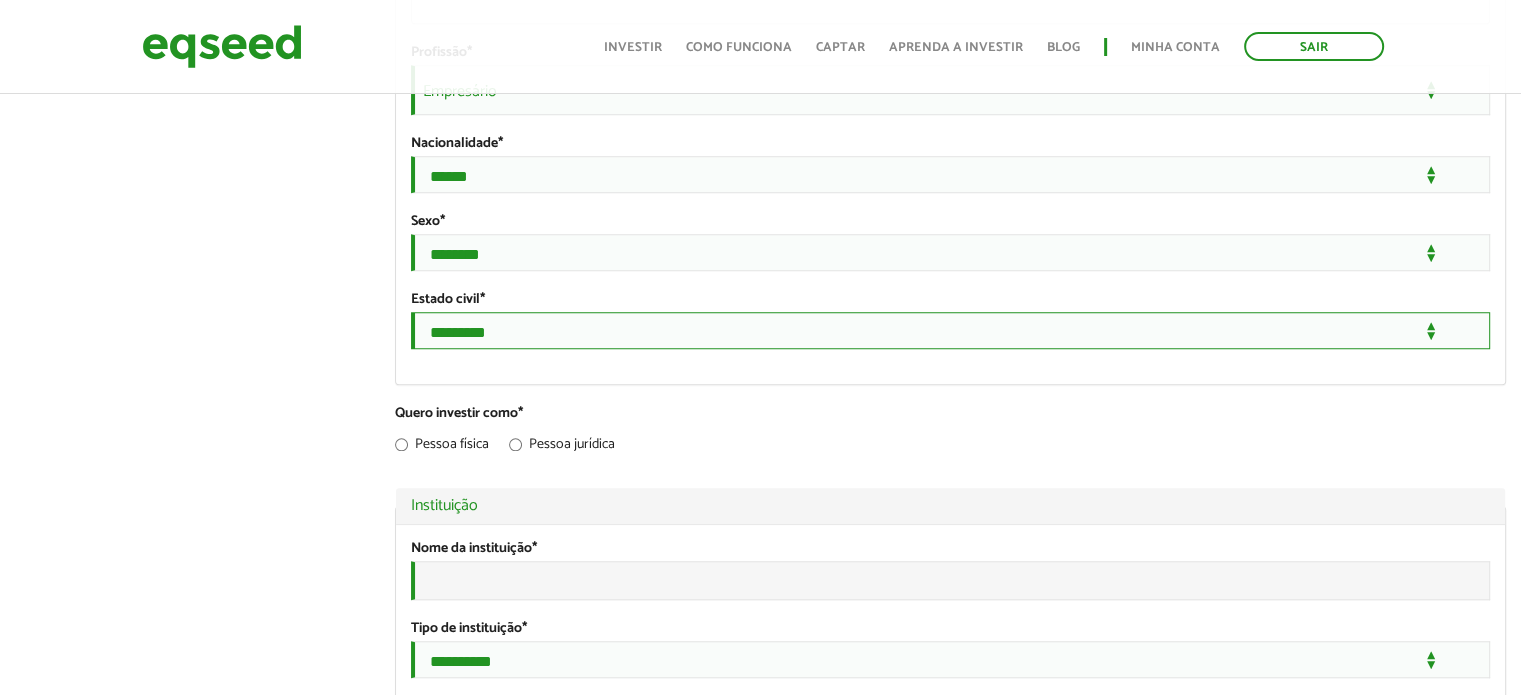 click on "**********" at bounding box center [950, 330] 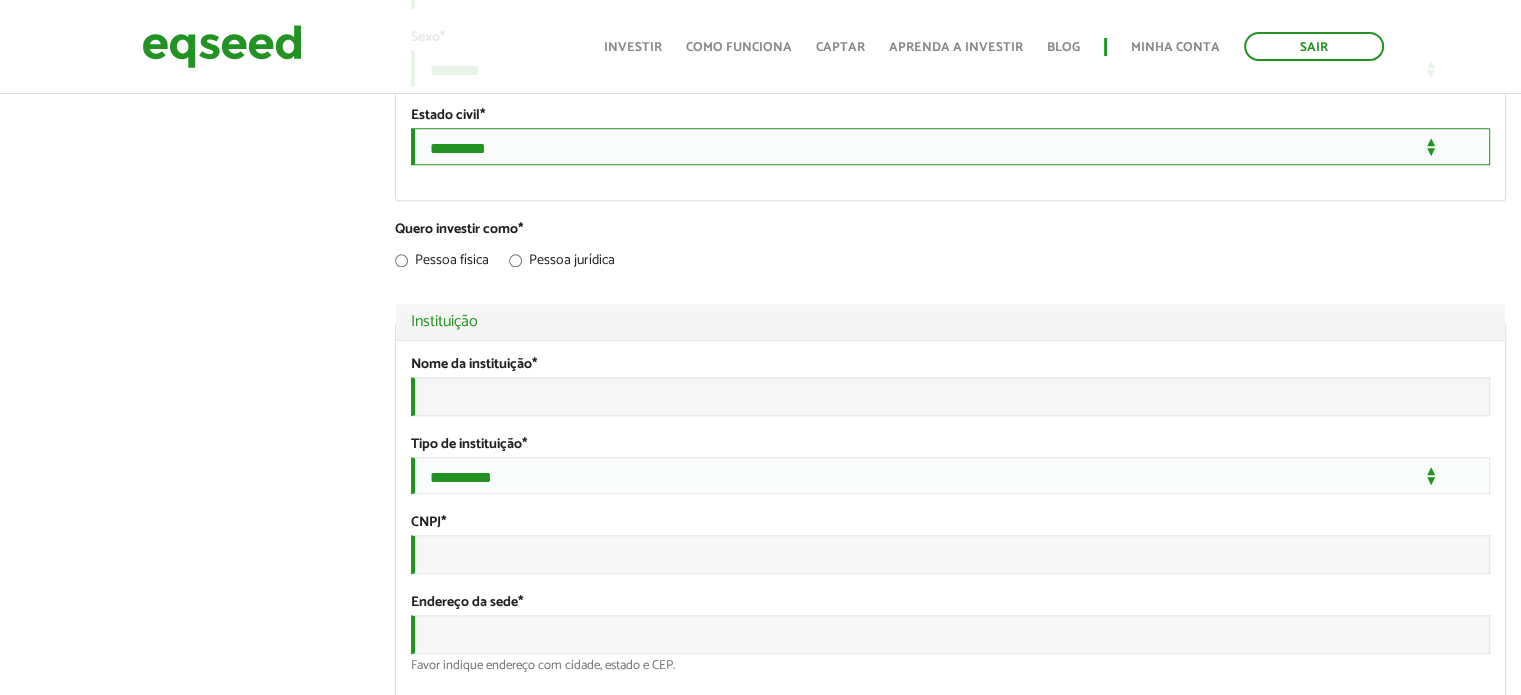 scroll, scrollTop: 1900, scrollLeft: 0, axis: vertical 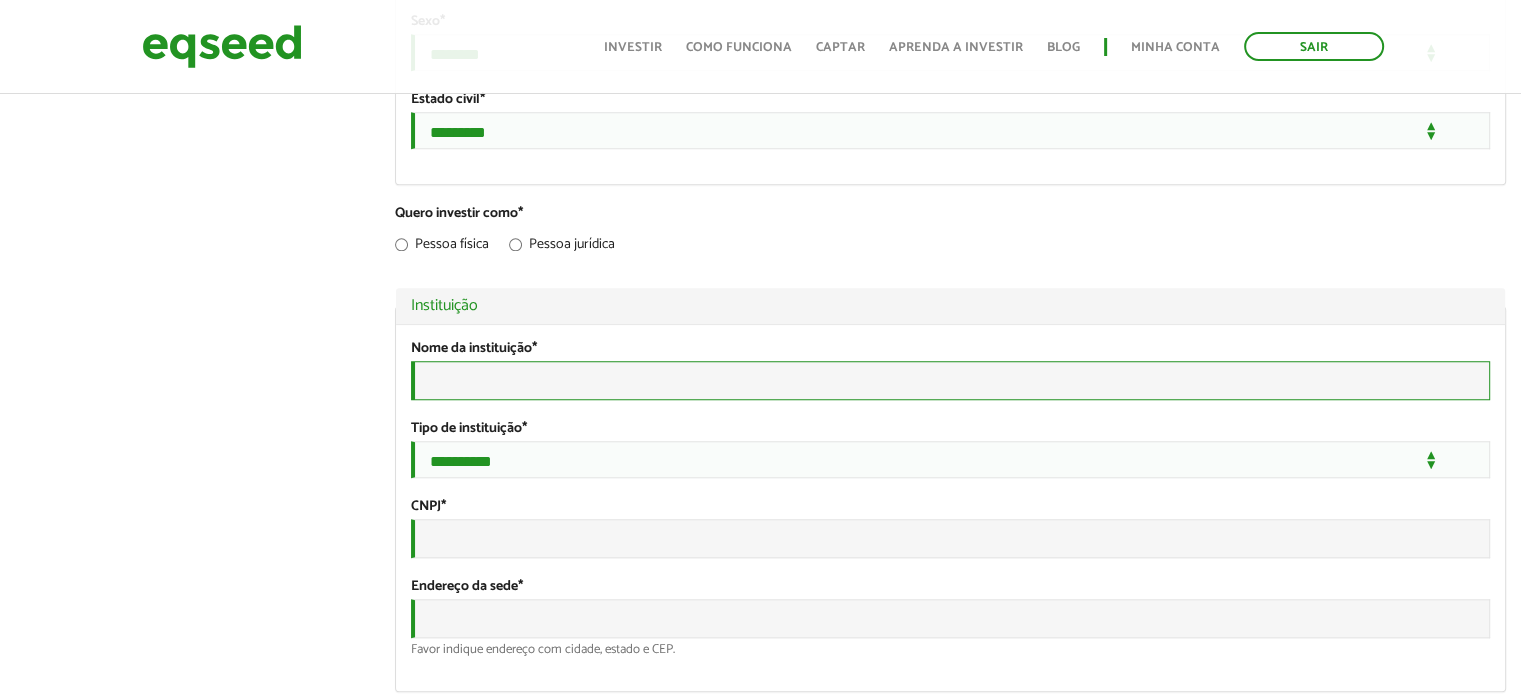 click on "Nome da instituição  *" at bounding box center [950, 380] 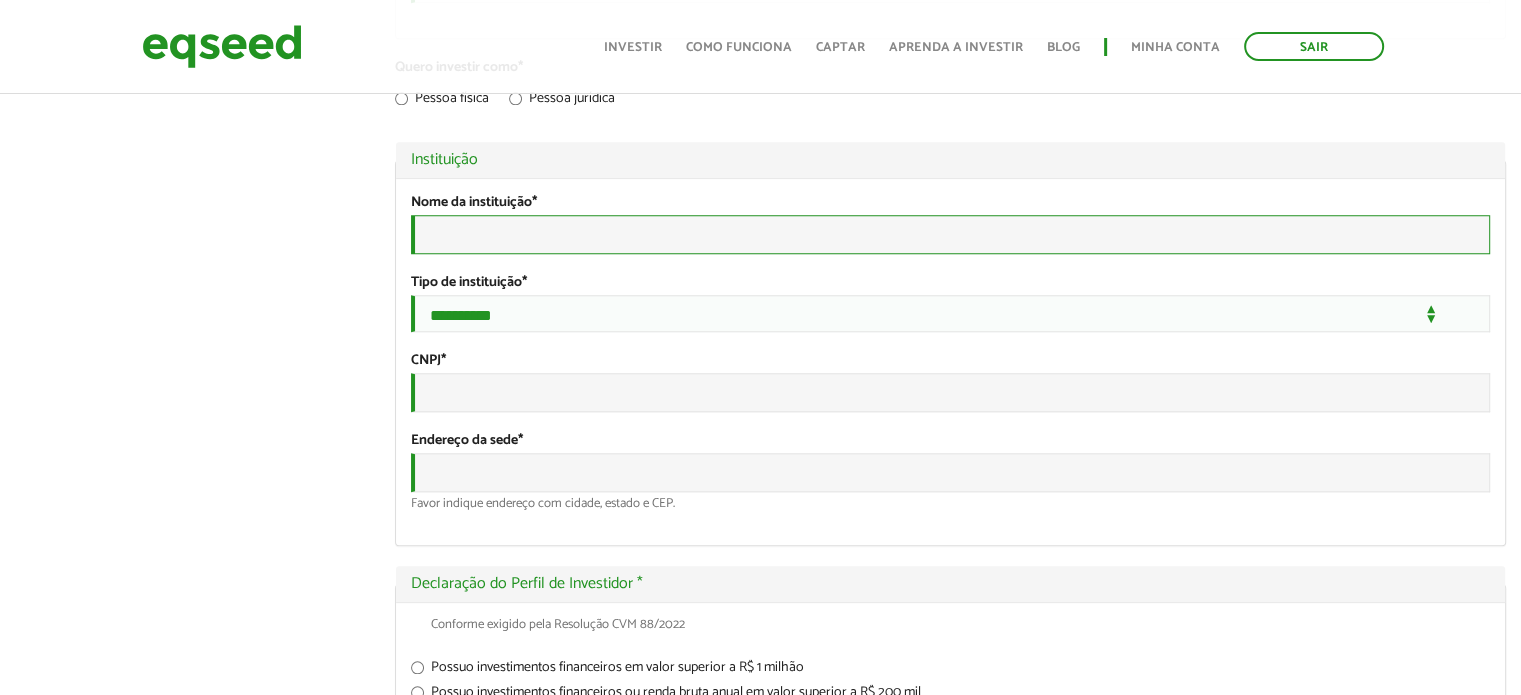 scroll, scrollTop: 2100, scrollLeft: 0, axis: vertical 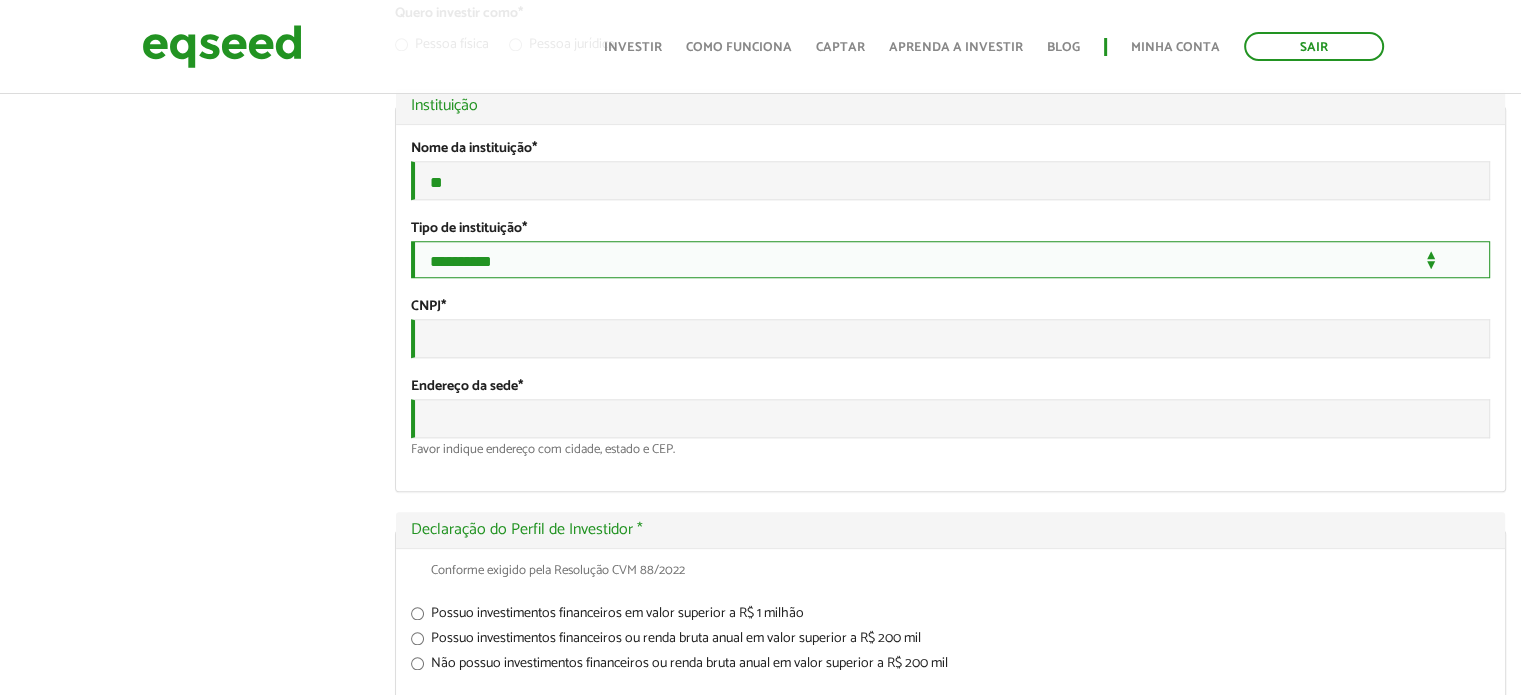 click on "**********" at bounding box center [950, 259] 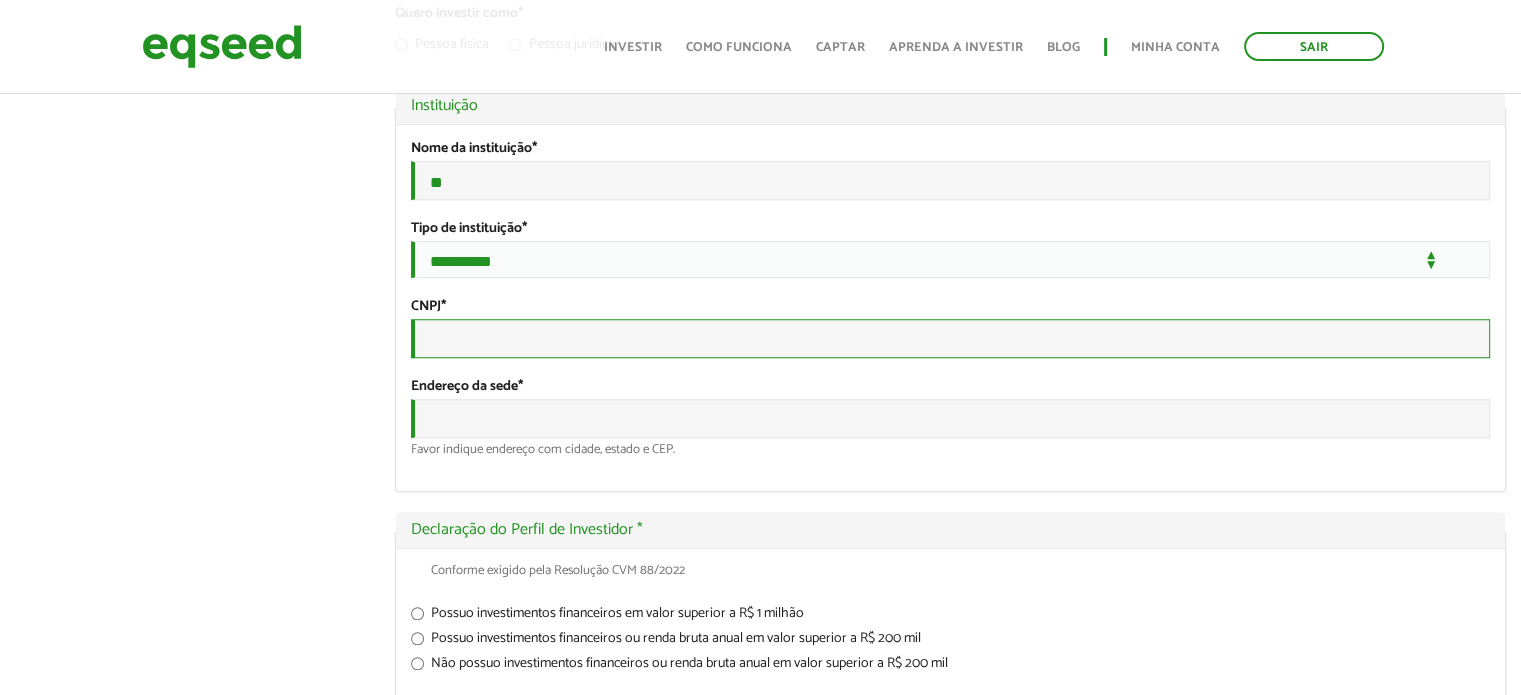 click on "CNPJ  *" at bounding box center (950, 338) 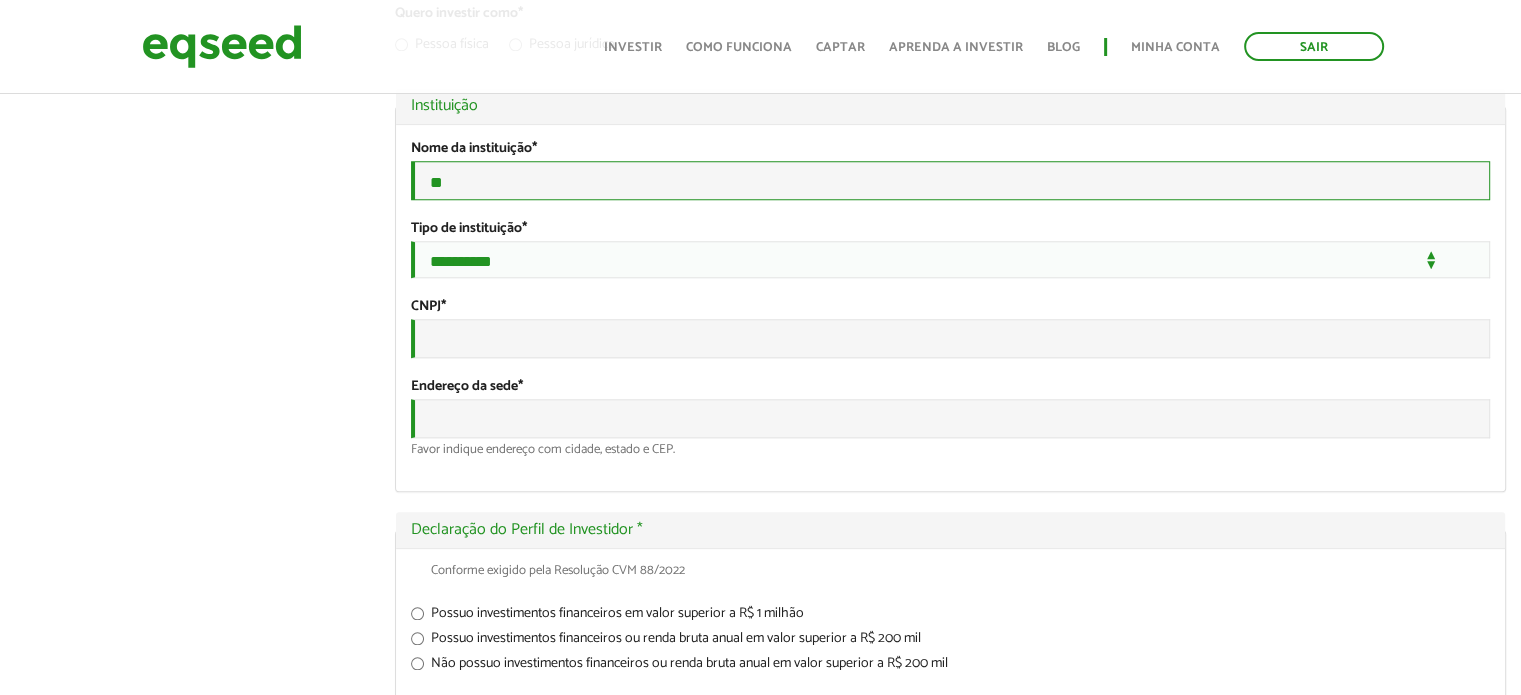 drag, startPoint x: 472, startPoint y: 319, endPoint x: 368, endPoint y: 303, distance: 105.22357 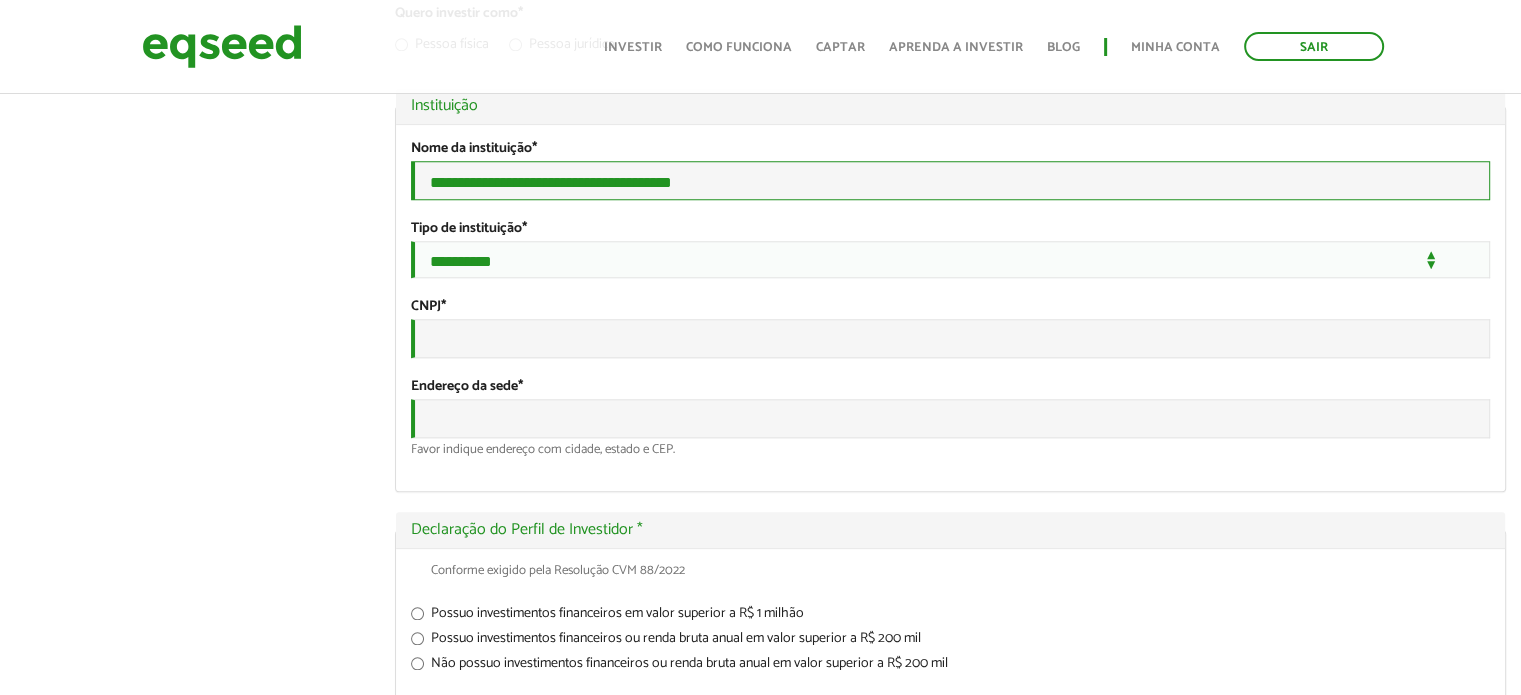 type on "**********" 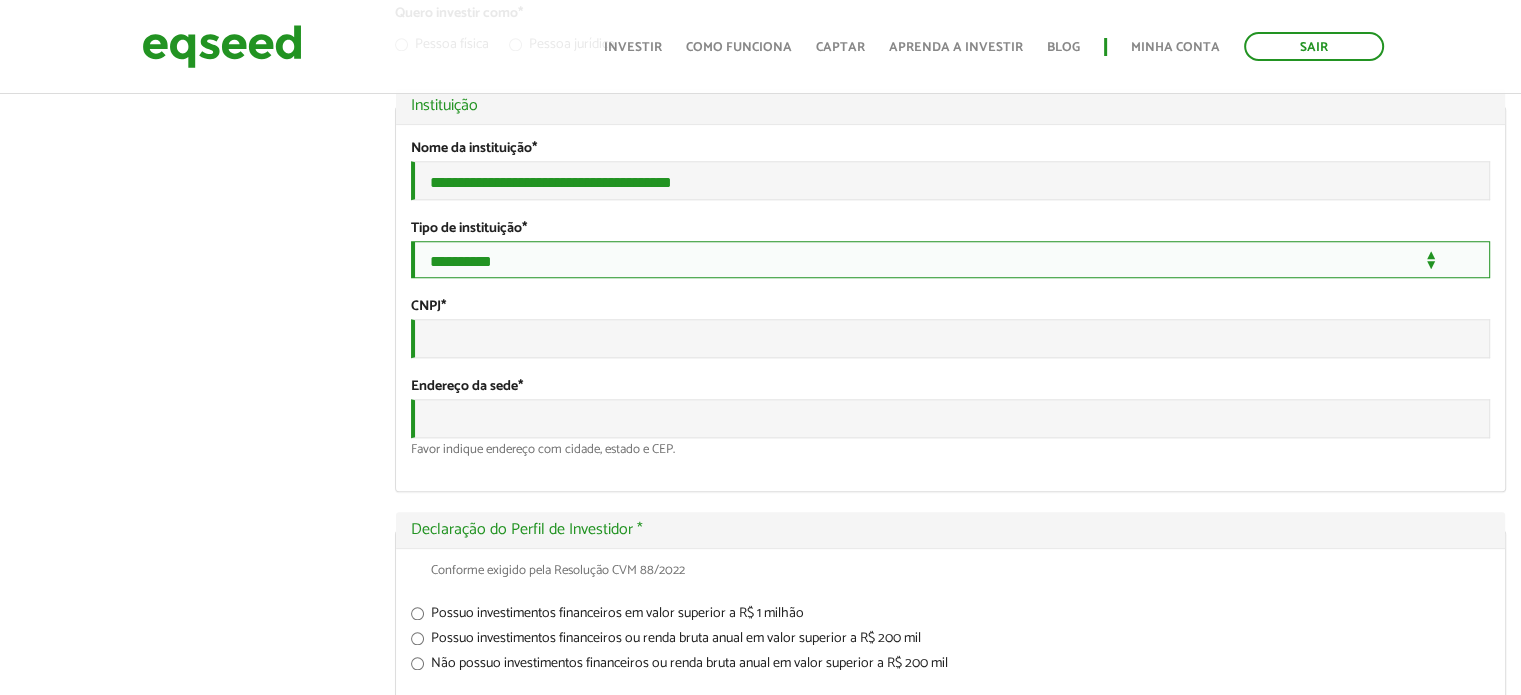 click on "**********" at bounding box center (950, 259) 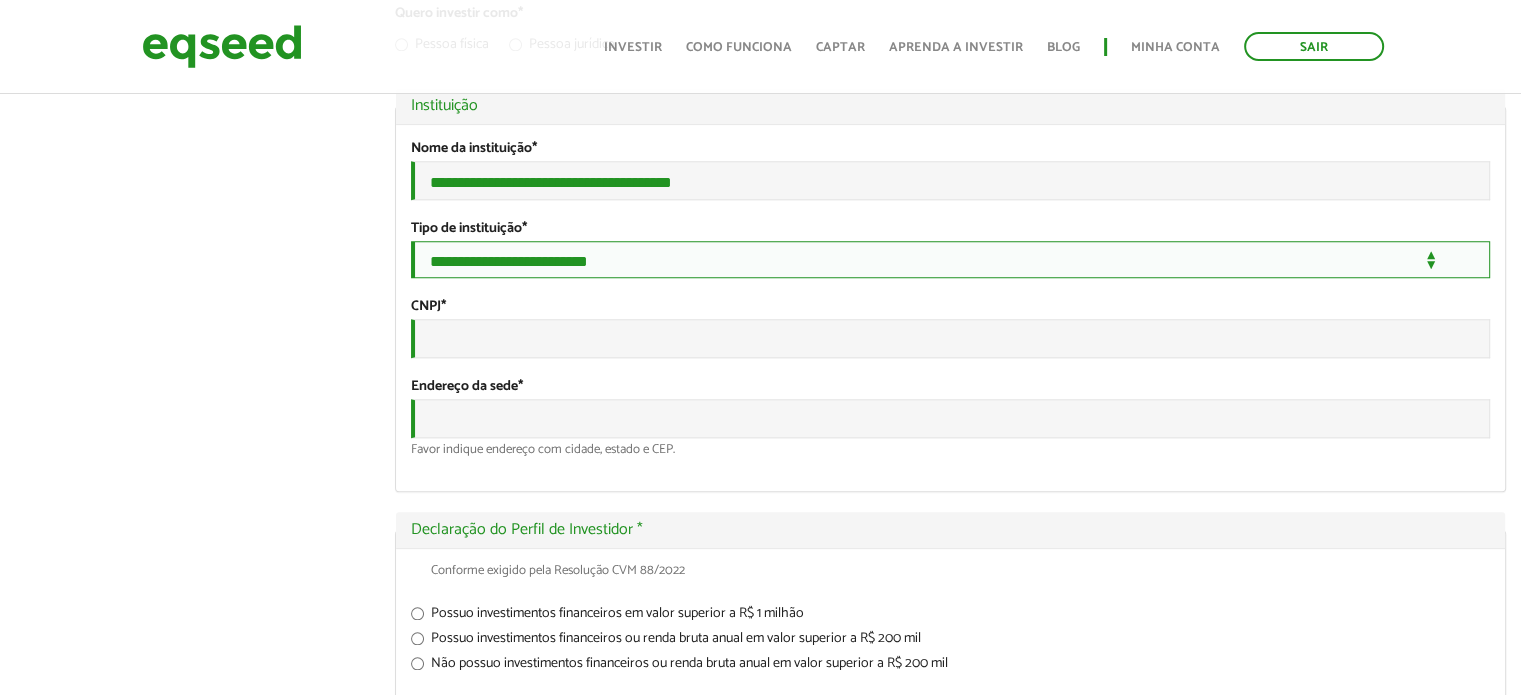 click on "**********" at bounding box center [950, 259] 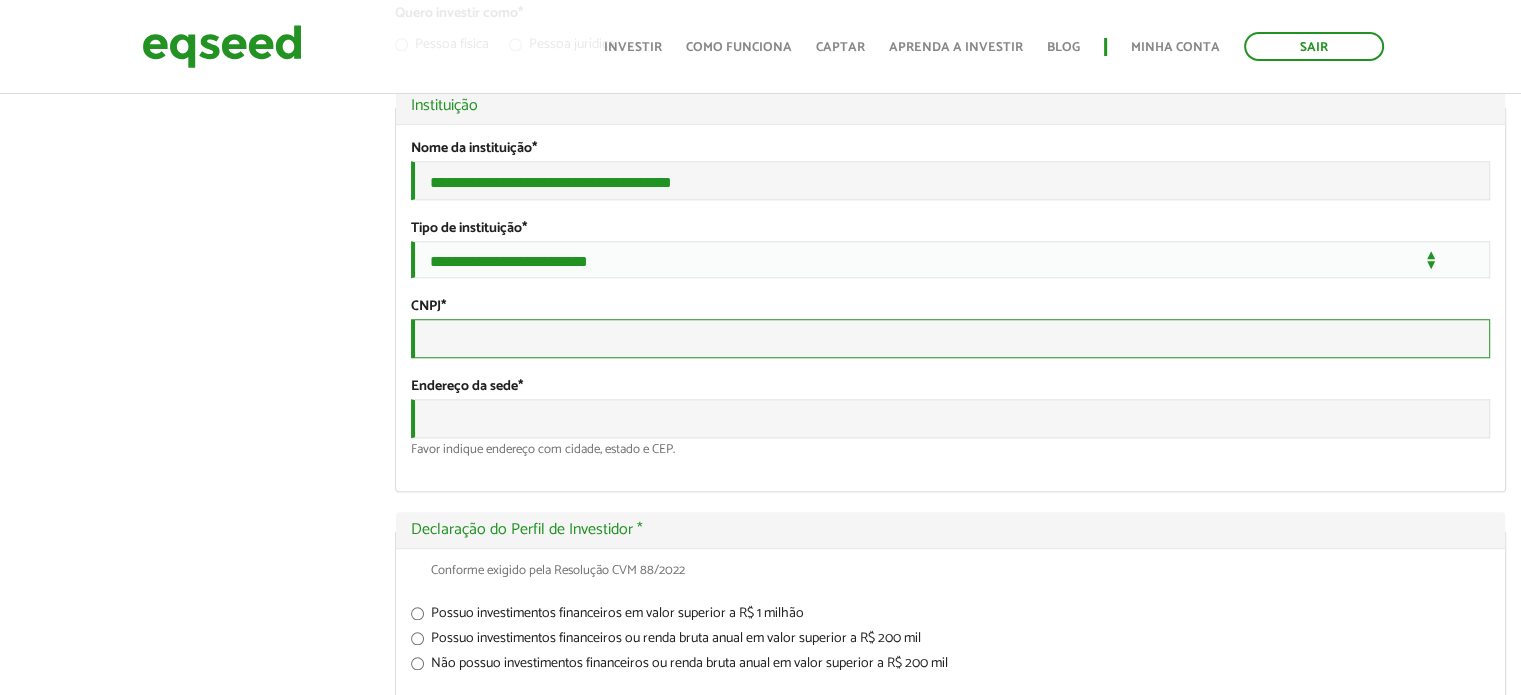 click on "CNPJ  *" at bounding box center (950, 338) 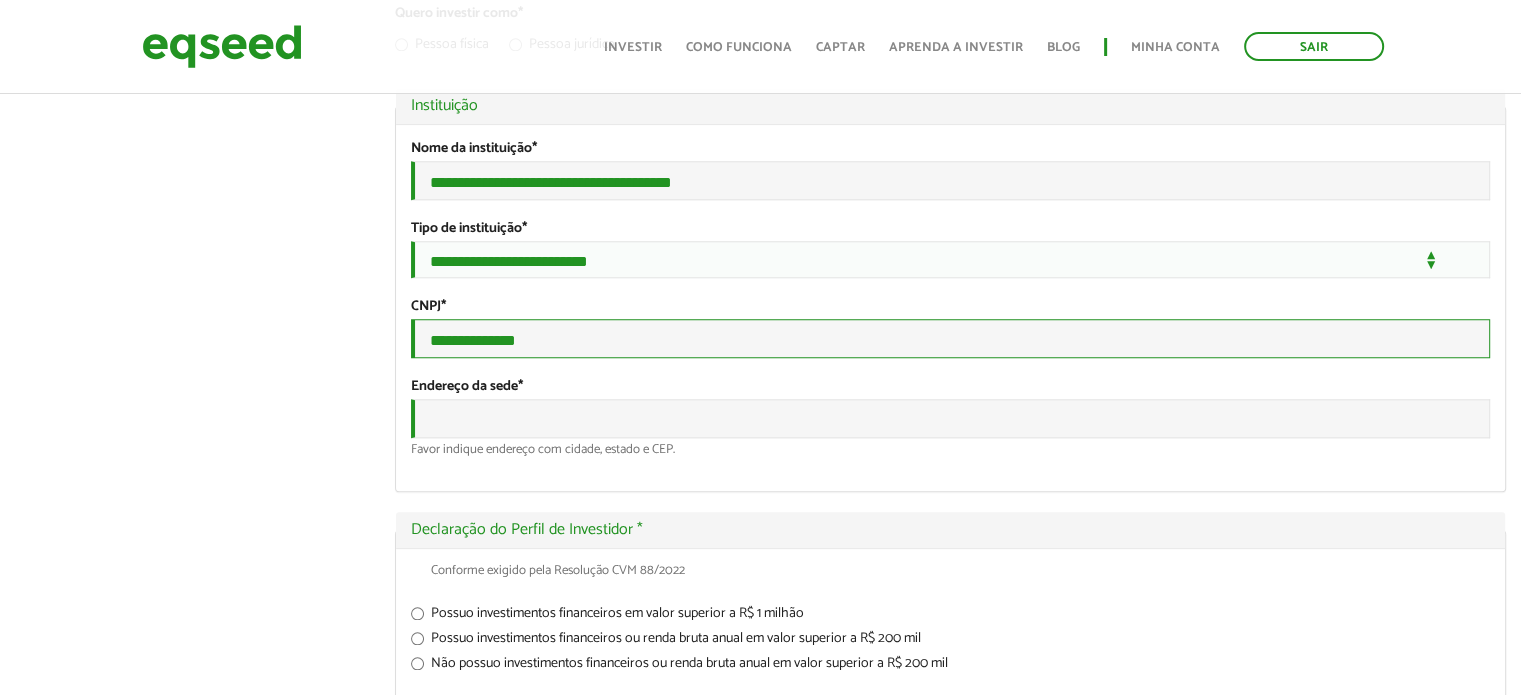 type on "**********" 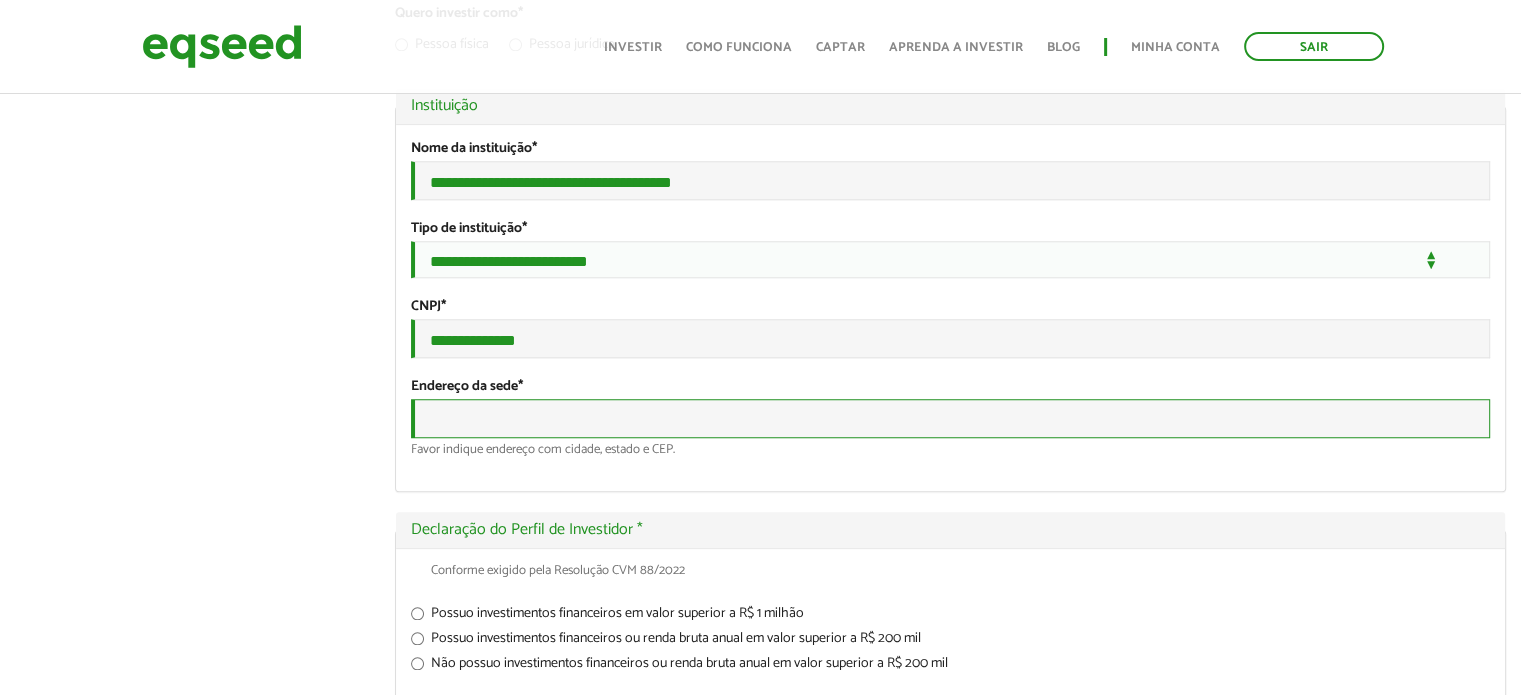 click on "Endereço da sede  *" at bounding box center [950, 418] 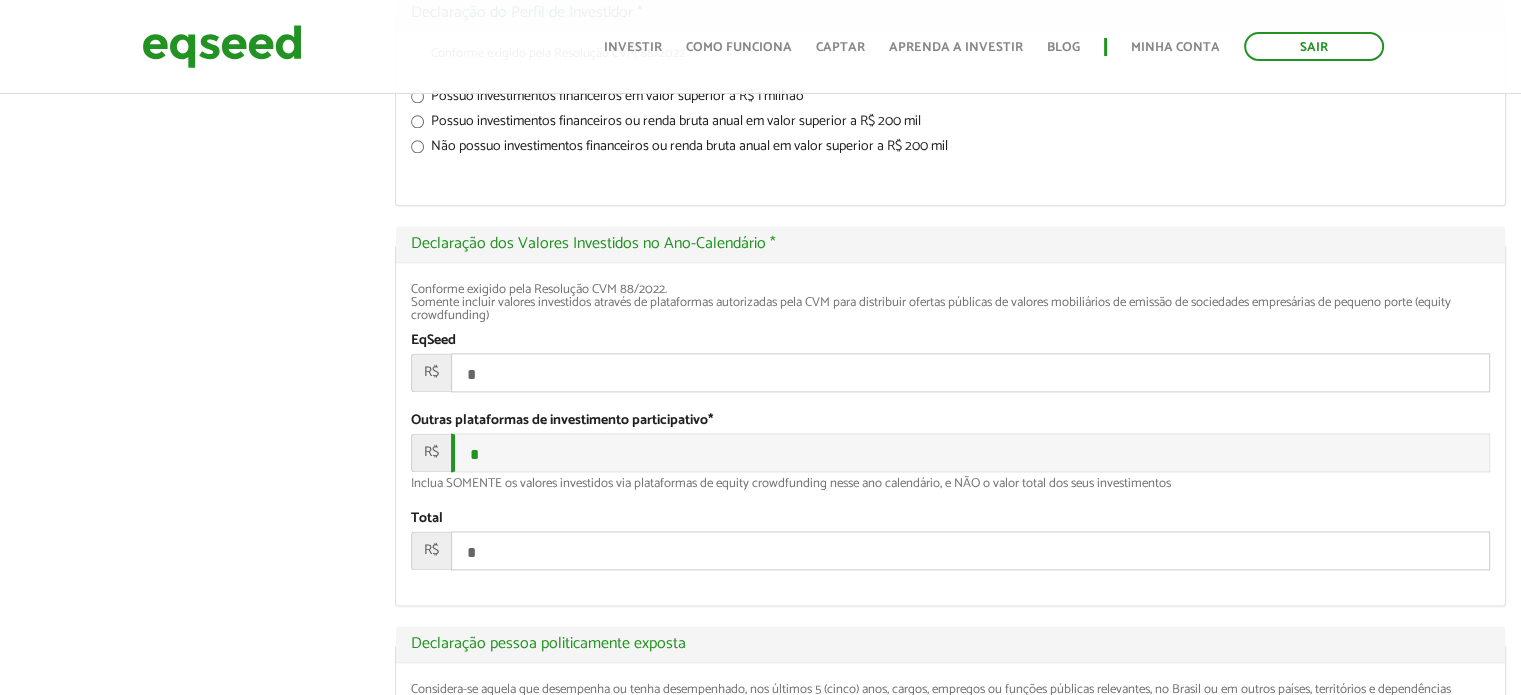 scroll, scrollTop: 2700, scrollLeft: 0, axis: vertical 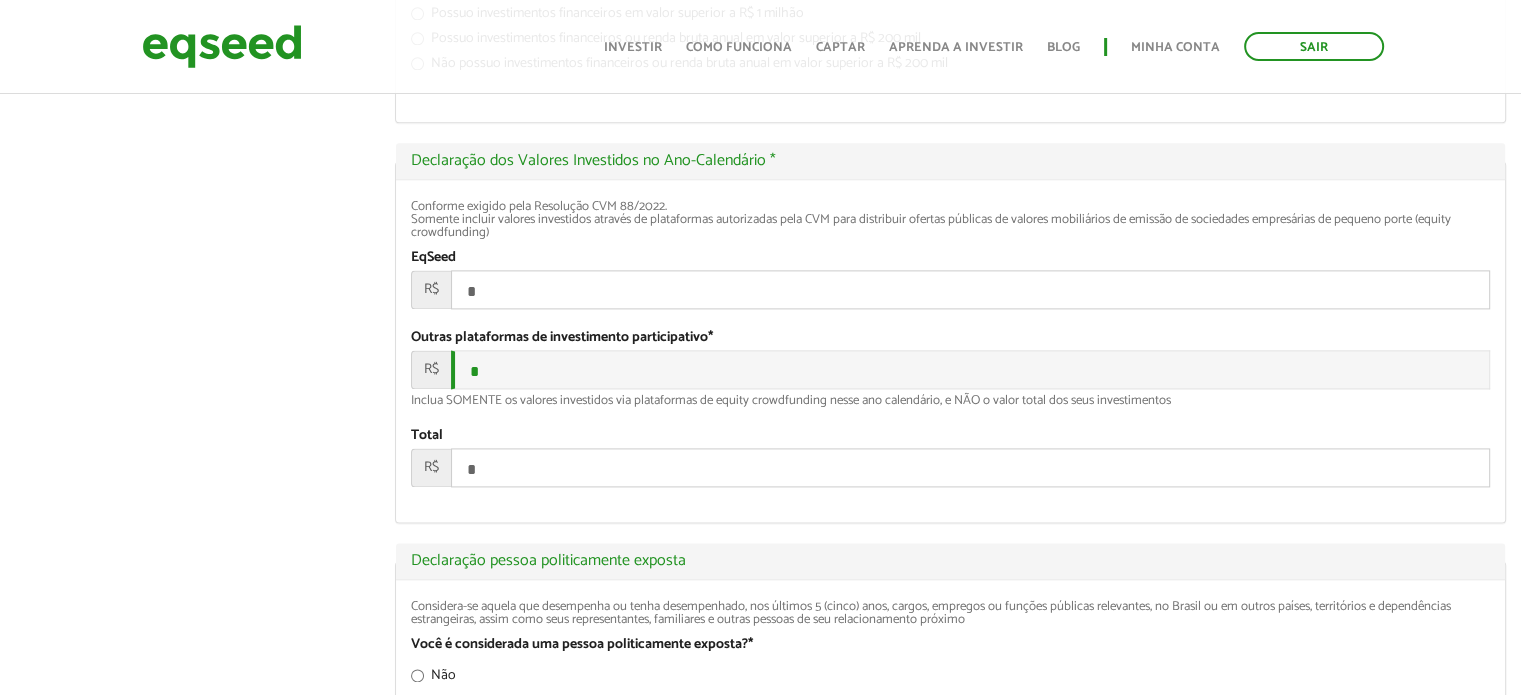 click on "*" at bounding box center [970, 289] 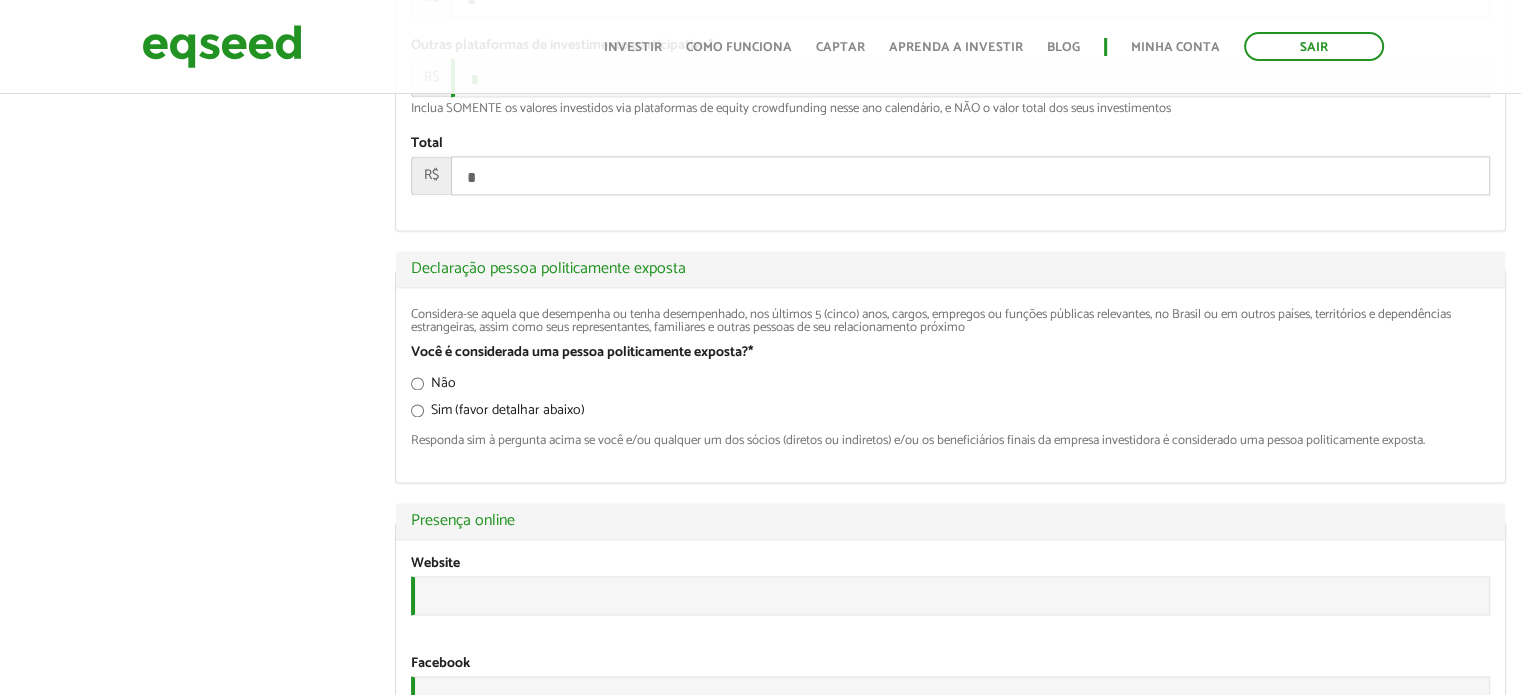 scroll, scrollTop: 3100, scrollLeft: 0, axis: vertical 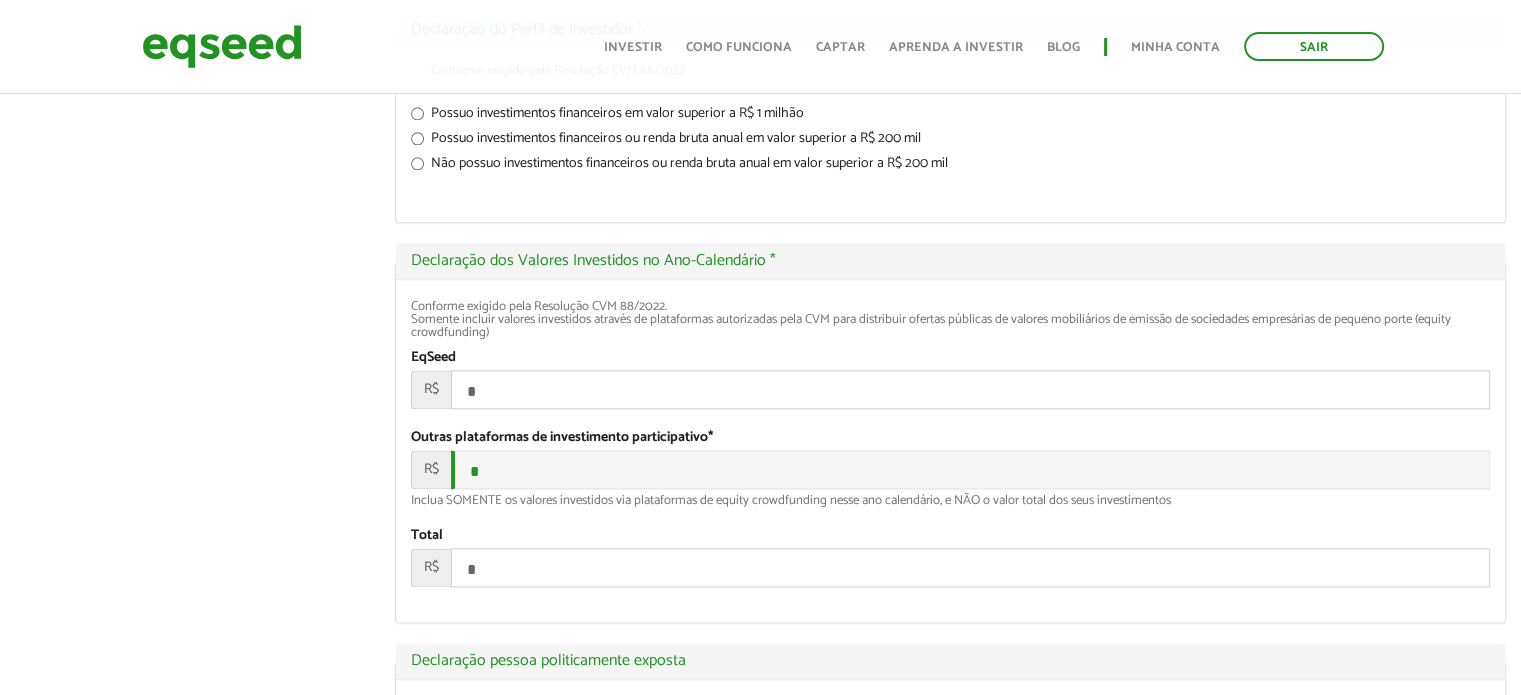 click on "*" at bounding box center (970, 389) 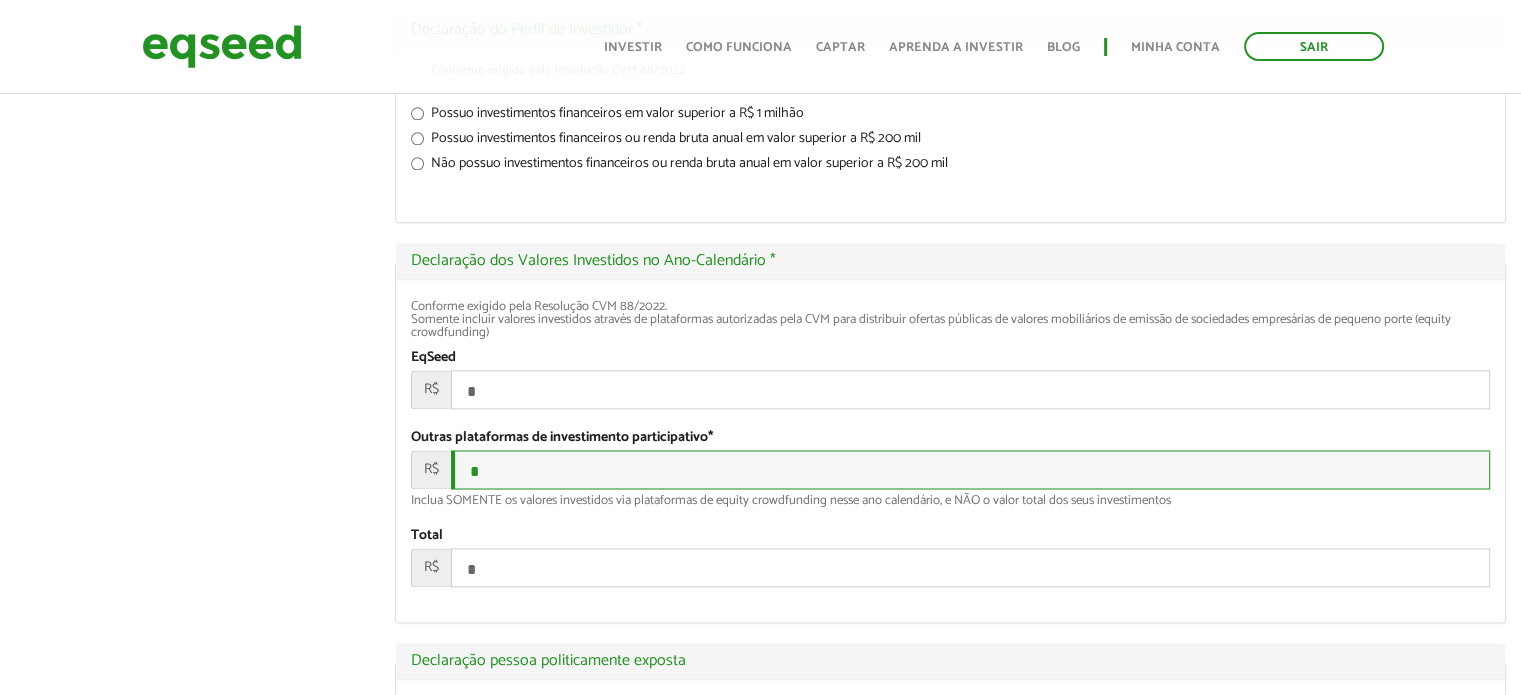click on "*" at bounding box center [970, 469] 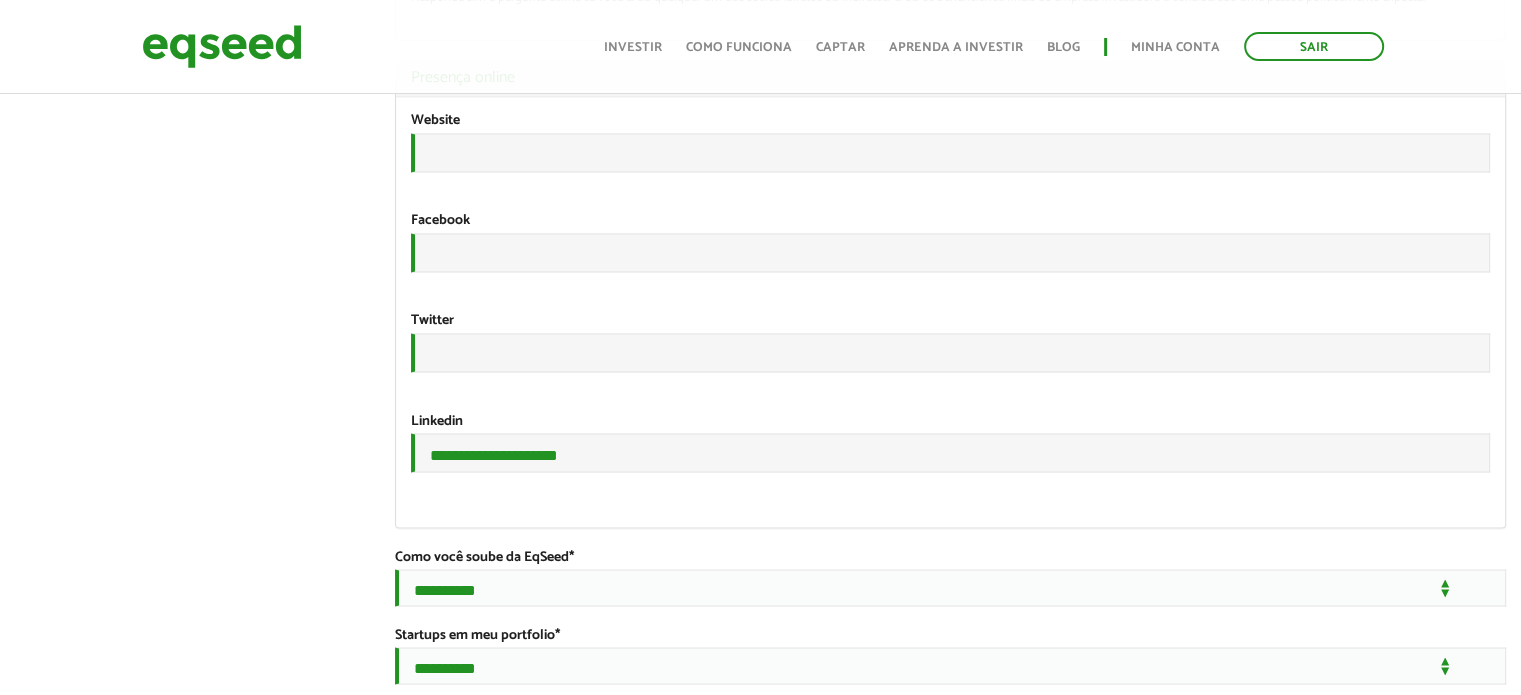 scroll, scrollTop: 3400, scrollLeft: 0, axis: vertical 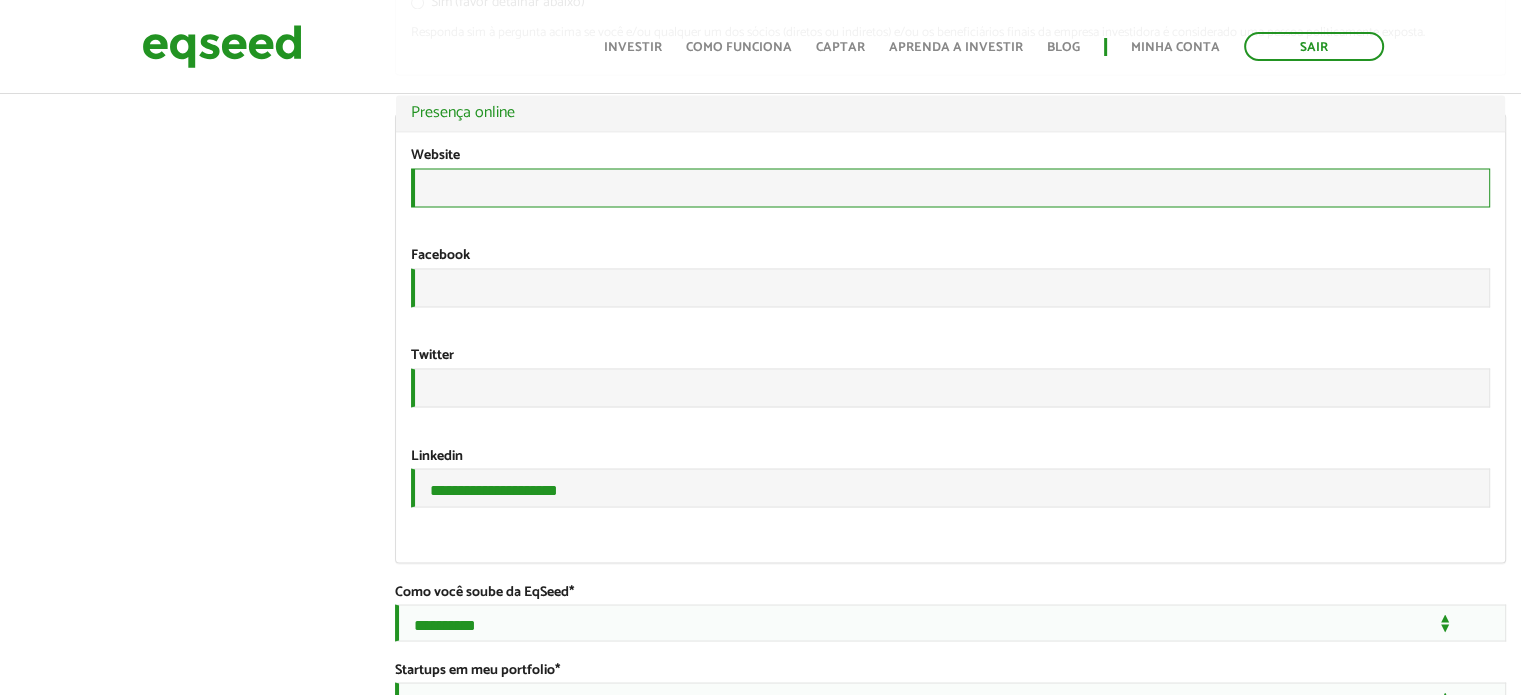 click on "URL" at bounding box center (950, 187) 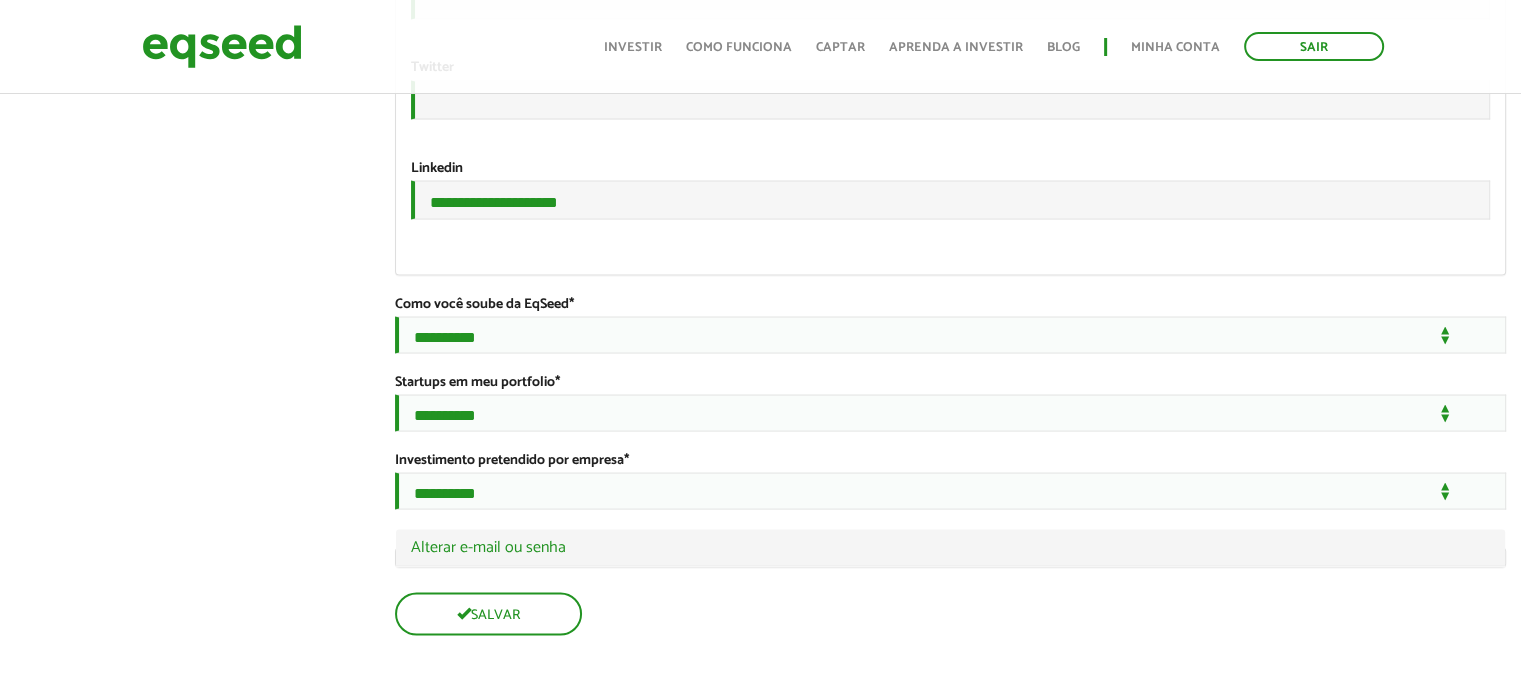 scroll, scrollTop: 3900, scrollLeft: 0, axis: vertical 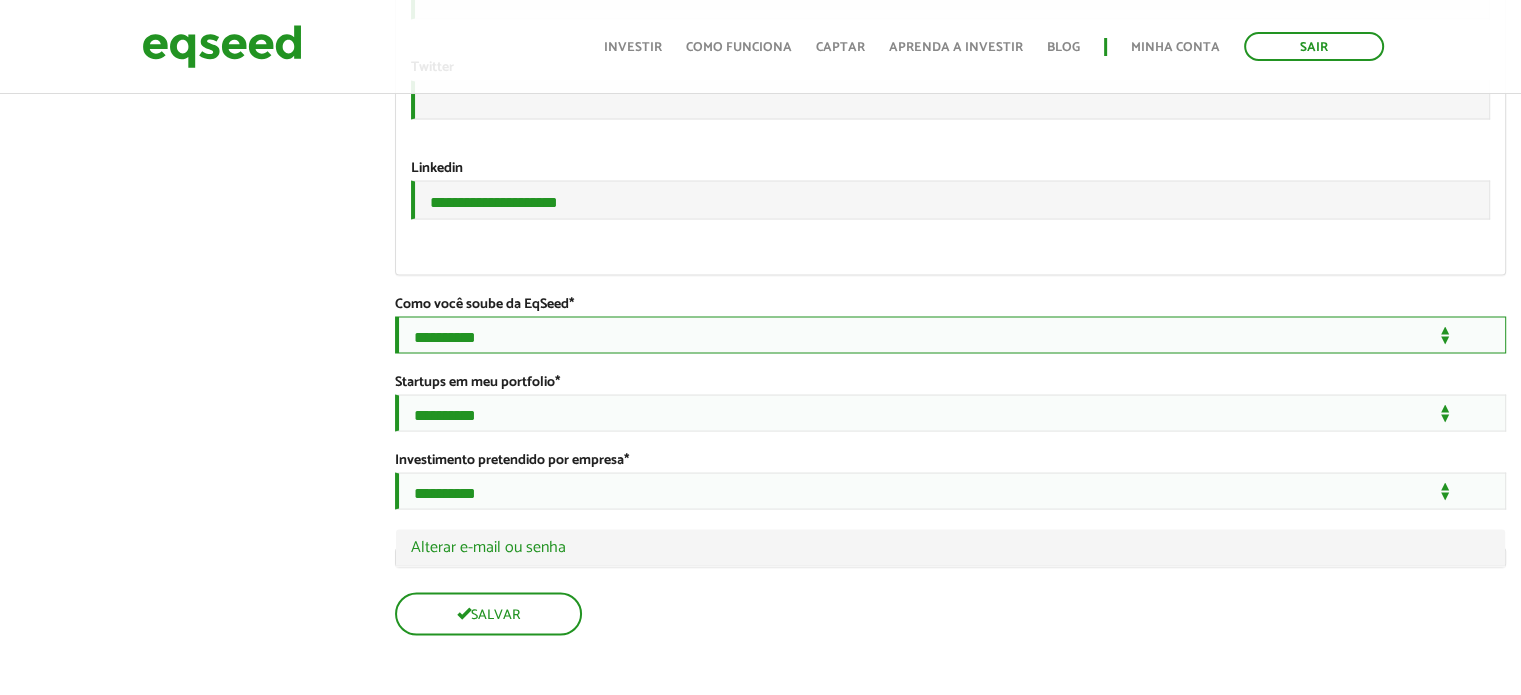 click on "**********" at bounding box center [950, 334] 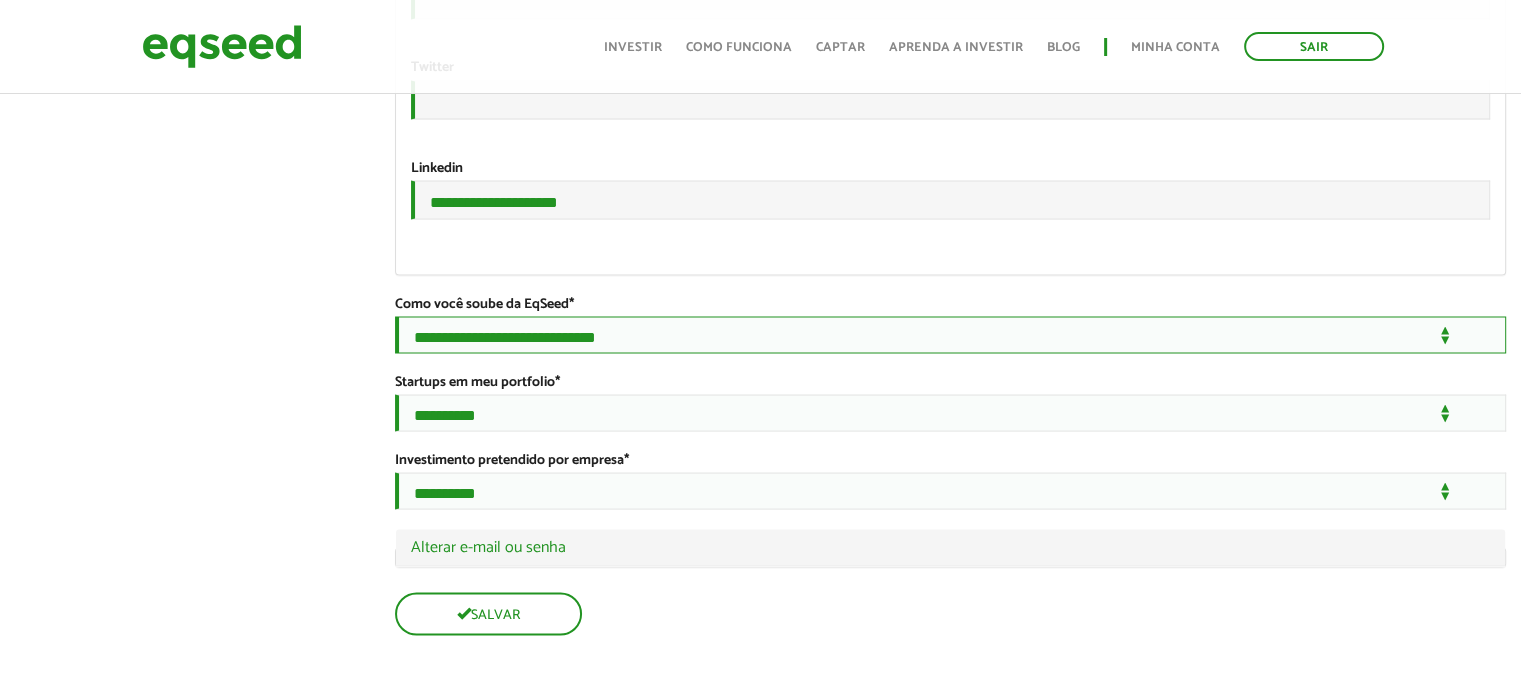 click on "**********" at bounding box center (950, 334) 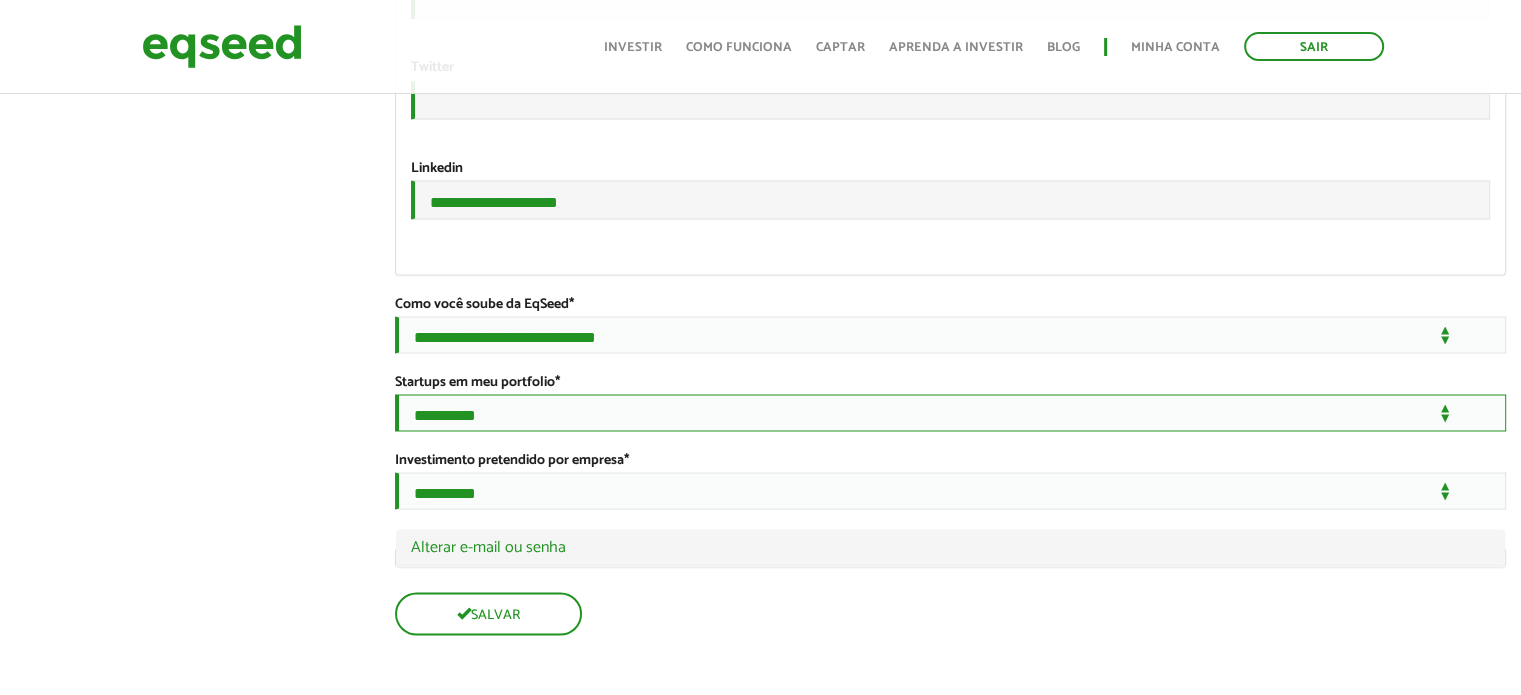 click on "**********" at bounding box center [950, 412] 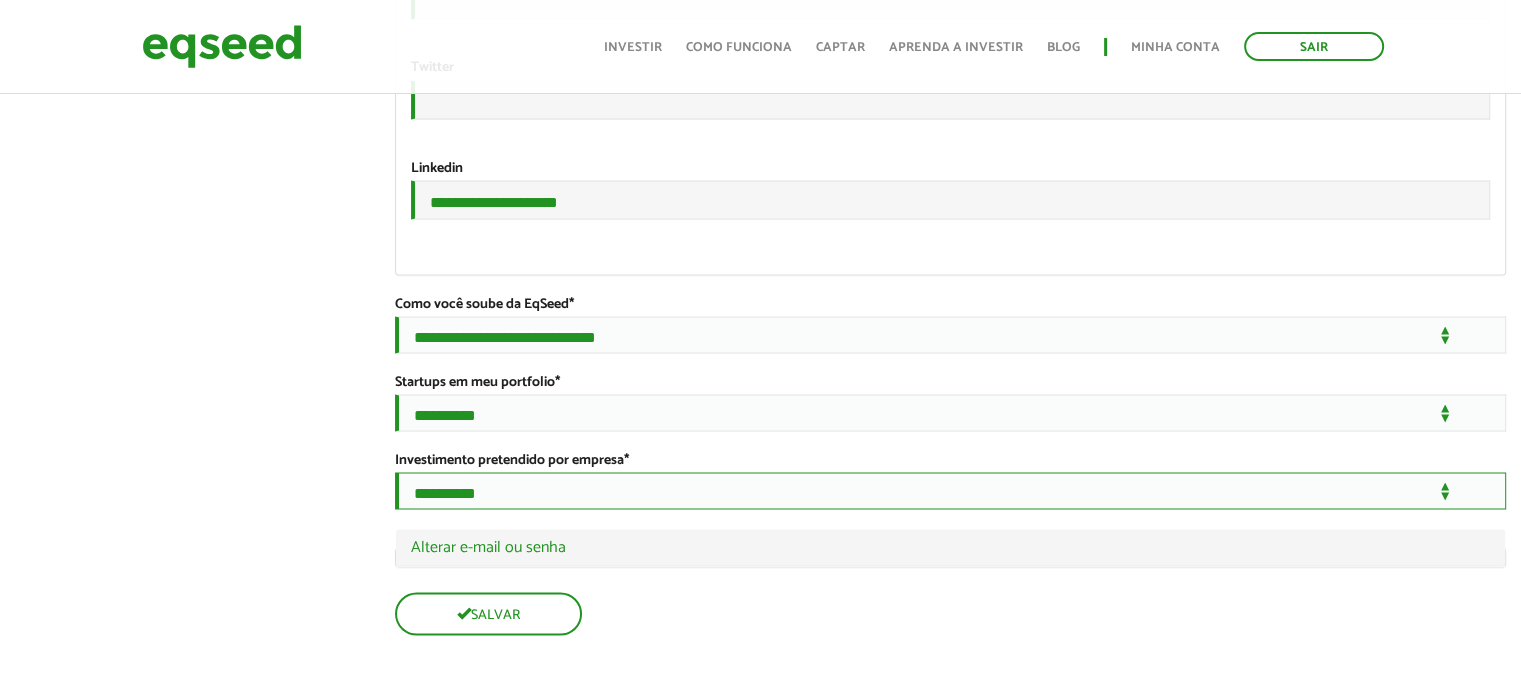 click on "**********" at bounding box center [950, 490] 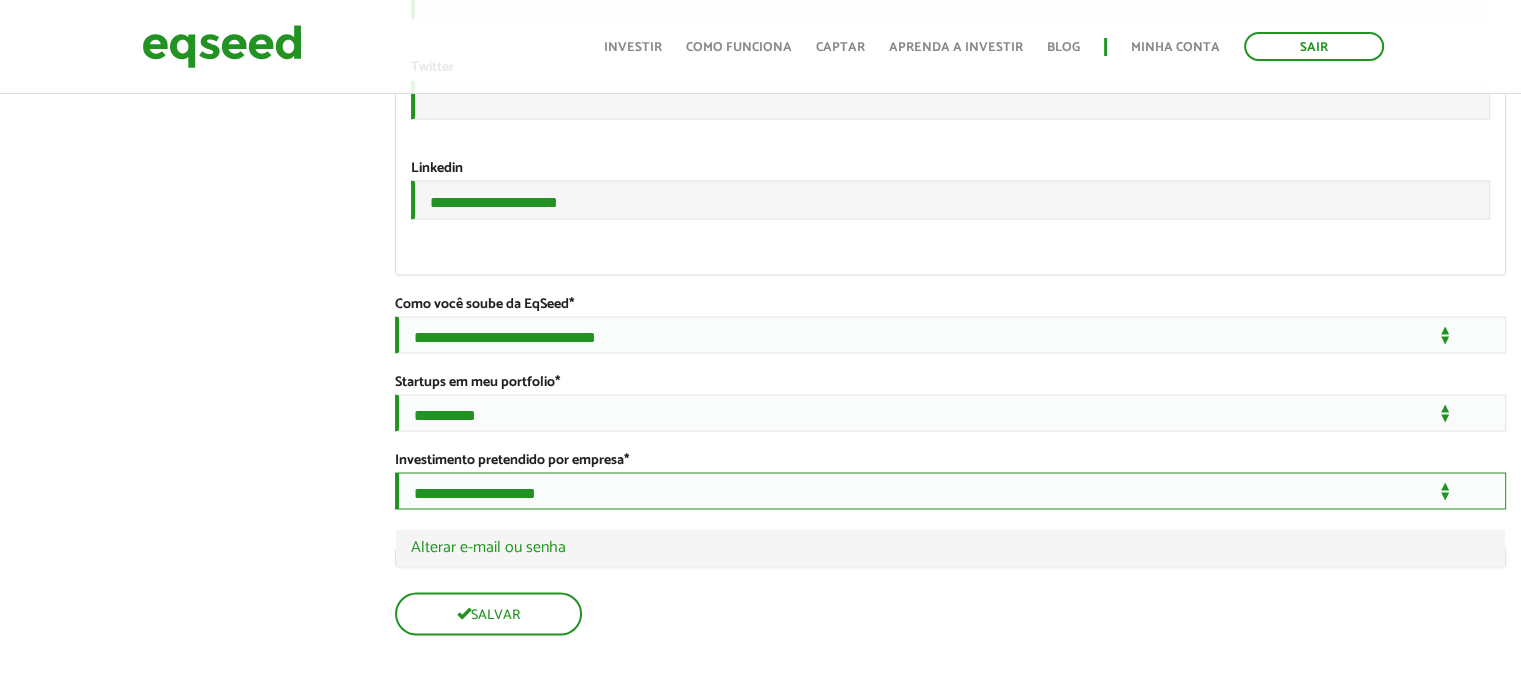 click on "**********" at bounding box center [950, 490] 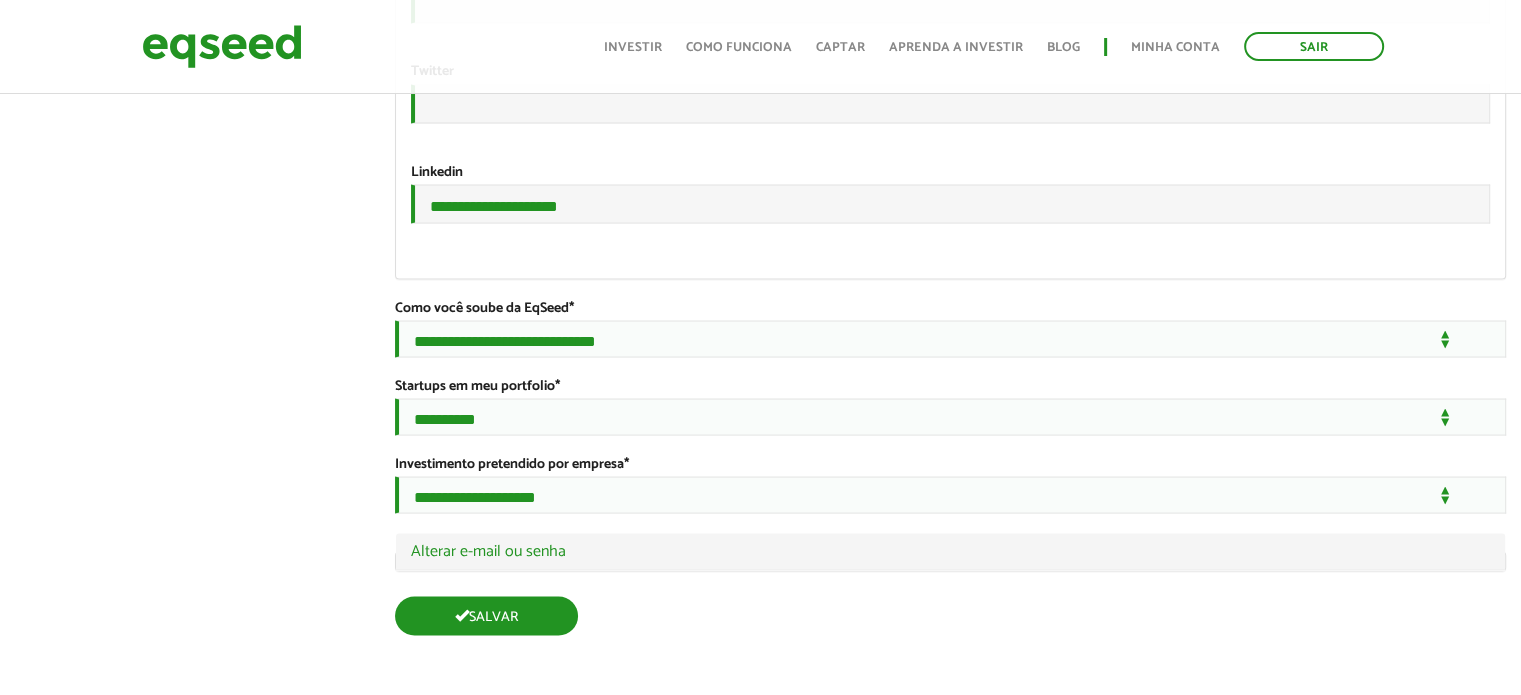 scroll, scrollTop: 3936, scrollLeft: 0, axis: vertical 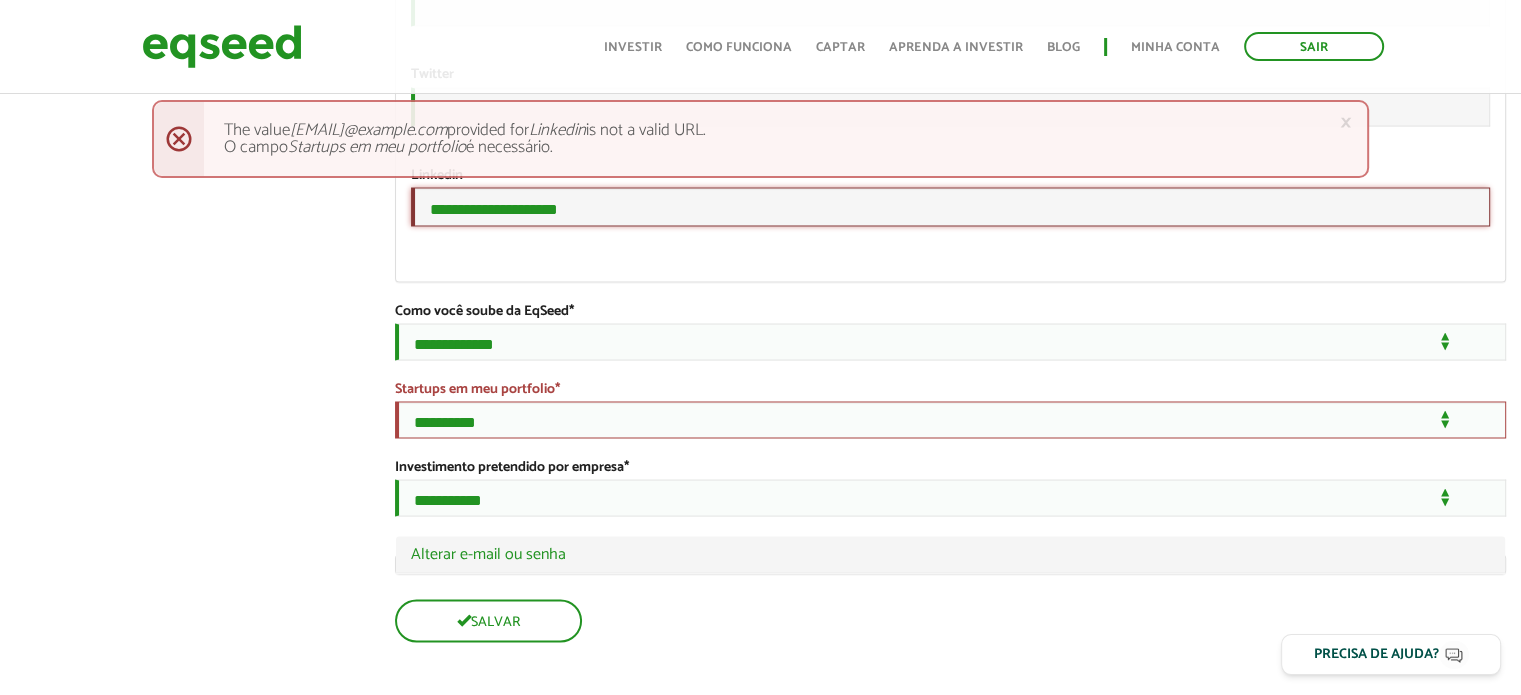 click on "**********" at bounding box center [950, 206] 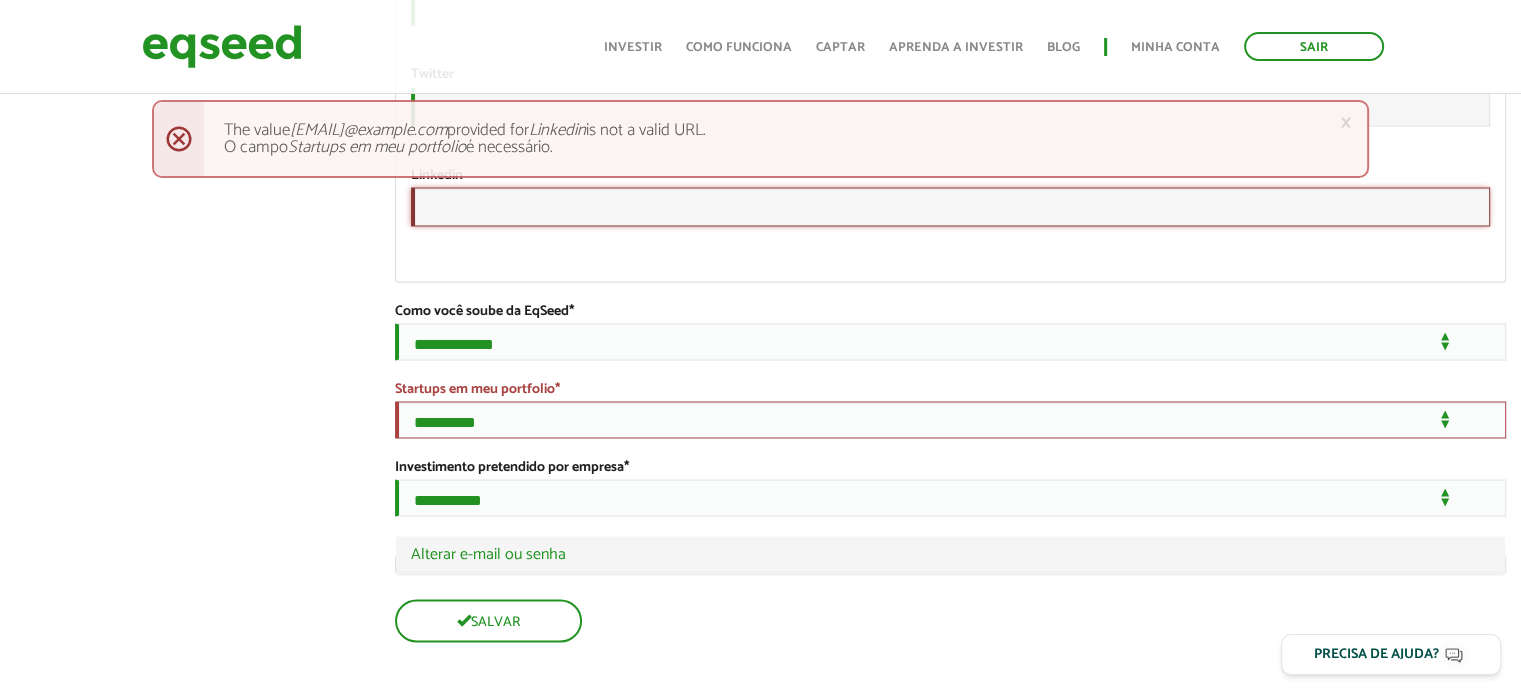 type 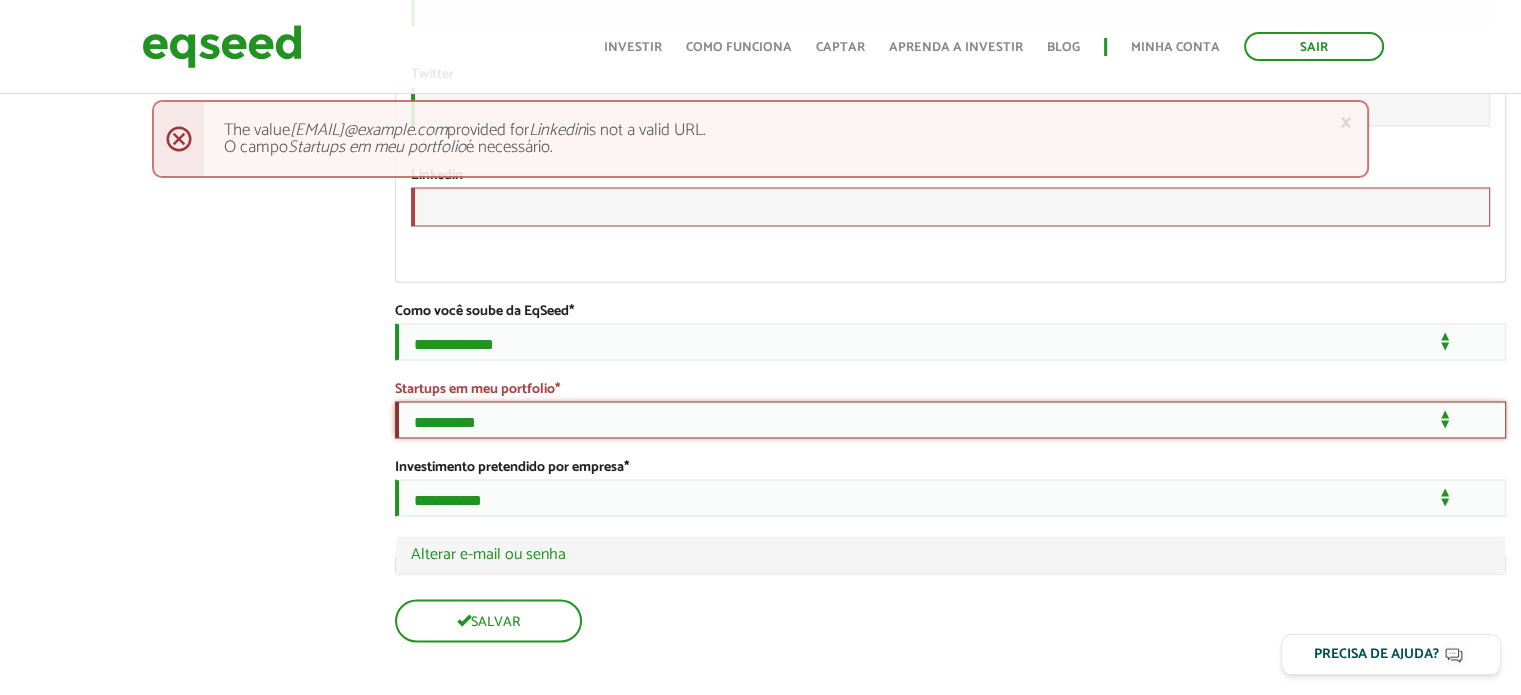 click on "**********" at bounding box center (950, 419) 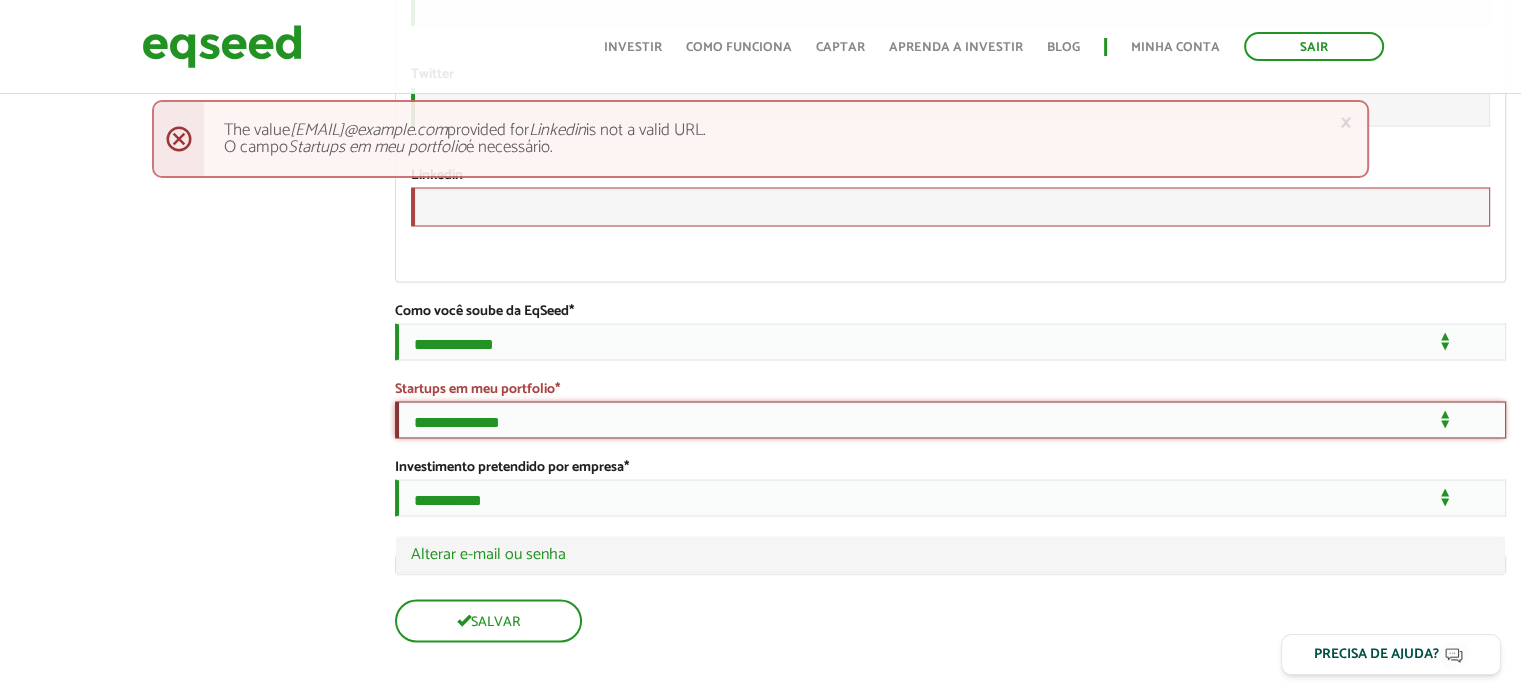 click on "**********" at bounding box center [950, 419] 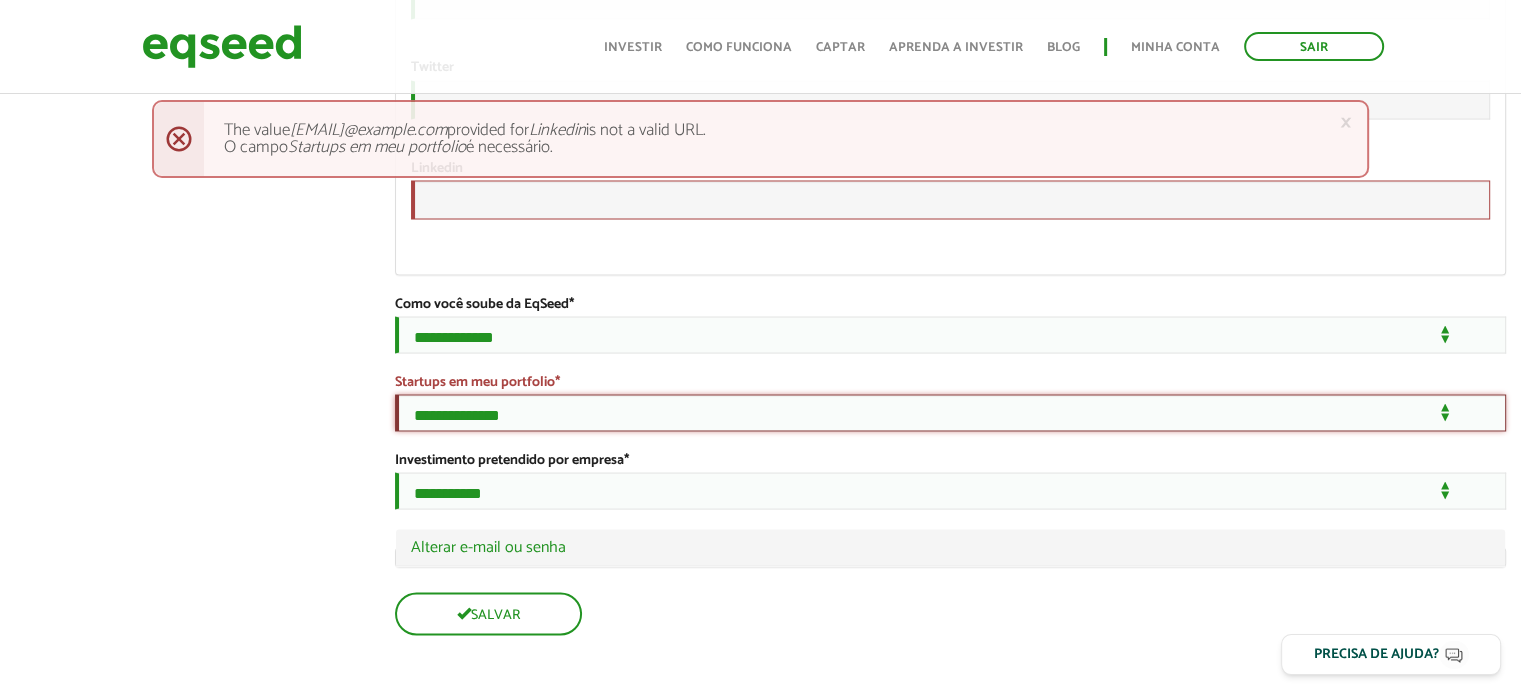 scroll, scrollTop: 3939, scrollLeft: 0, axis: vertical 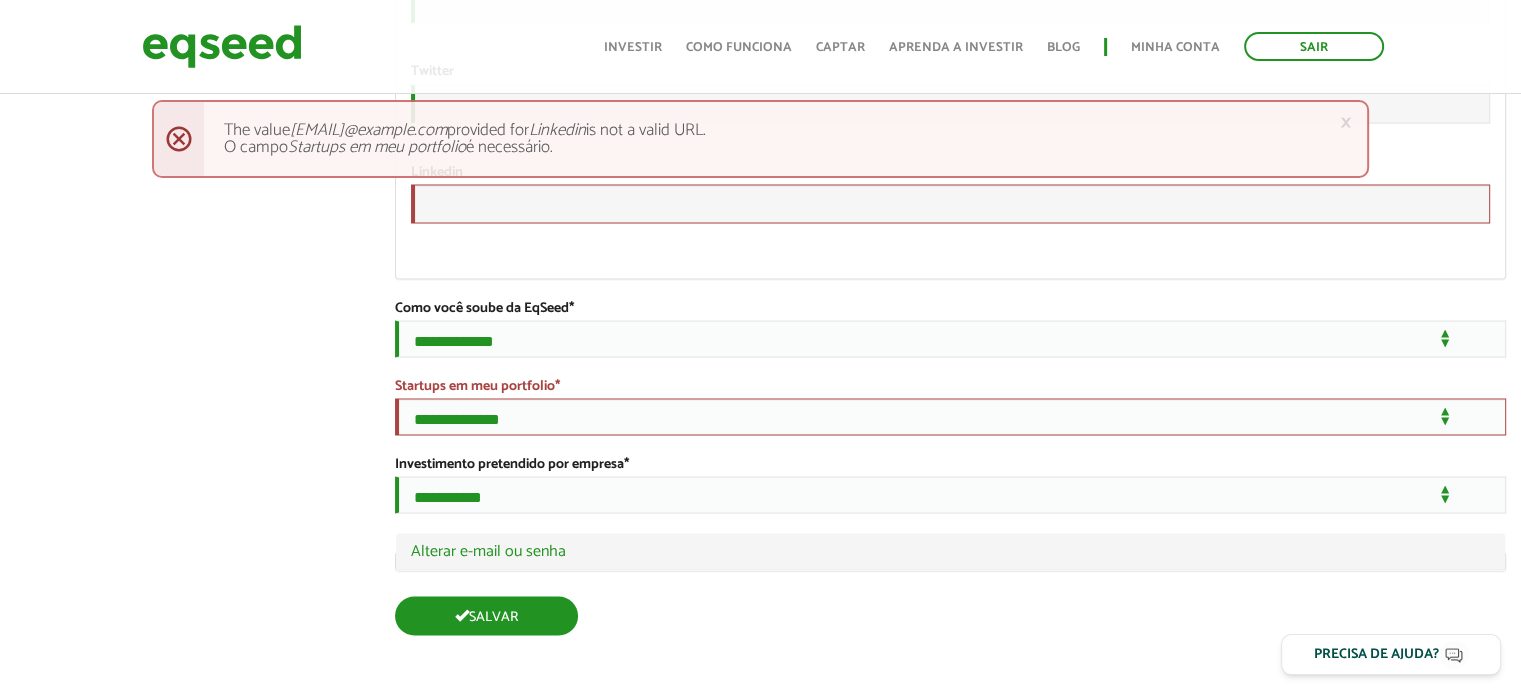 click on "Salvar" at bounding box center [486, 615] 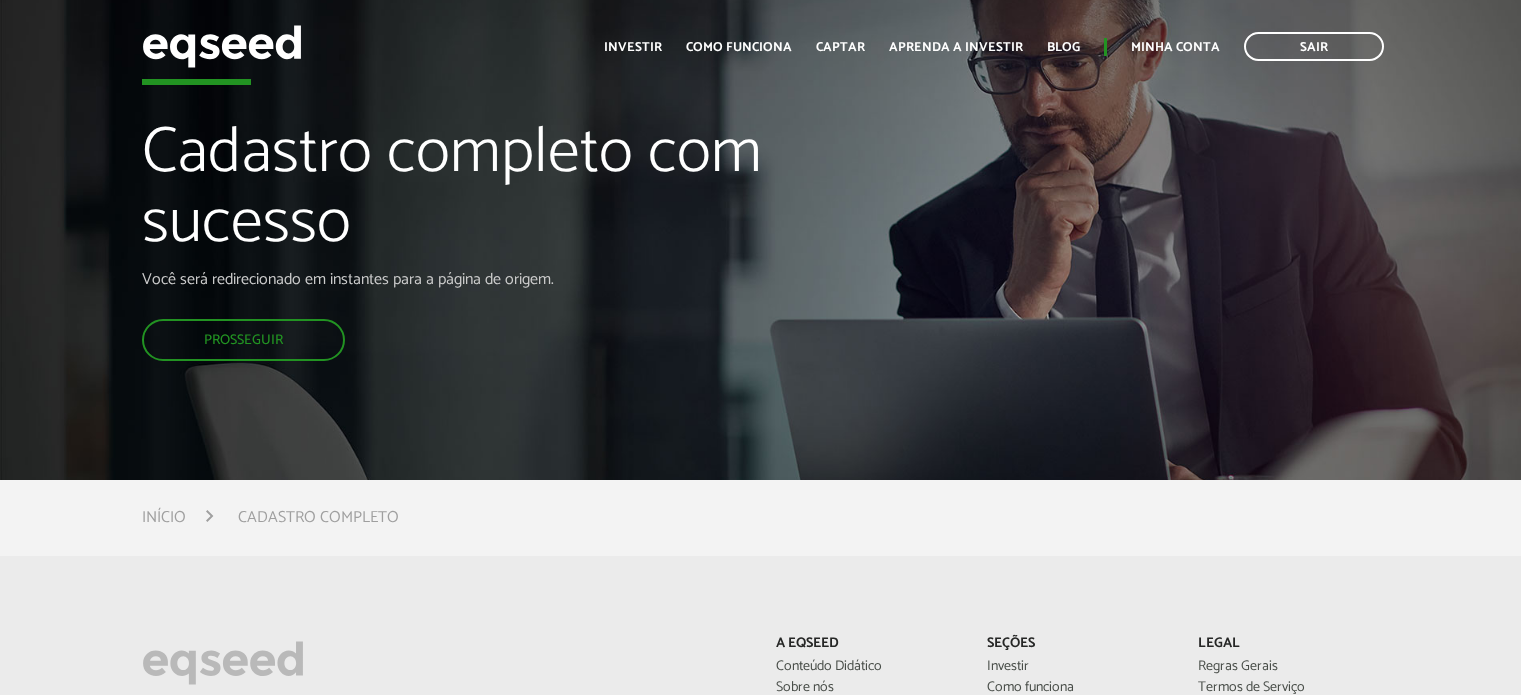 scroll, scrollTop: 0, scrollLeft: 0, axis: both 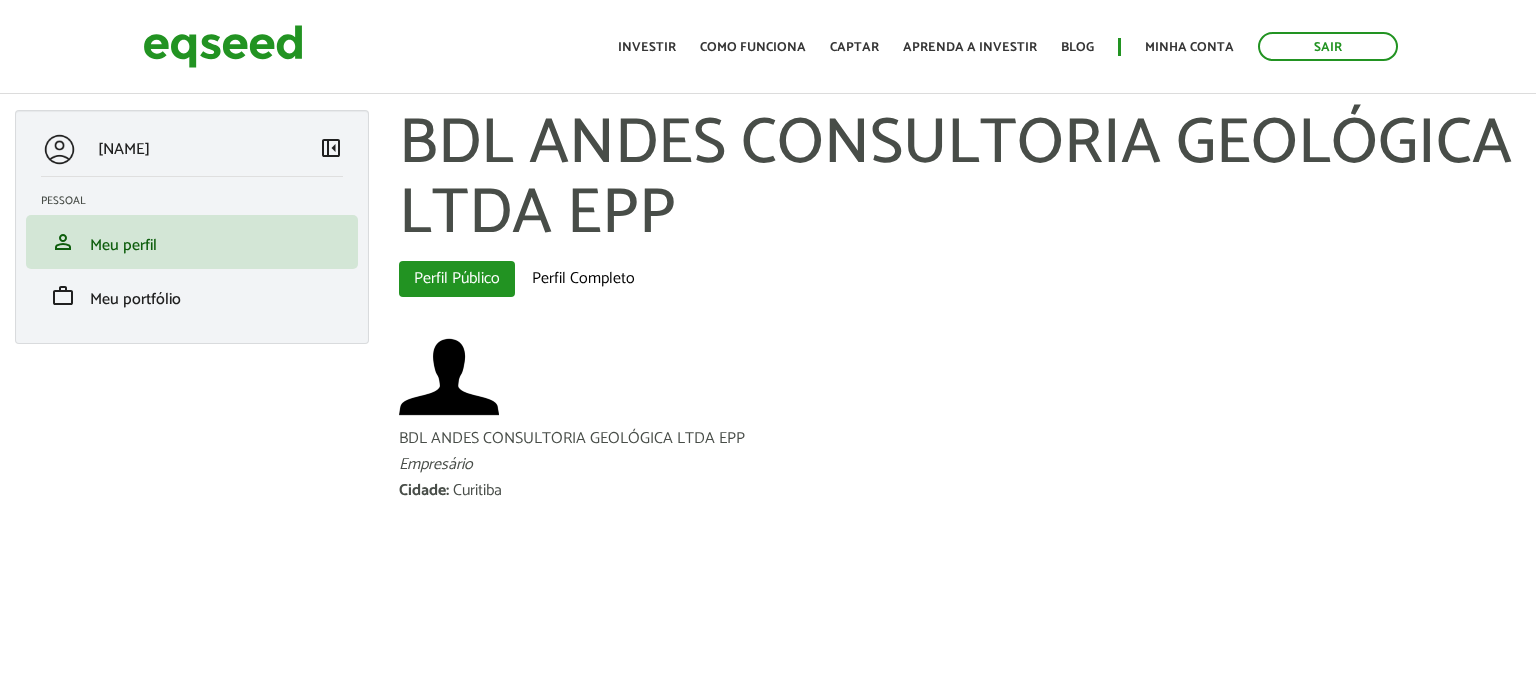 click on "Diogo Ratacheski
left_panel_close
Pessoal
person Meu perfil
finance_mode Minha simulação
work Meu portfólio
BDL ANDES CONSULTORIA GEOLÓGICA LTDA EPP
Abas primárias Perfil Público (aba ativa)
Perfil Completo
BDL ANDES CONSULTORIA GEOLÓGICA LTDA EPP
Empresário
Cidade :
[CITY]
Voltar" at bounding box center [768, 320] 